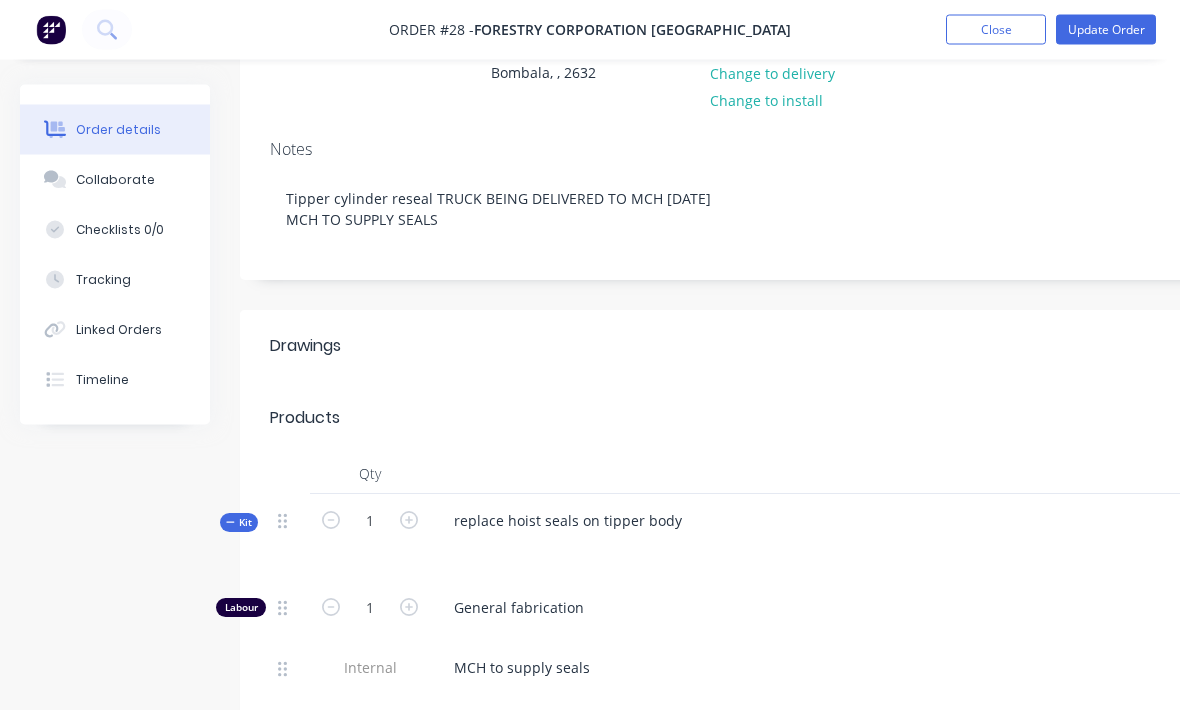 scroll, scrollTop: 0, scrollLeft: 0, axis: both 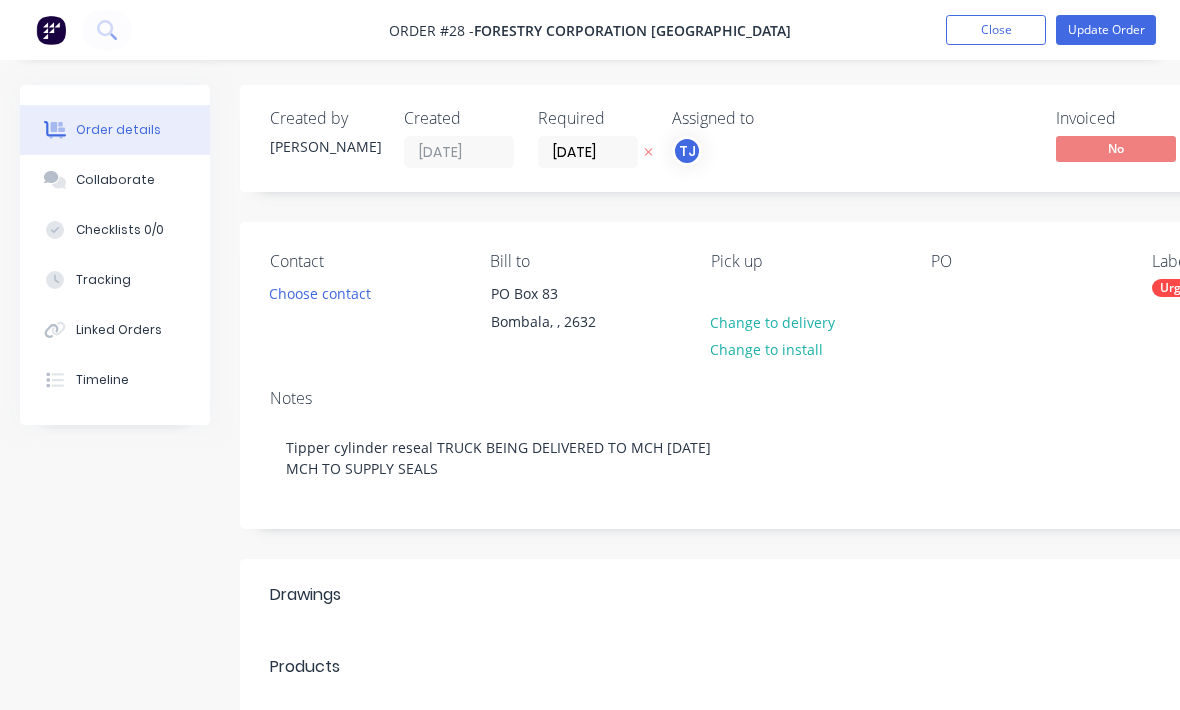 click on "Order #28 -  Forestry Corporation [GEOGRAPHIC_DATA] Add product     Close Update Order" at bounding box center [590, 30] 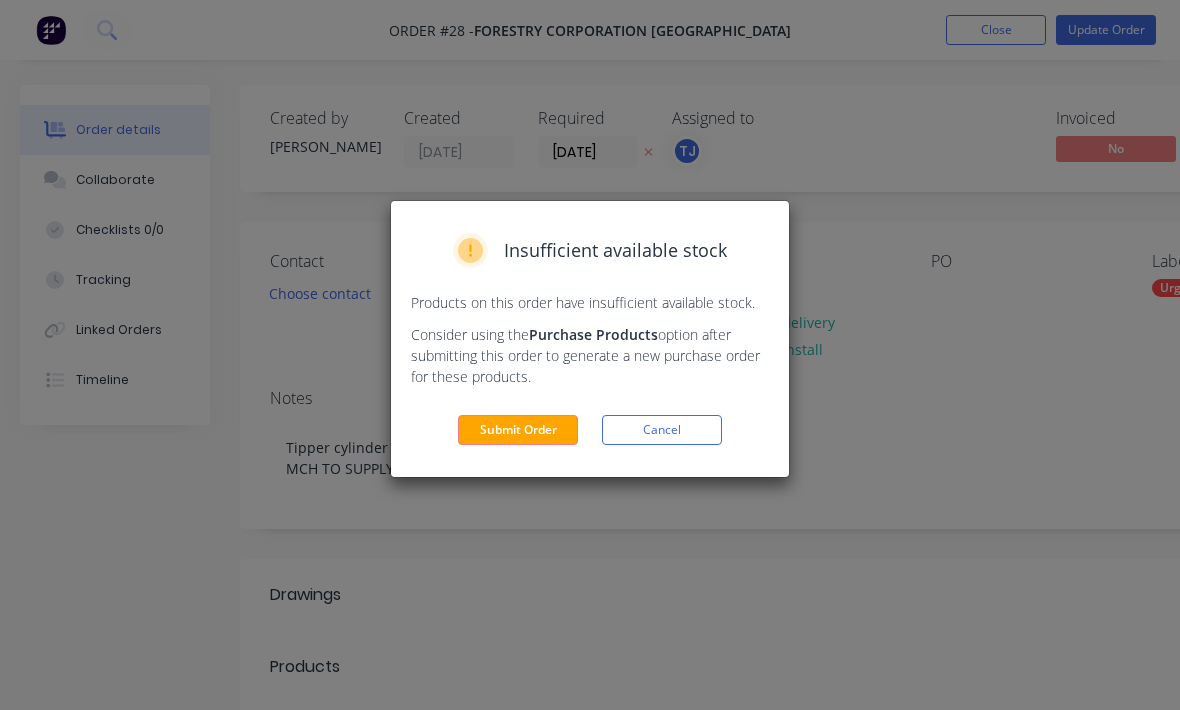 click on "Submit Order" at bounding box center [518, 430] 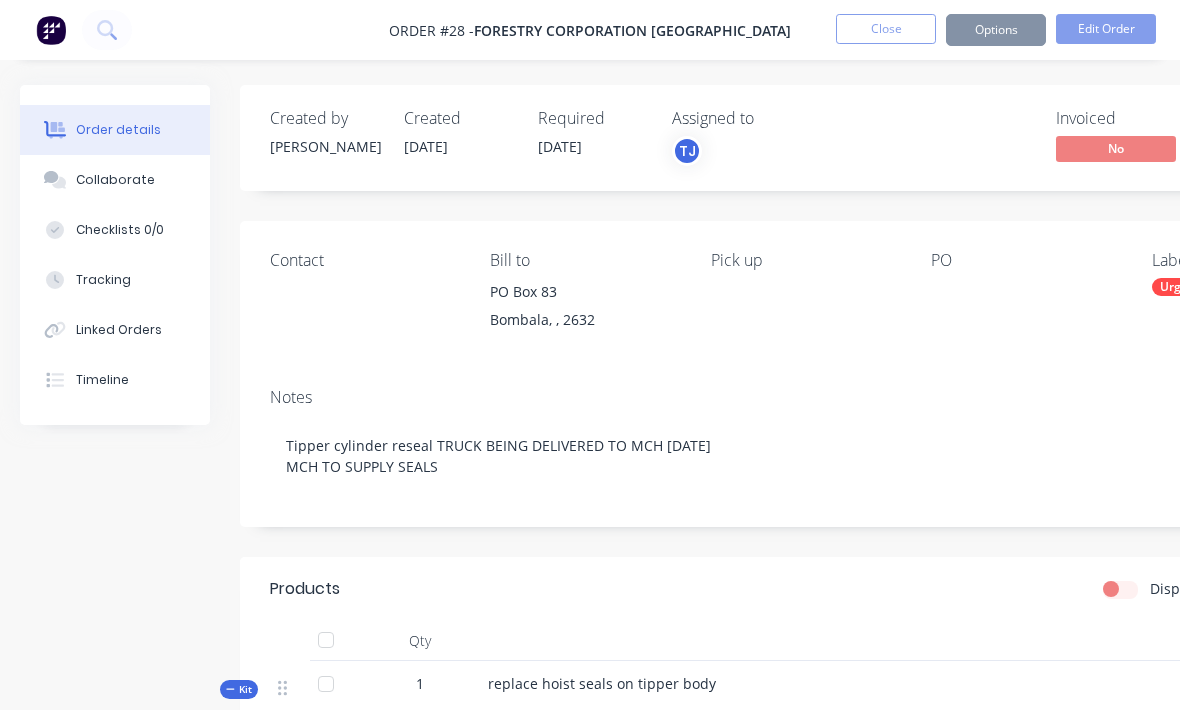 click on "Close" at bounding box center (886, 29) 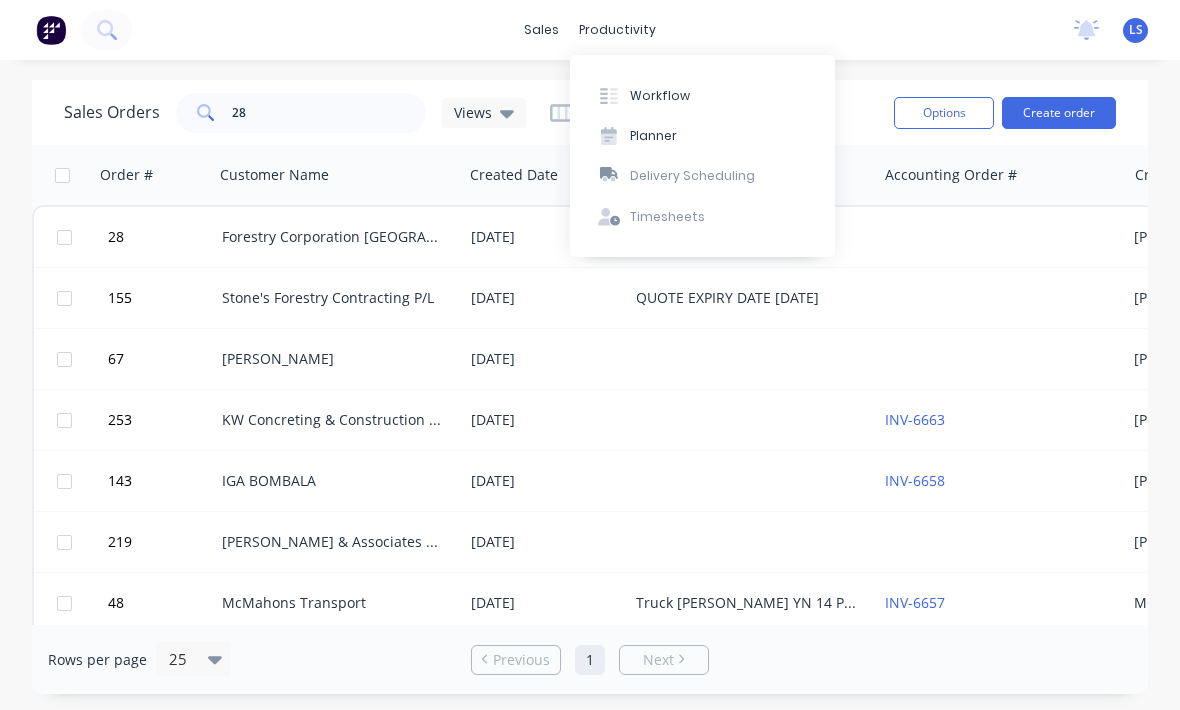 click on "Workflow" at bounding box center [702, 95] 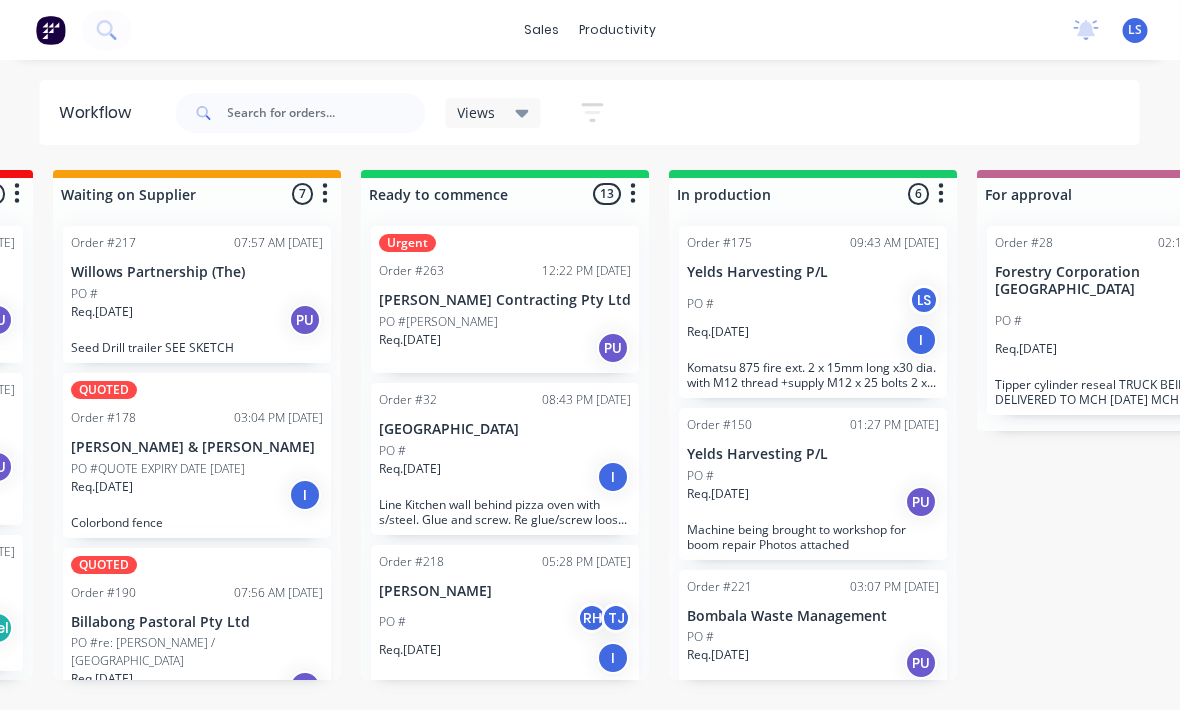 scroll, scrollTop: 0, scrollLeft: 300, axis: horizontal 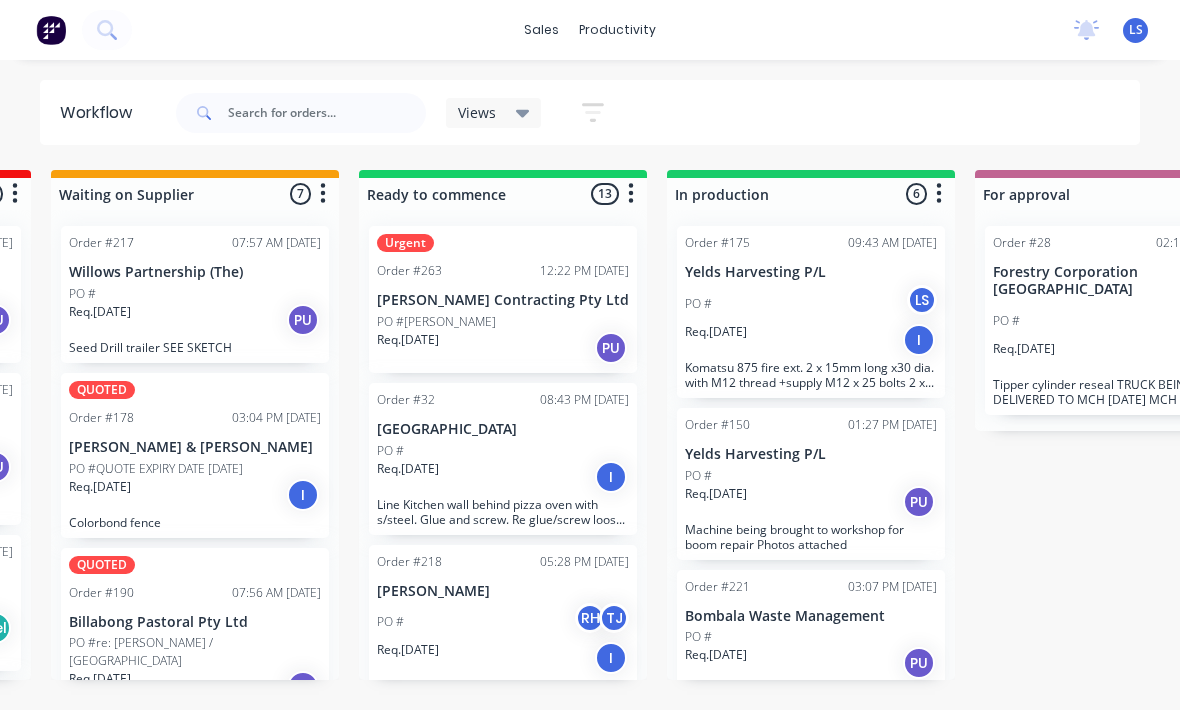 click on "Order #175 09:43 AM [DATE] Yelds Harvesting P/L PO # LS Req. [DATE] I Komatsu 875 fire ext. 2 x 15mm long  x30 dia. with M12 thread +supply M12 x 25 bolts
2 x 27mm long x 30 dia. with M12 thread + supply M12 x 35 bolts
Lengthen mount by 80mm (individual vertical plates) and make new to match." at bounding box center (811, 312) 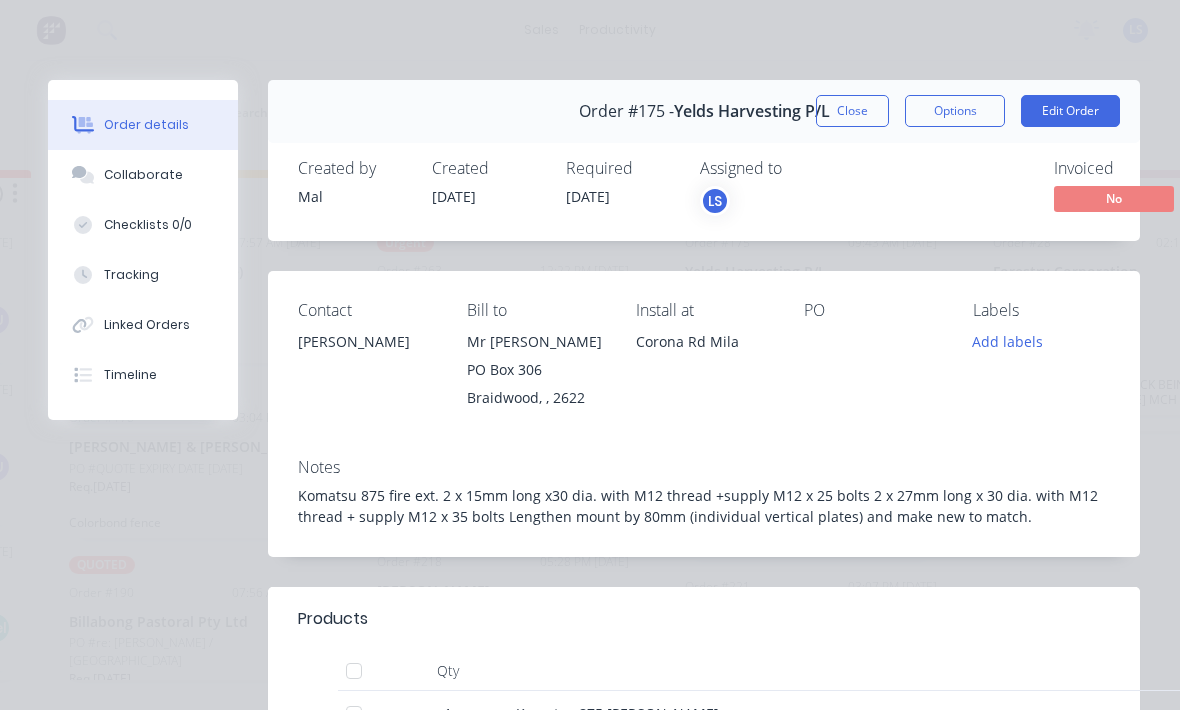 click on "Tracking" at bounding box center [143, 275] 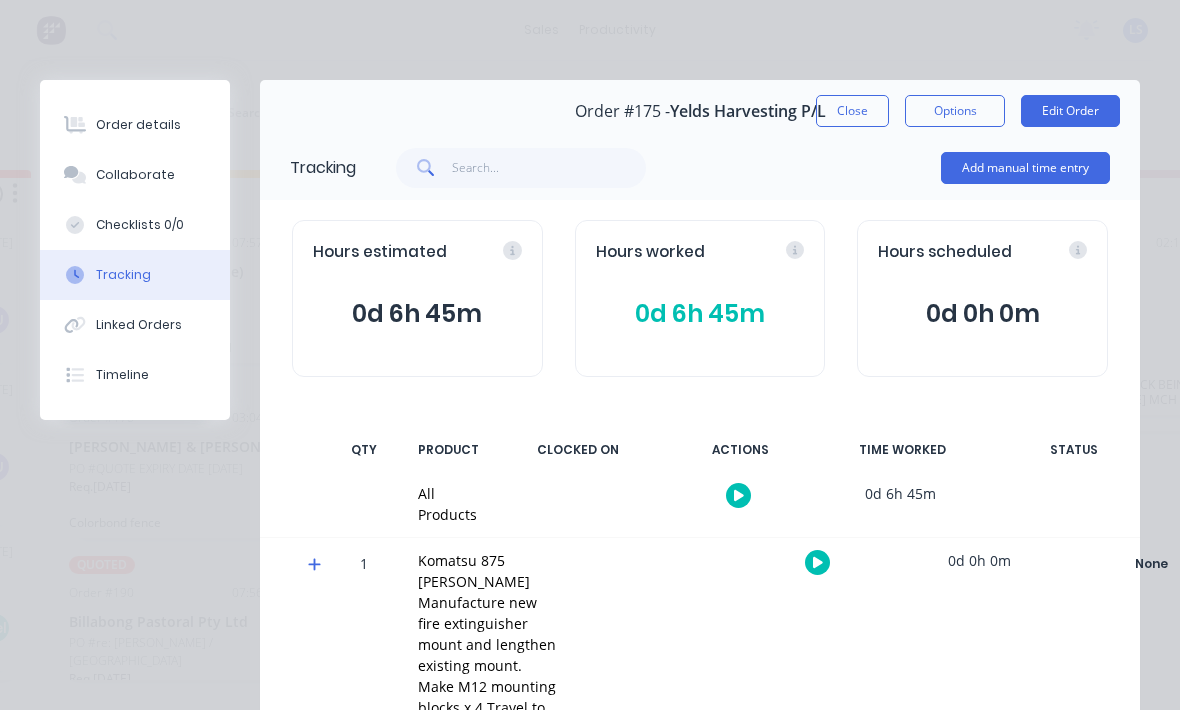 click on "Add manual time entry" at bounding box center [1025, 168] 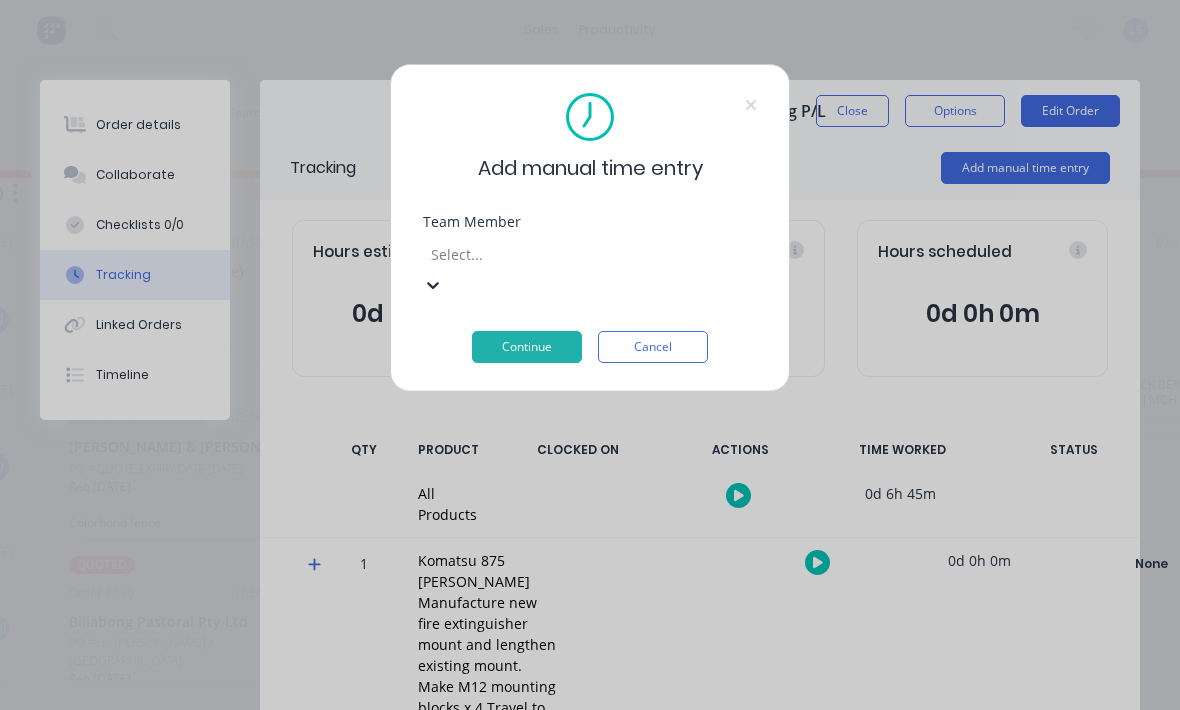 scroll, scrollTop: 0, scrollLeft: 152, axis: horizontal 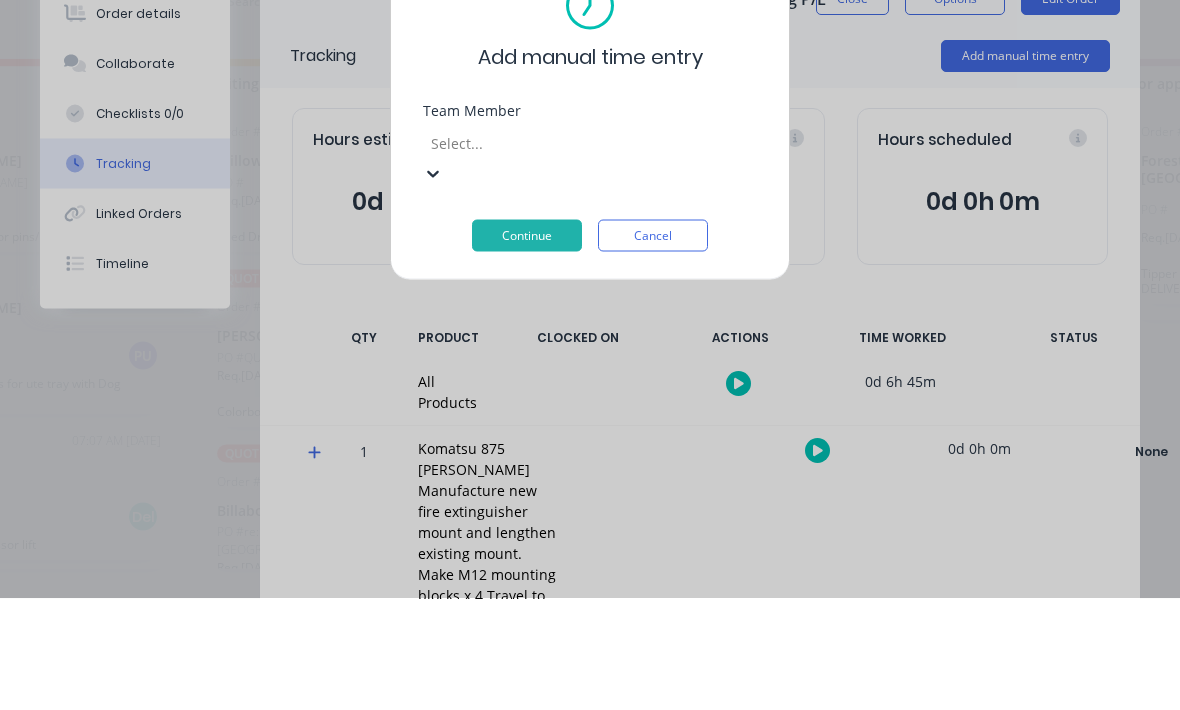 click on "[PERSON_NAME]" at bounding box center (438, 684) 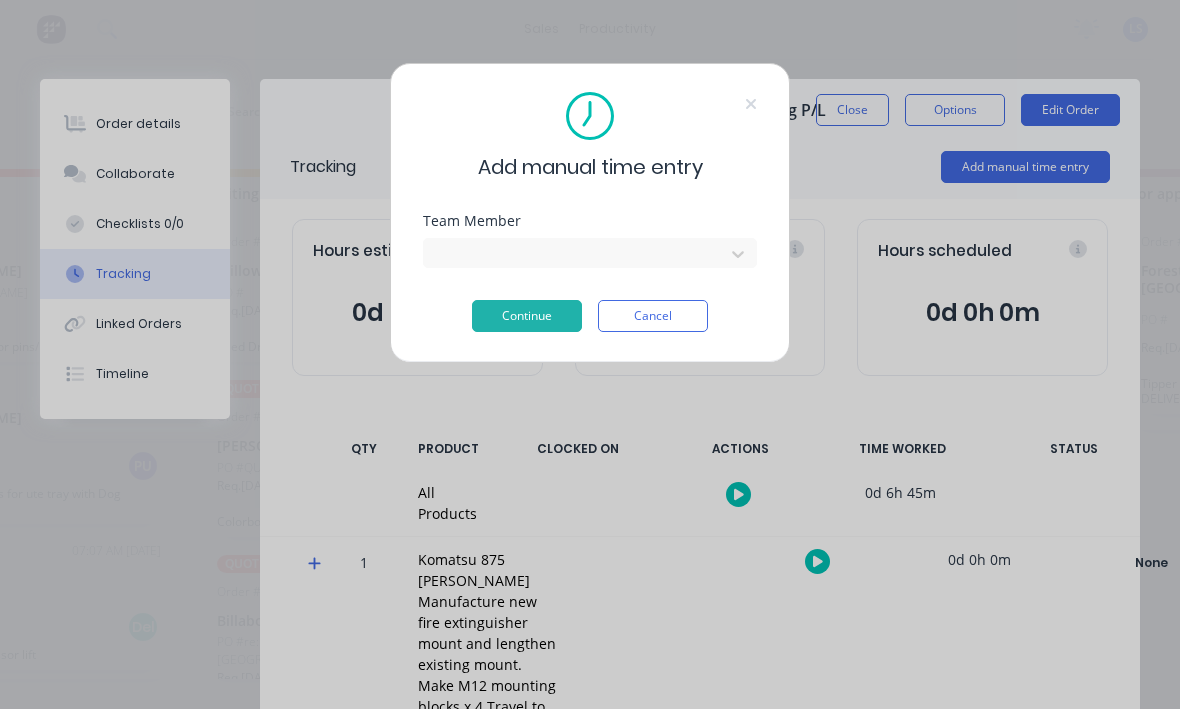 click on "Continue" at bounding box center (527, 317) 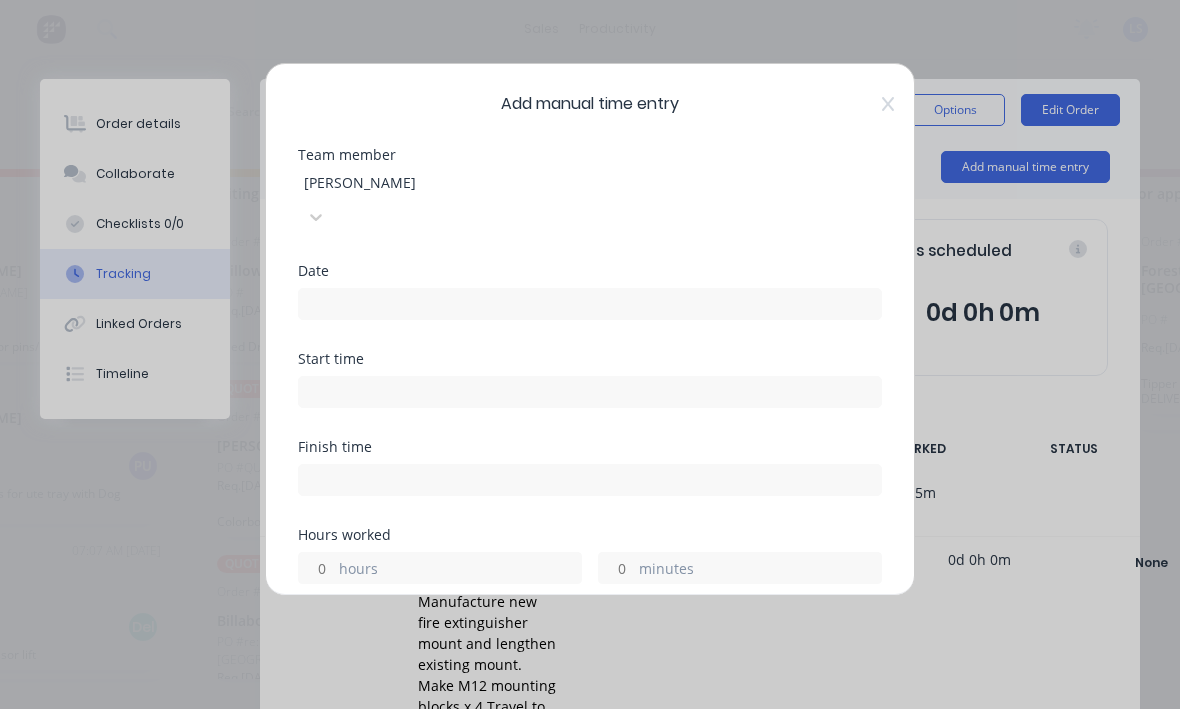click at bounding box center (590, 393) 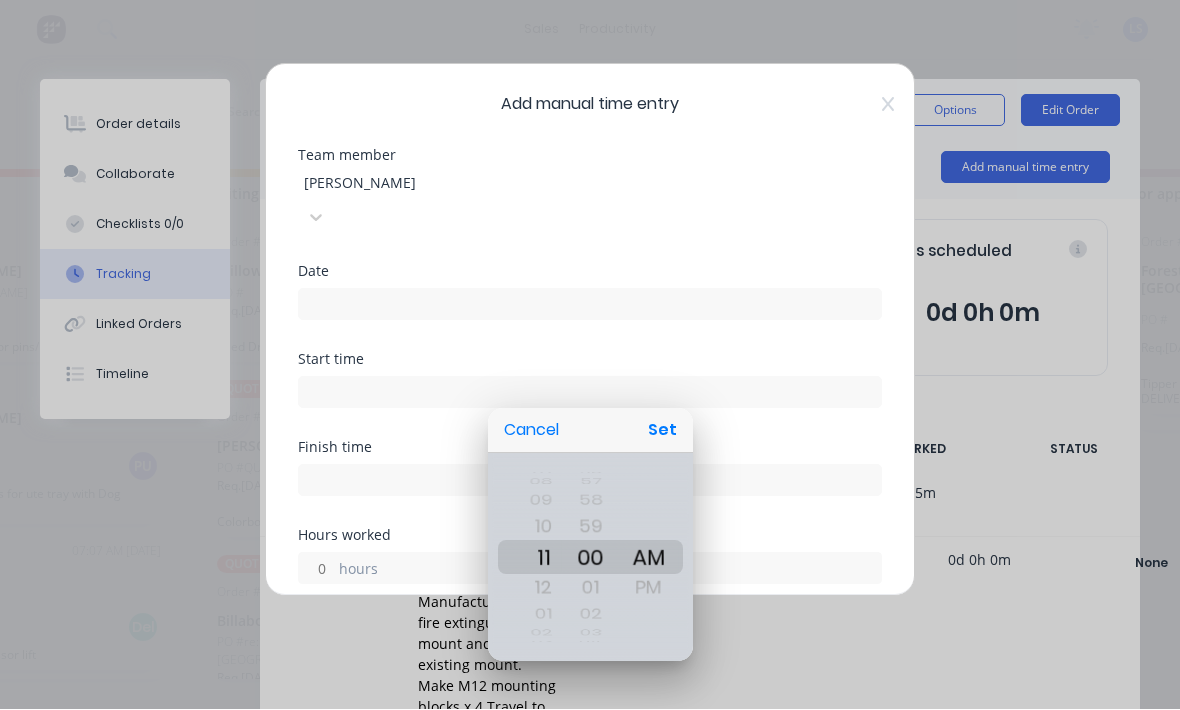 click on "Set" at bounding box center (662, 431) 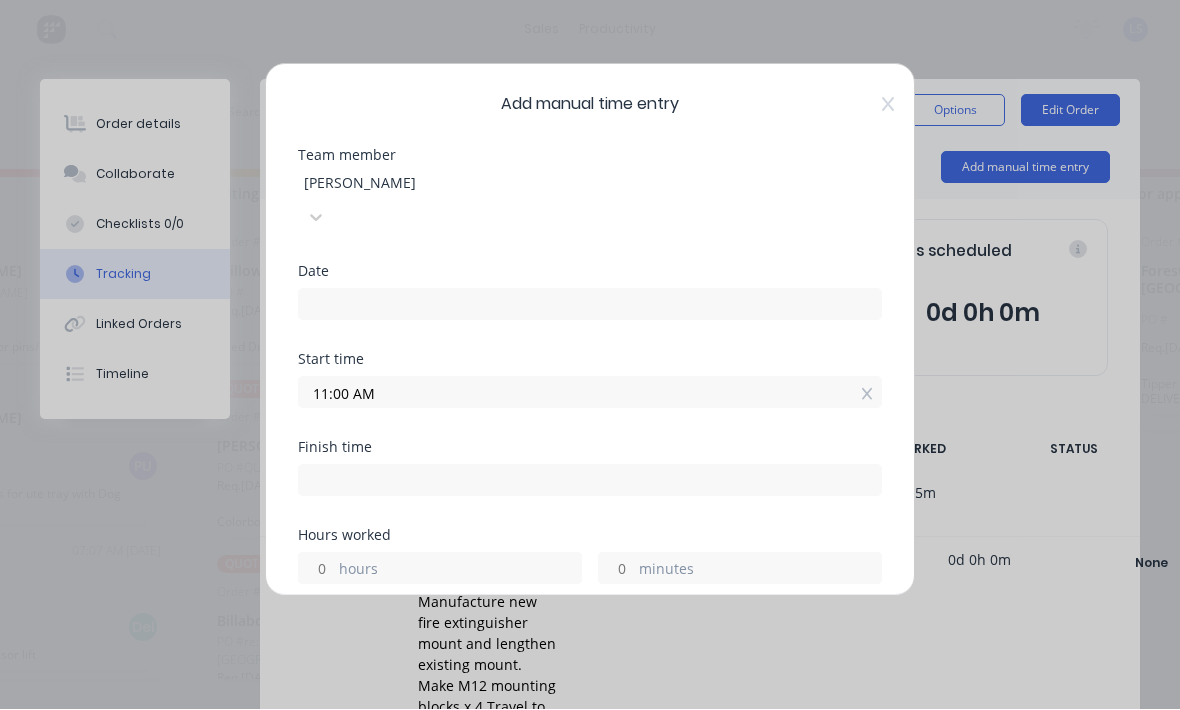 click at bounding box center (590, 305) 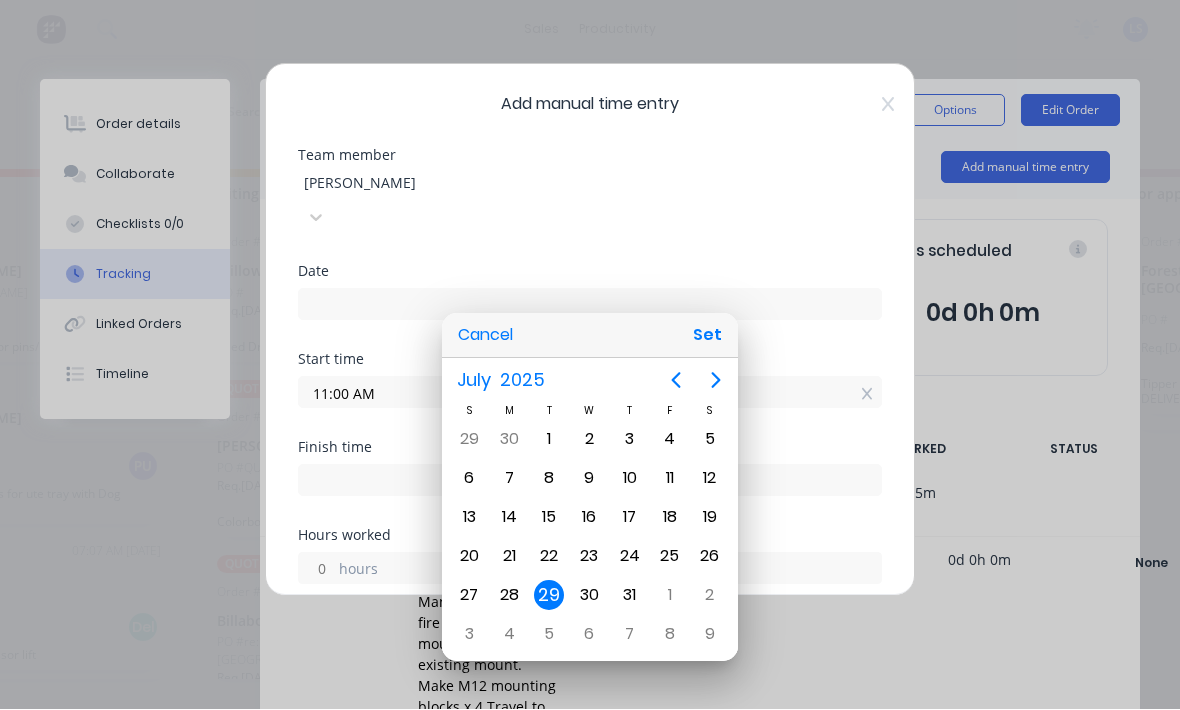 click on "Set" at bounding box center [707, 336] 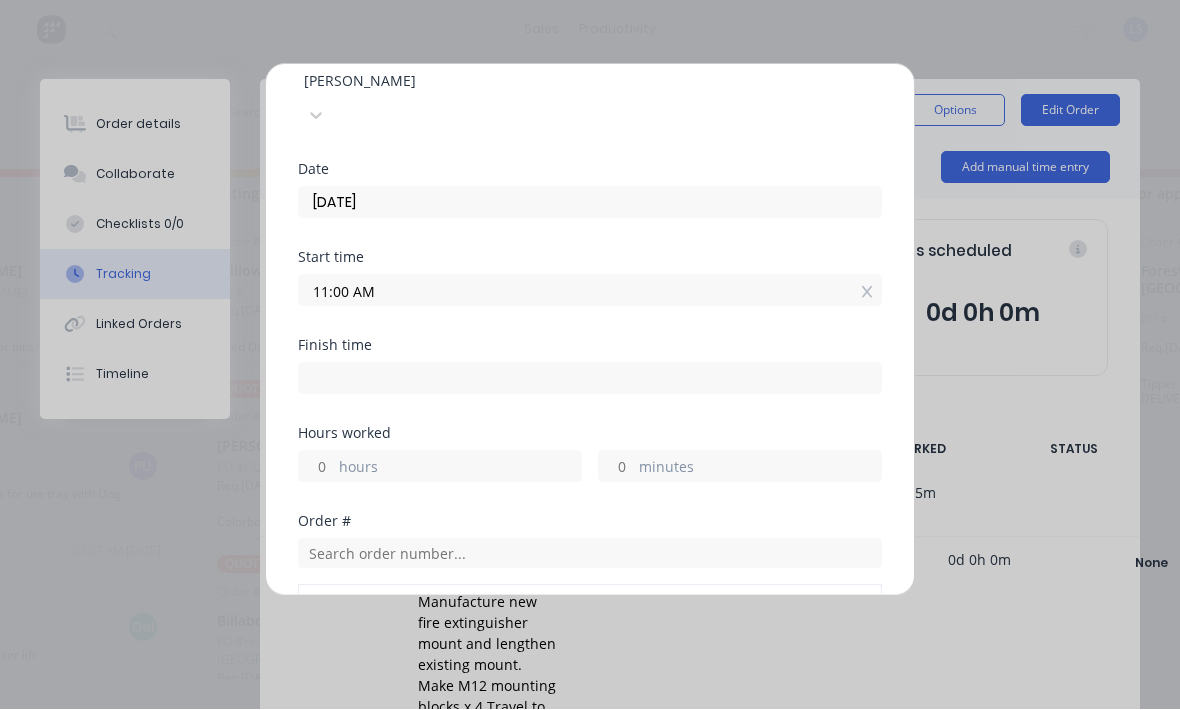scroll, scrollTop: 130, scrollLeft: 0, axis: vertical 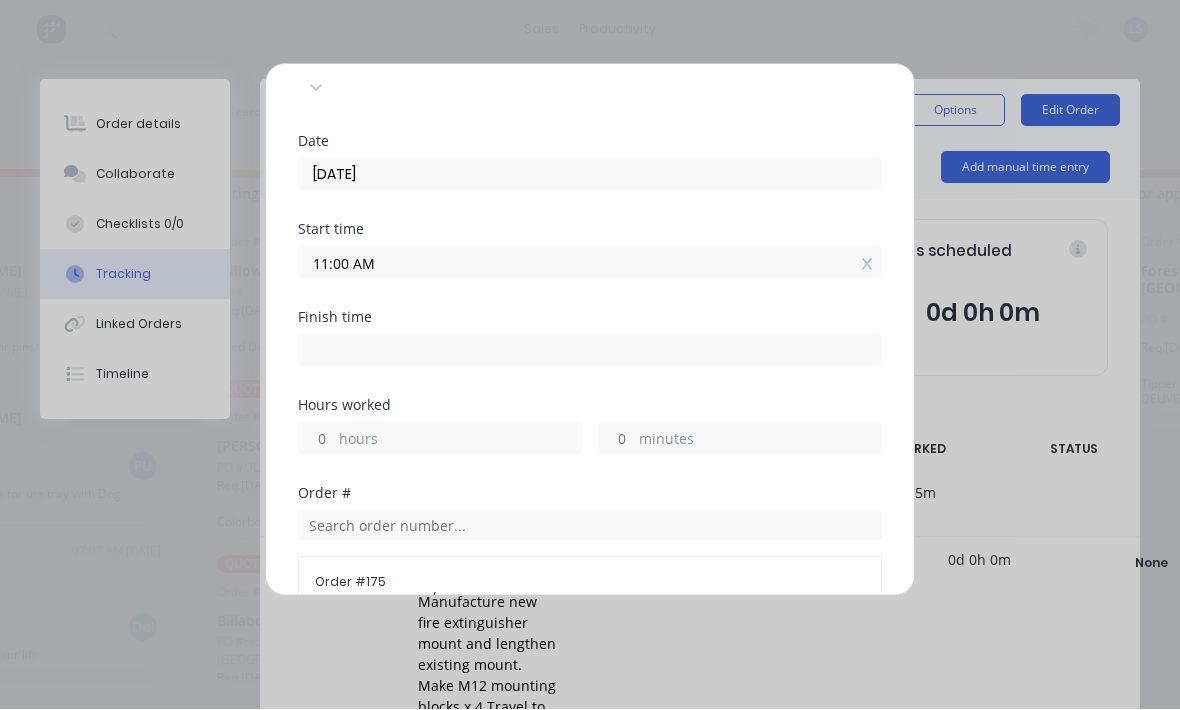 click on "hours" at bounding box center [460, 441] 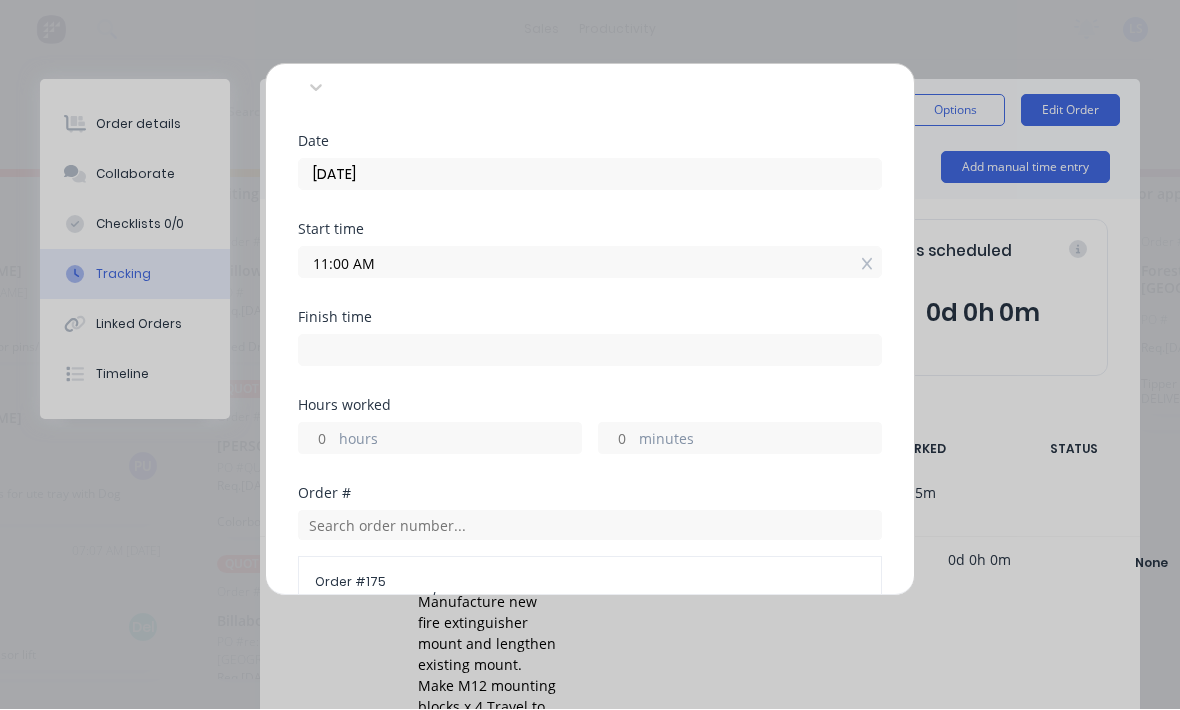 scroll, scrollTop: 36, scrollLeft: 0, axis: vertical 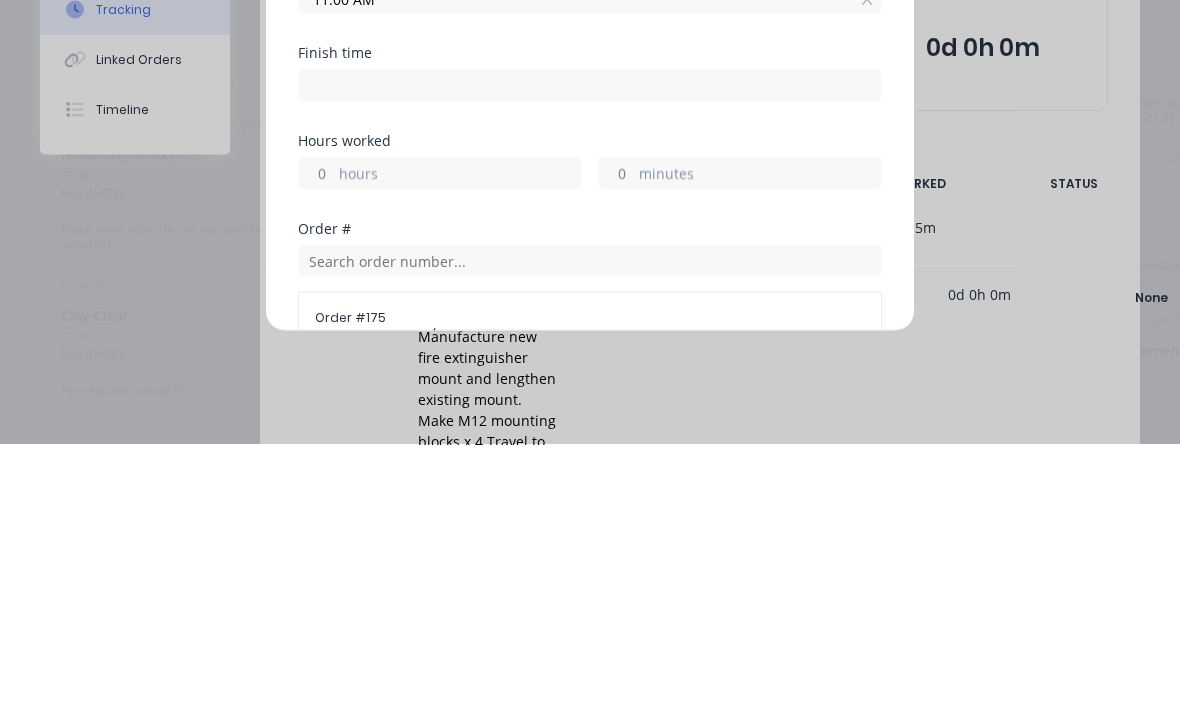 click on "minutes" at bounding box center (760, 441) 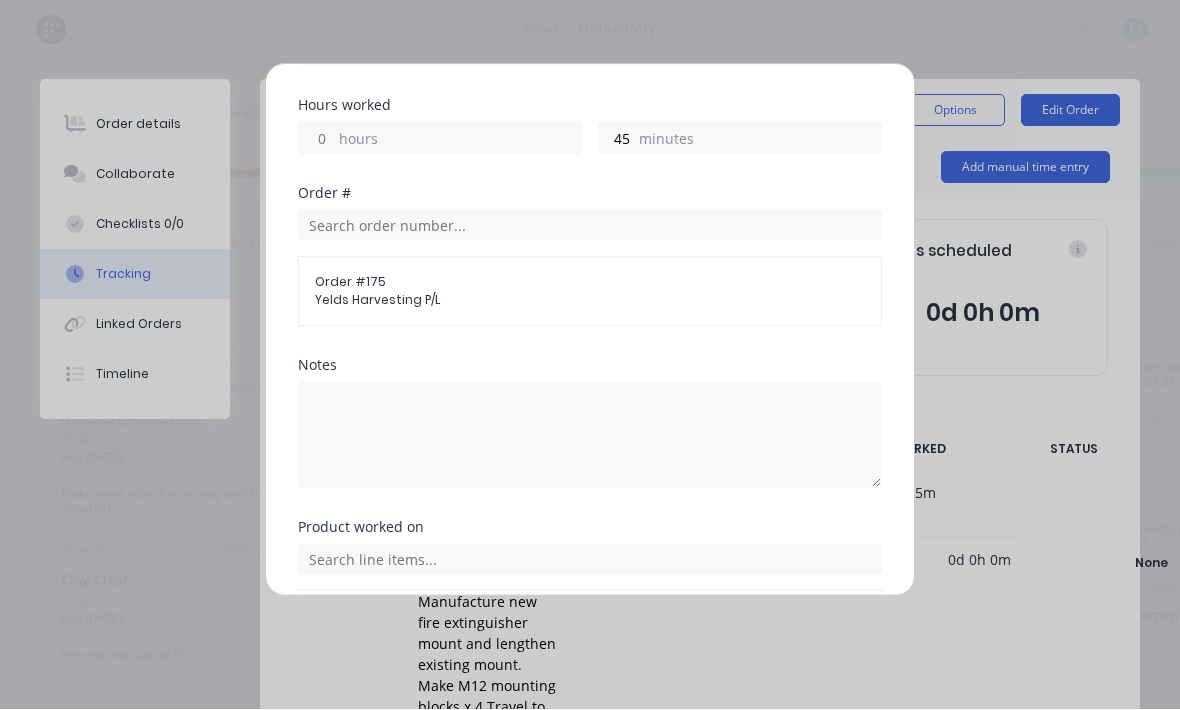scroll, scrollTop: 442, scrollLeft: 0, axis: vertical 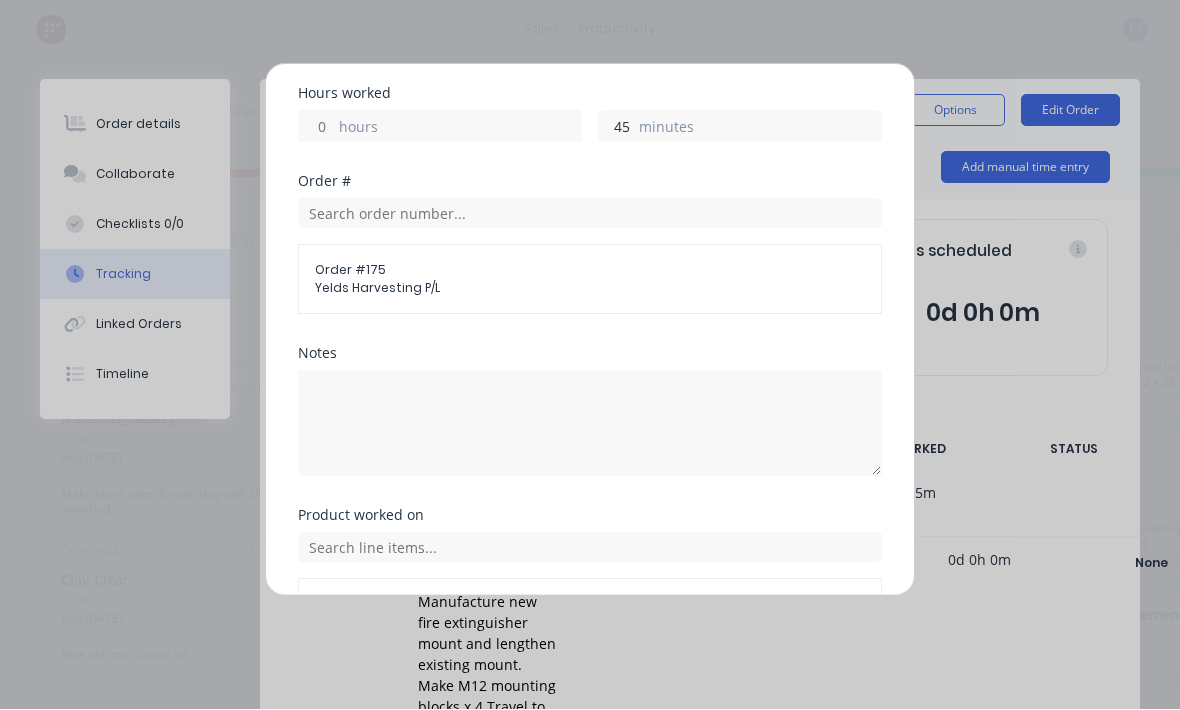 type on "45" 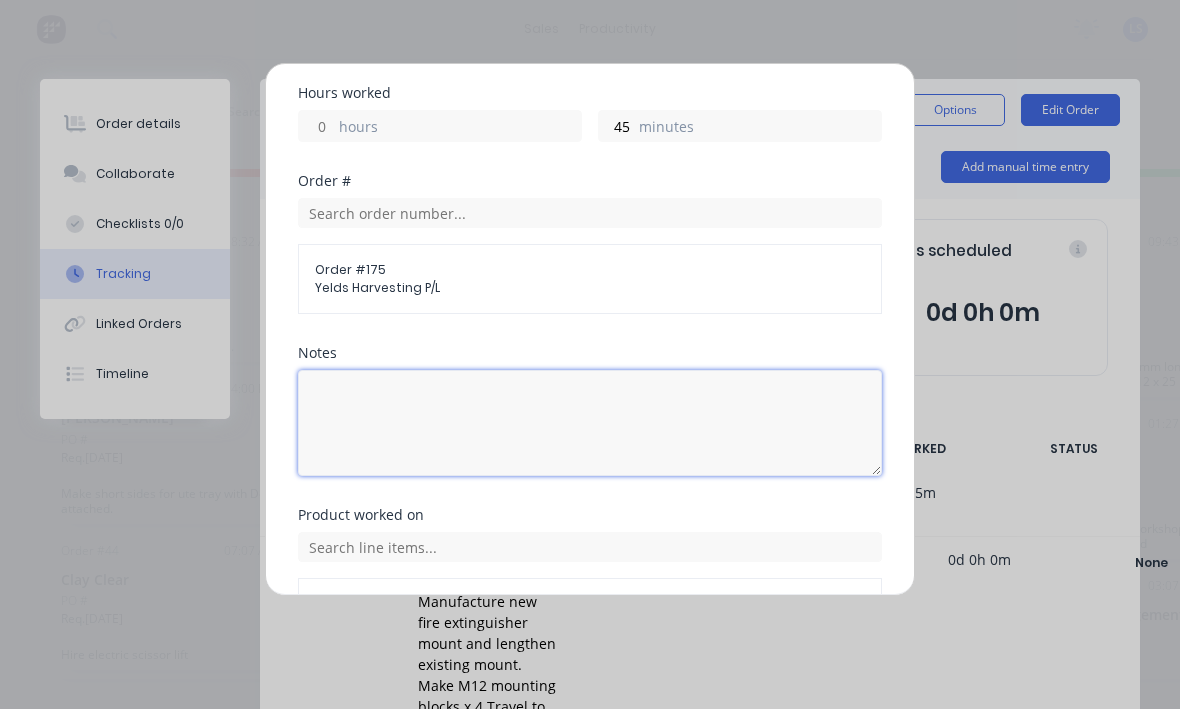 click at bounding box center [590, 424] 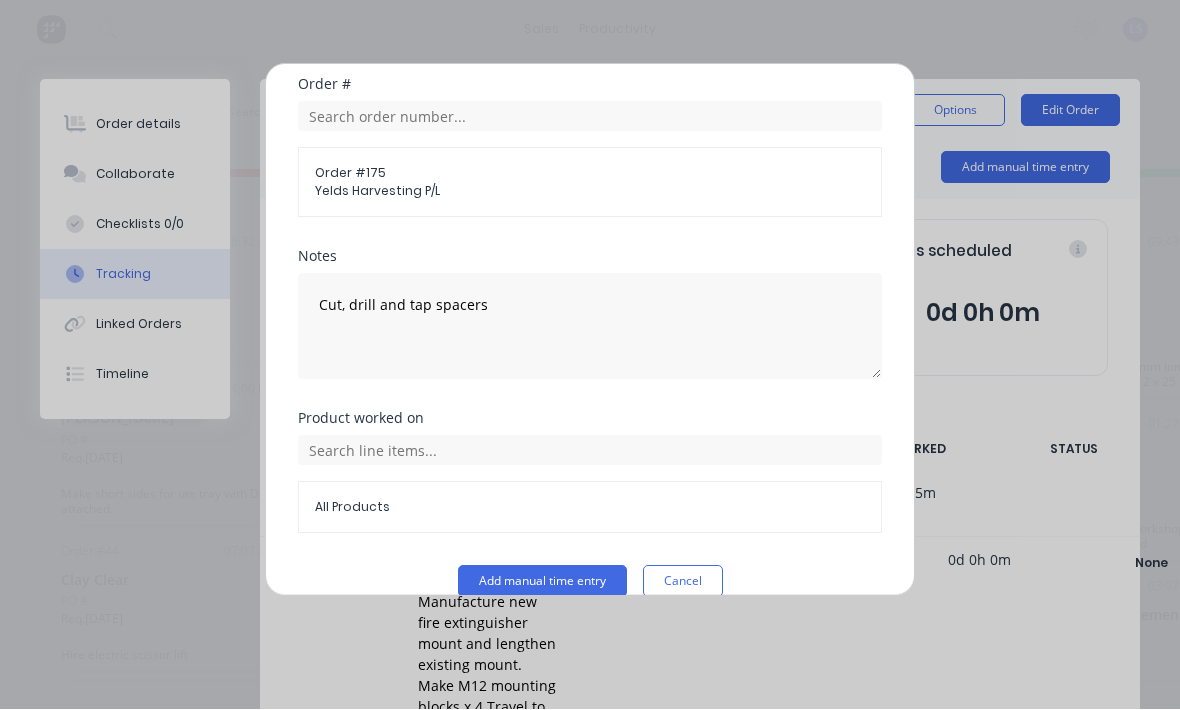 scroll, scrollTop: 539, scrollLeft: 0, axis: vertical 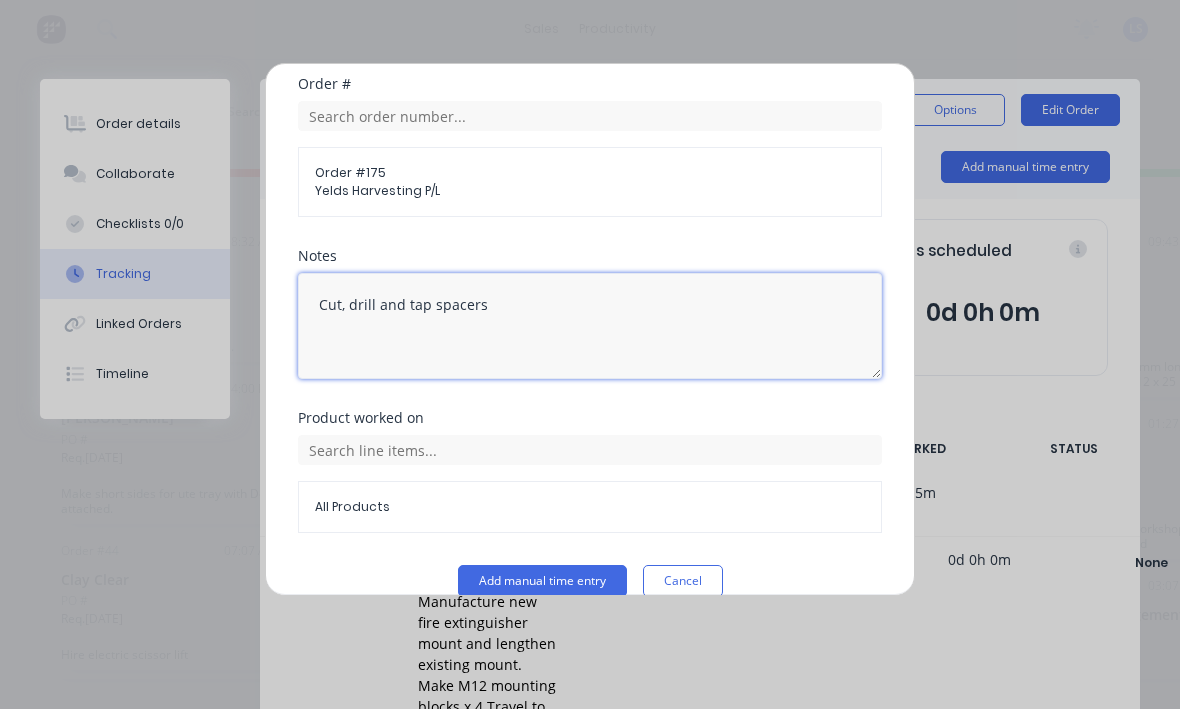 type on "Cut, drill and tap spacers" 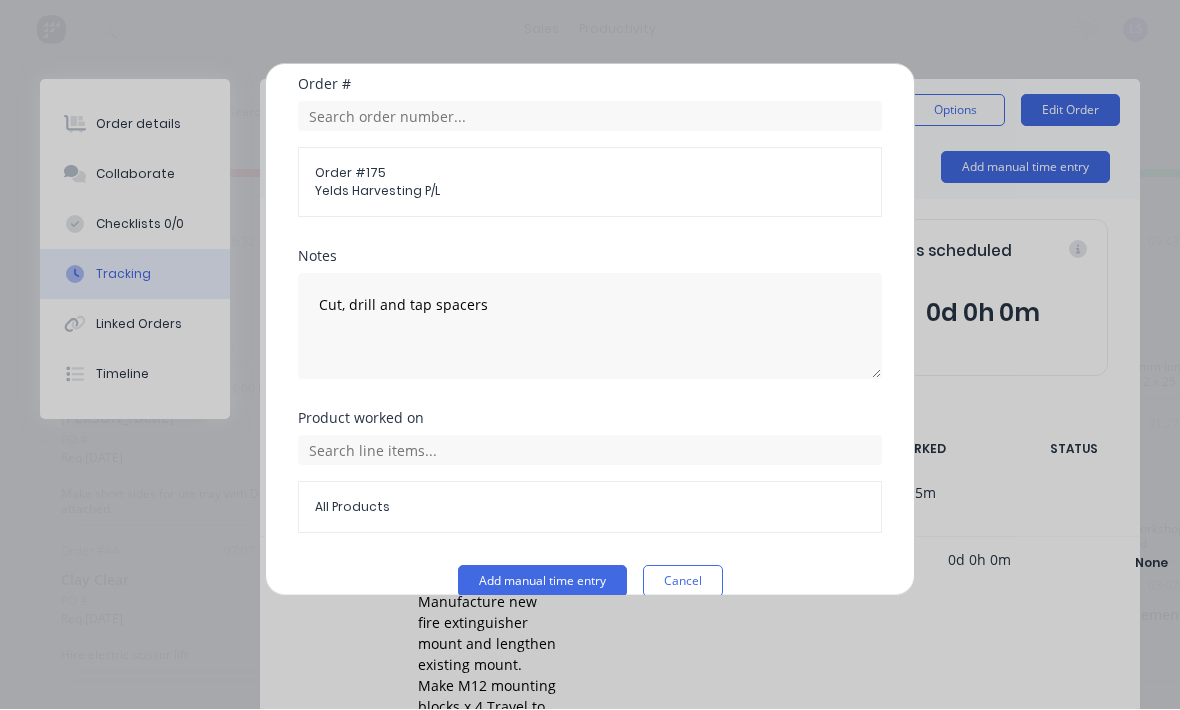 click on "Add manual time entry" at bounding box center [542, 582] 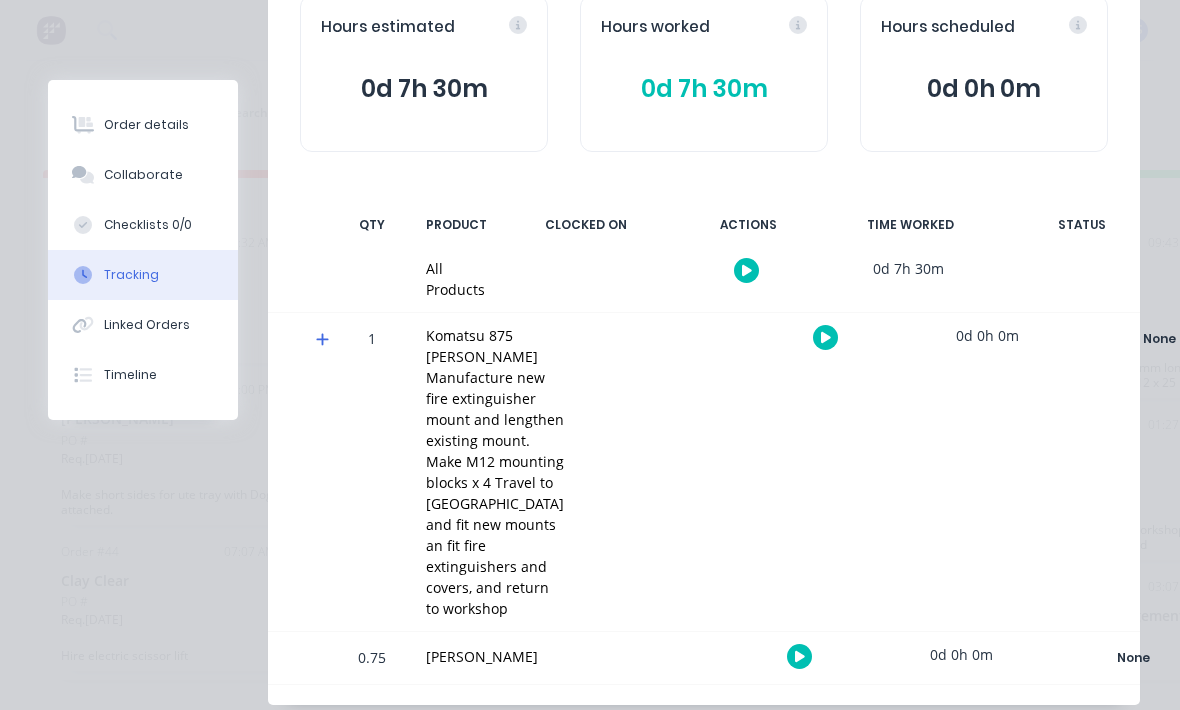 scroll, scrollTop: 235, scrollLeft: 0, axis: vertical 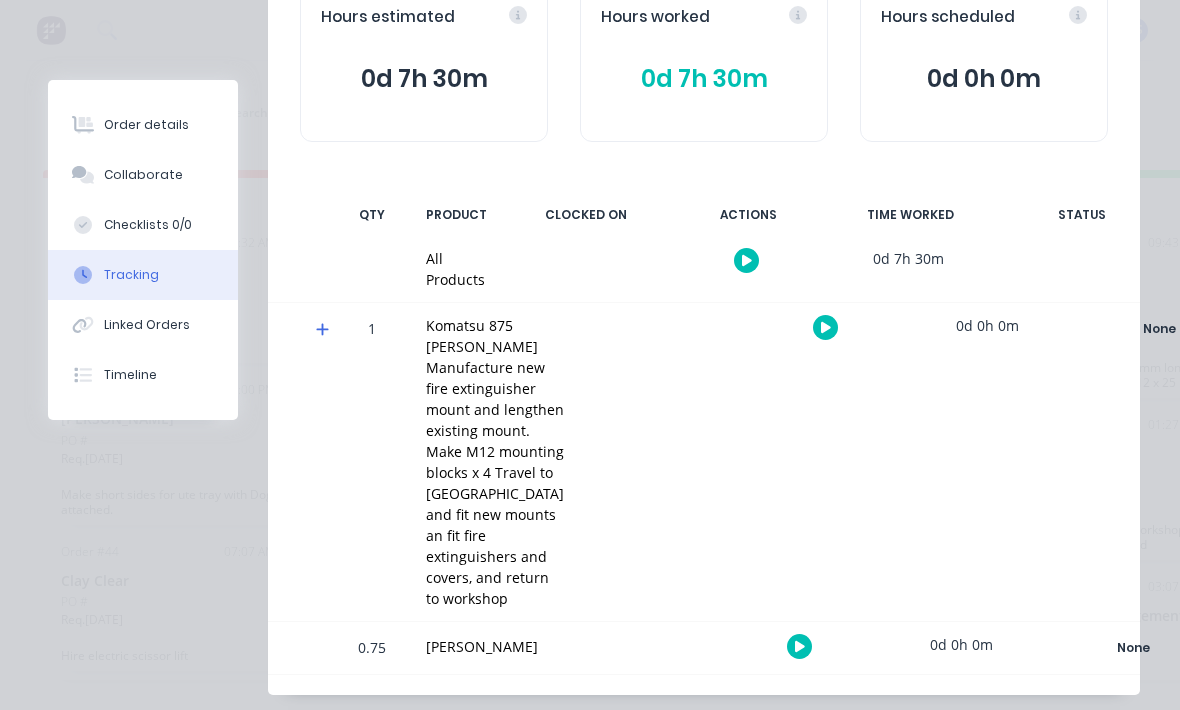click on "Order details" at bounding box center (146, 125) 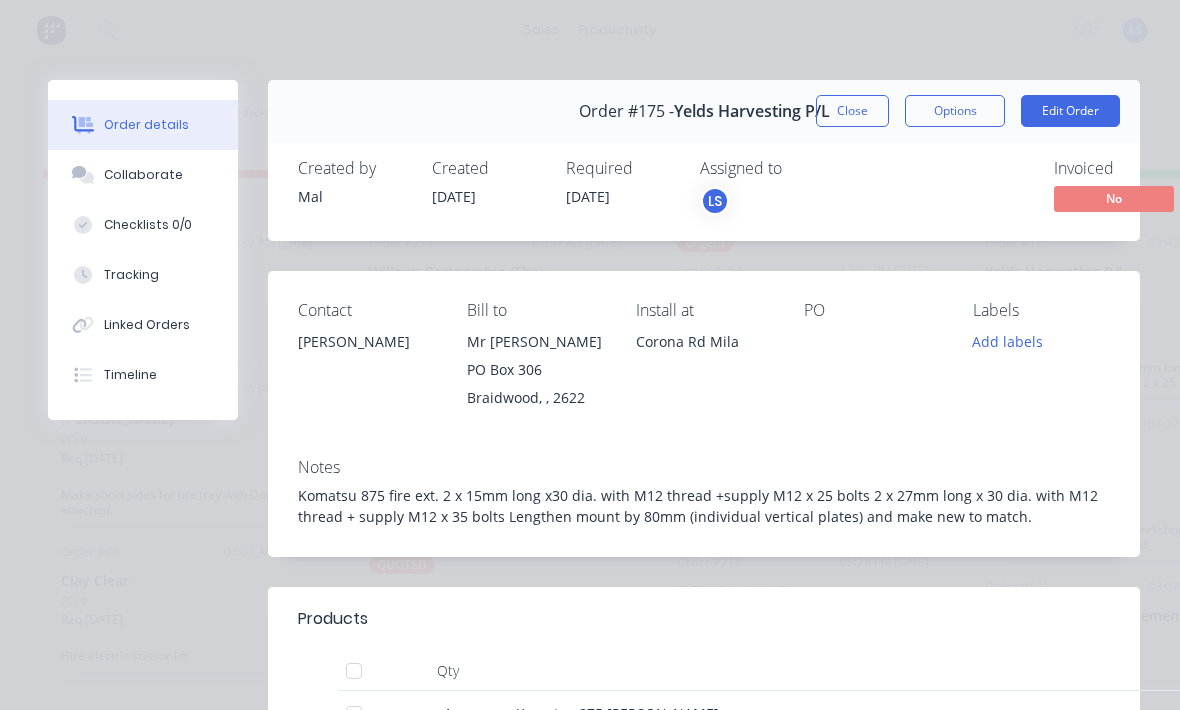 scroll, scrollTop: 0, scrollLeft: 0, axis: both 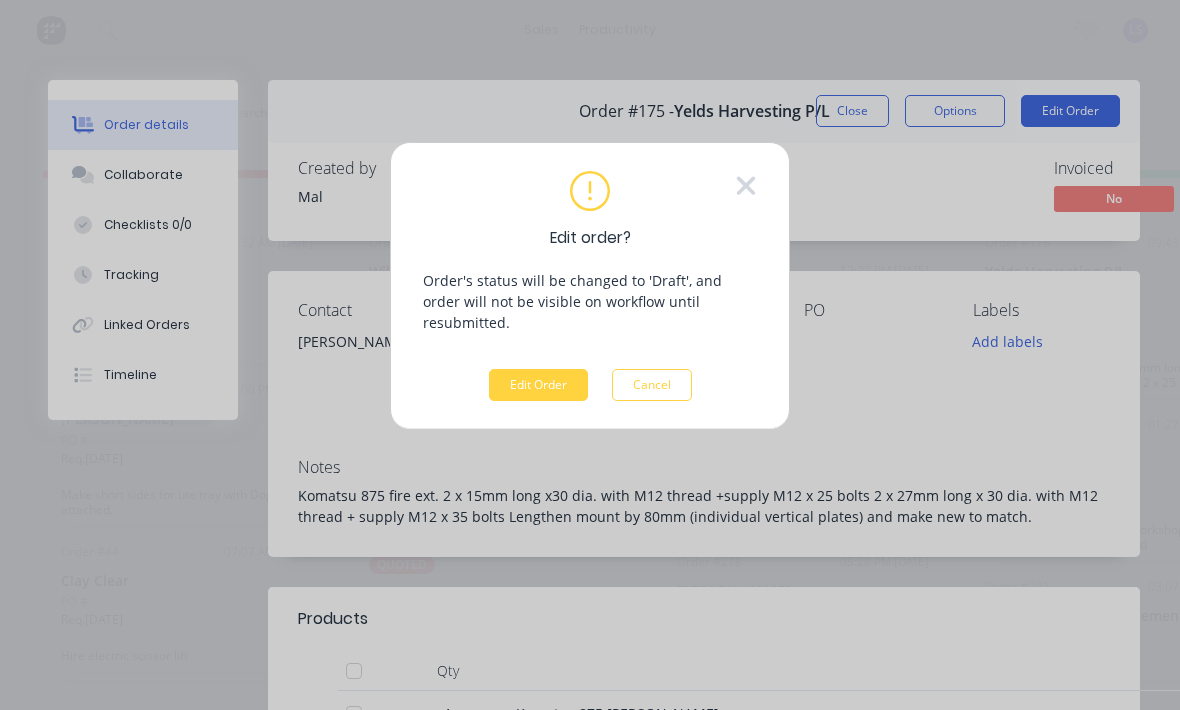 click on "Edit Order" at bounding box center (538, 385) 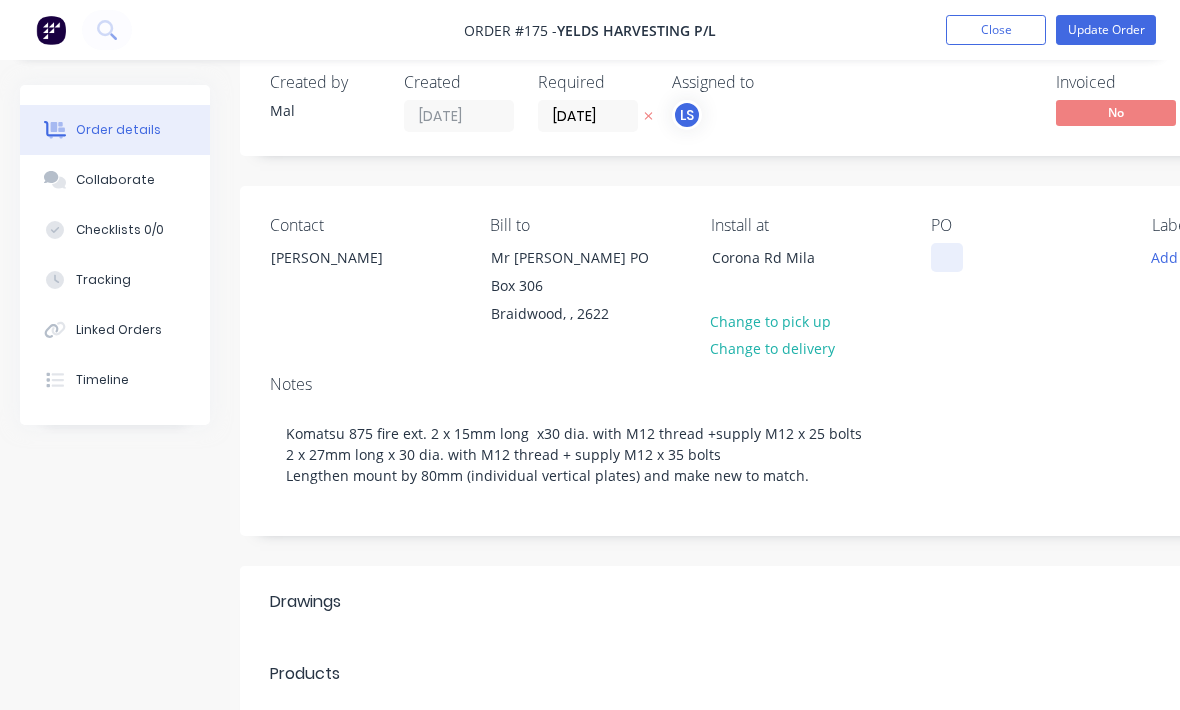 click at bounding box center (947, 257) 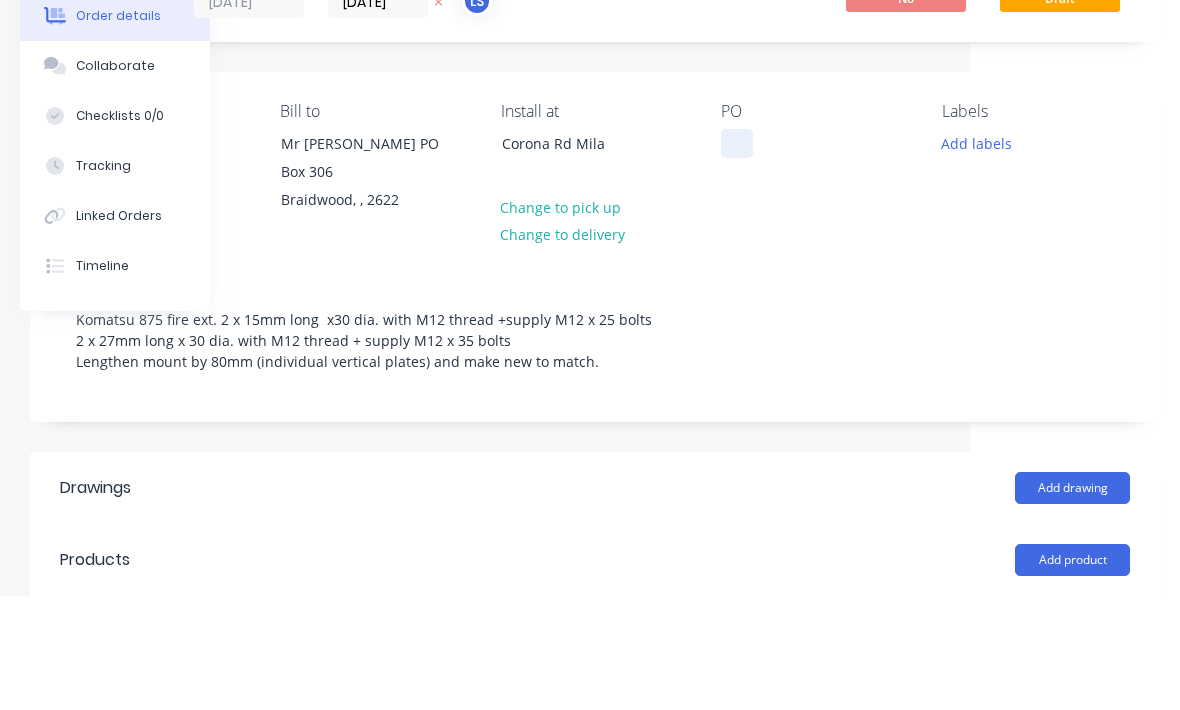type 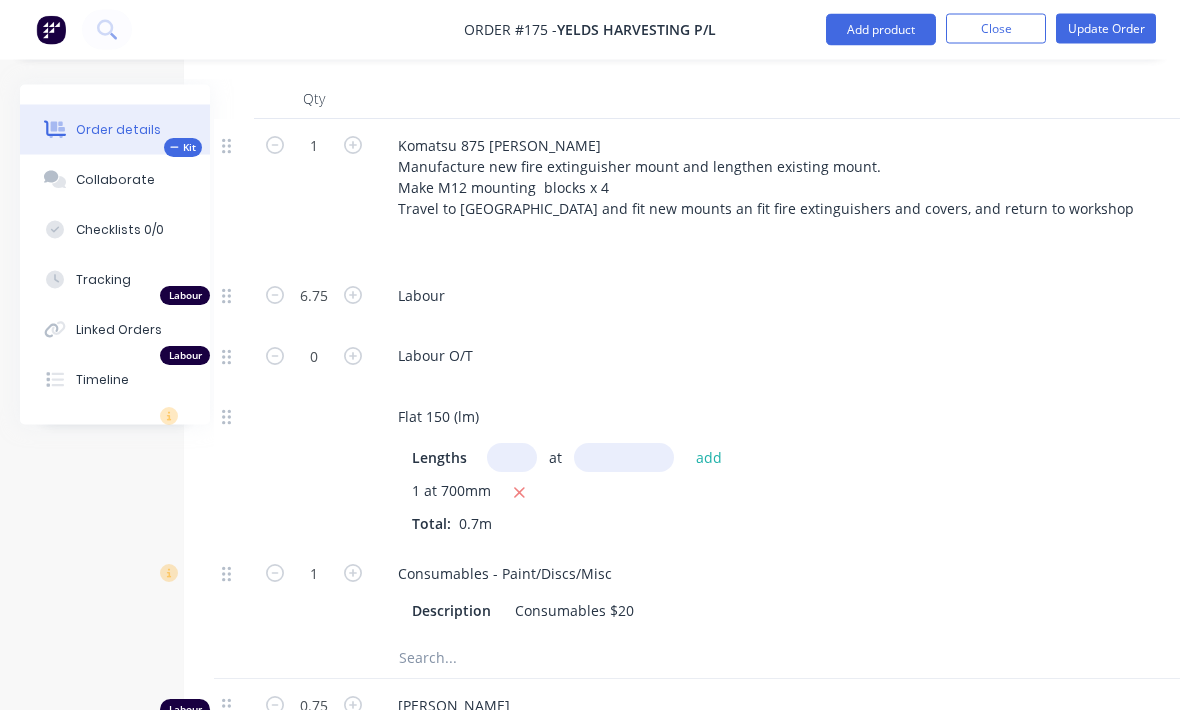 scroll, scrollTop: 667, scrollLeft: 56, axis: both 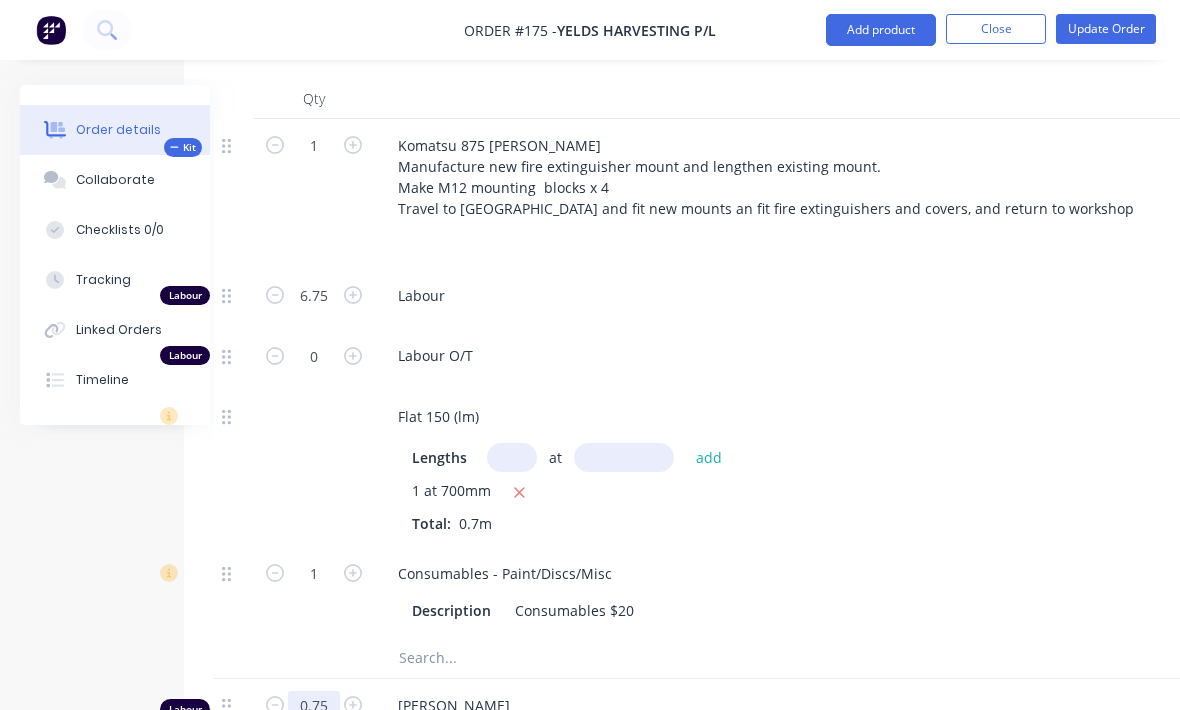 click on "0.75" at bounding box center [314, 146] 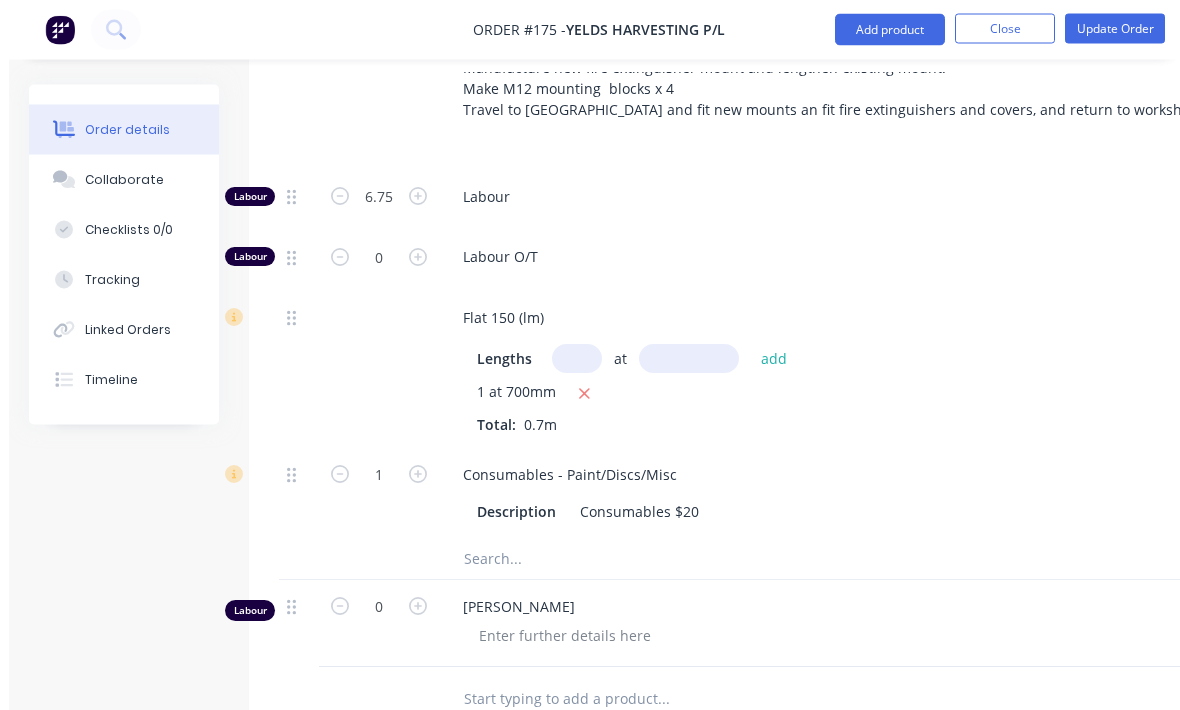 scroll, scrollTop: 755, scrollLeft: 0, axis: vertical 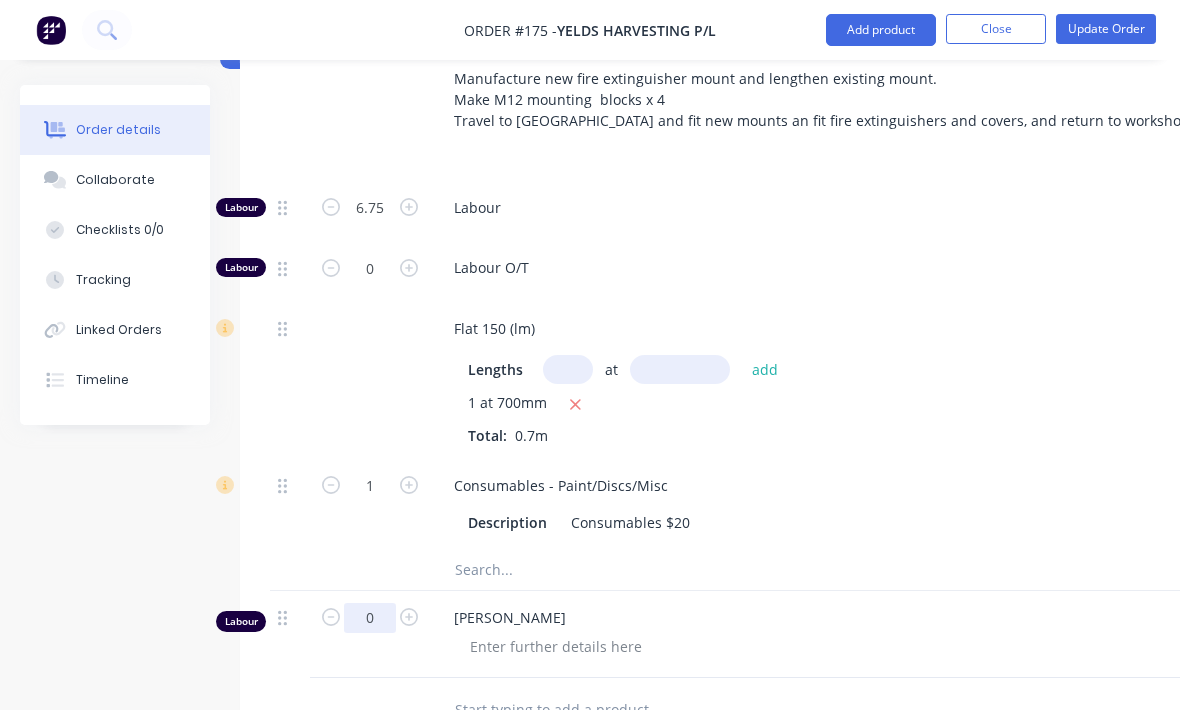 type on "0" 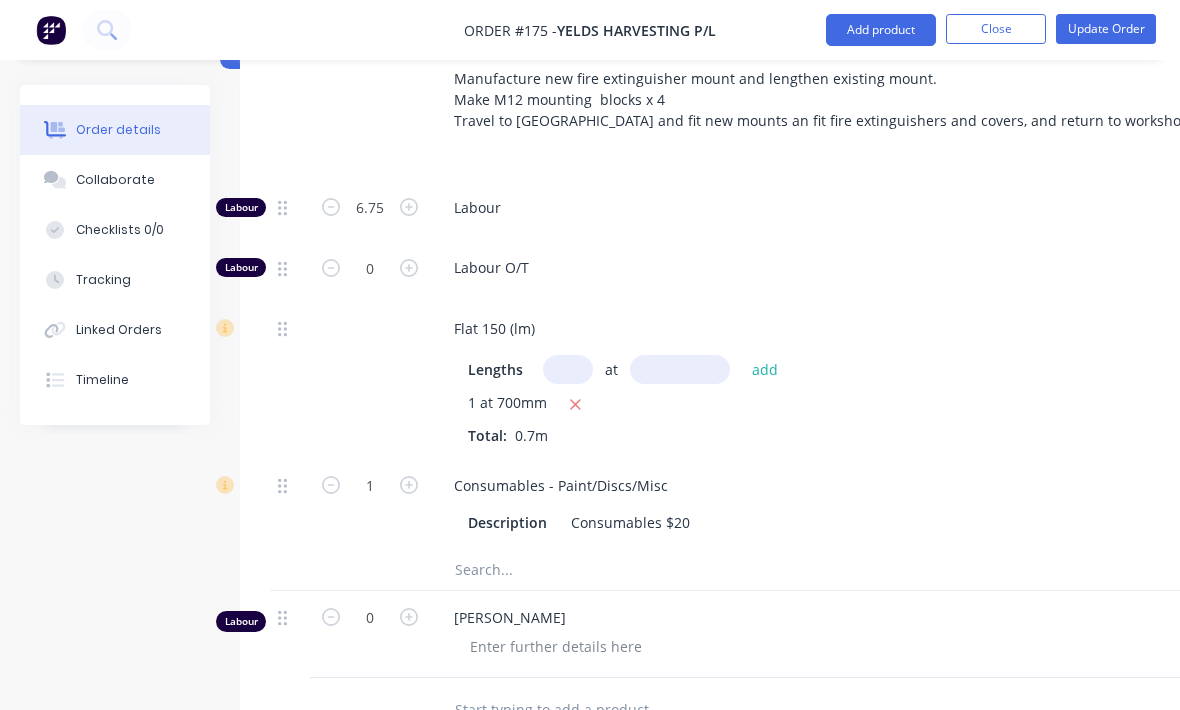click 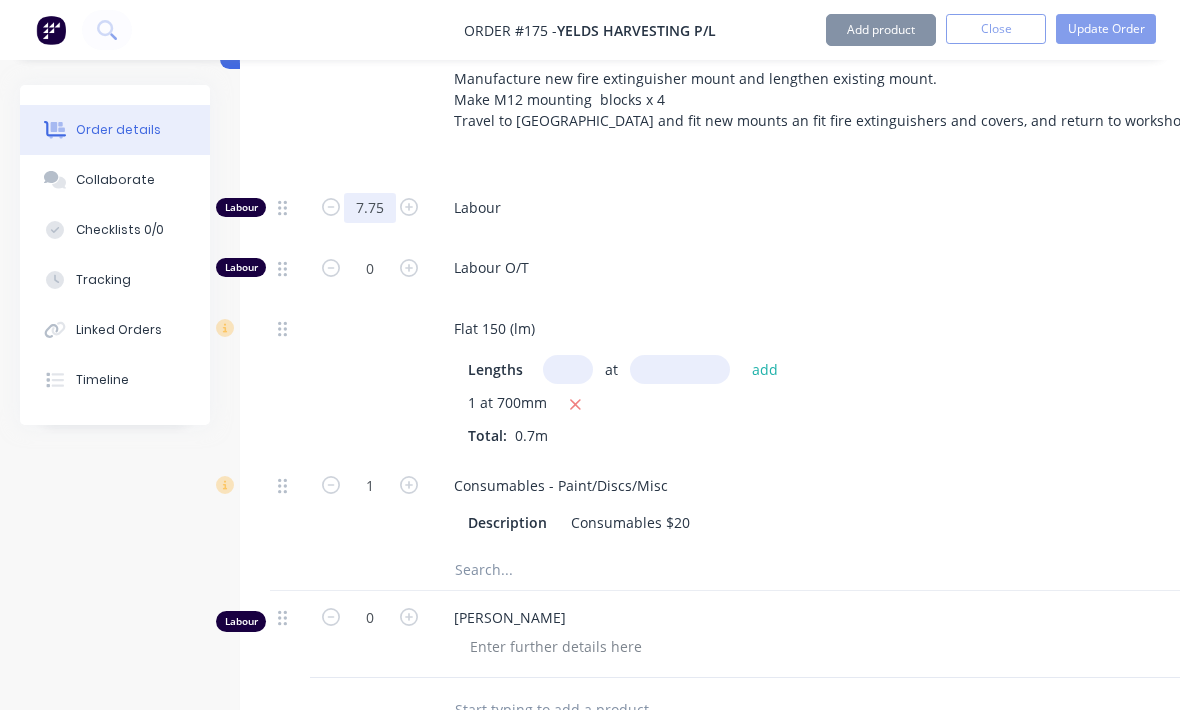click on "7.75" at bounding box center (370, 208) 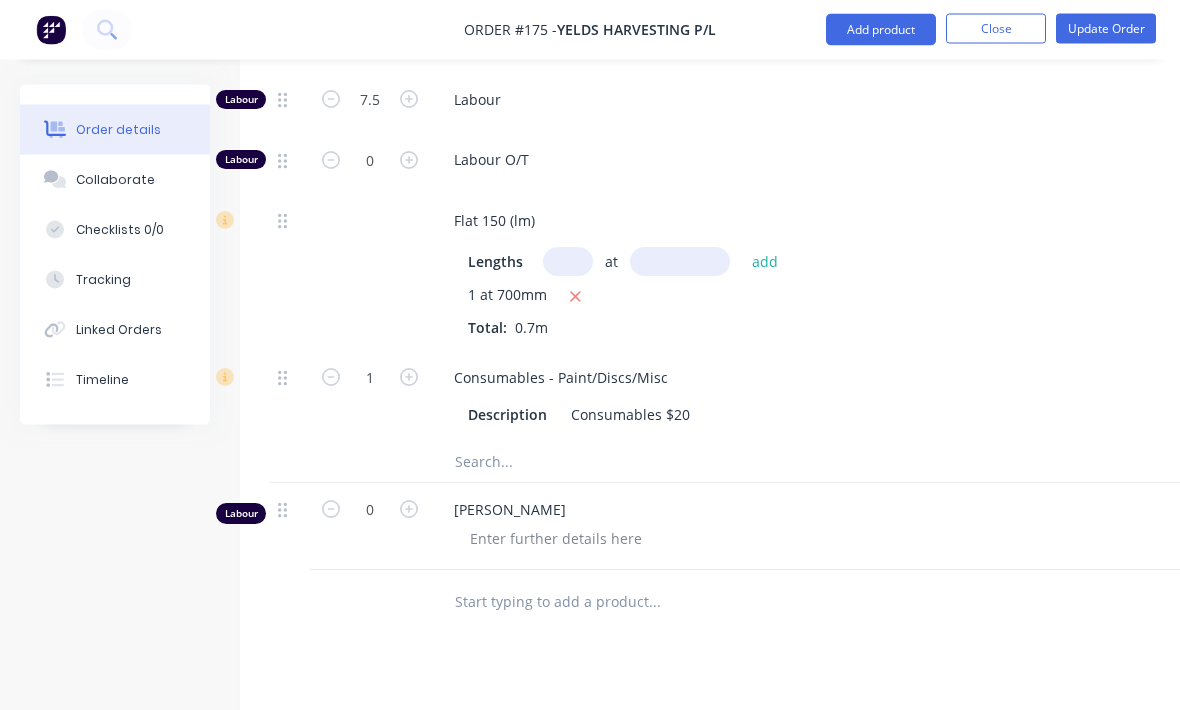 scroll, scrollTop: 863, scrollLeft: 0, axis: vertical 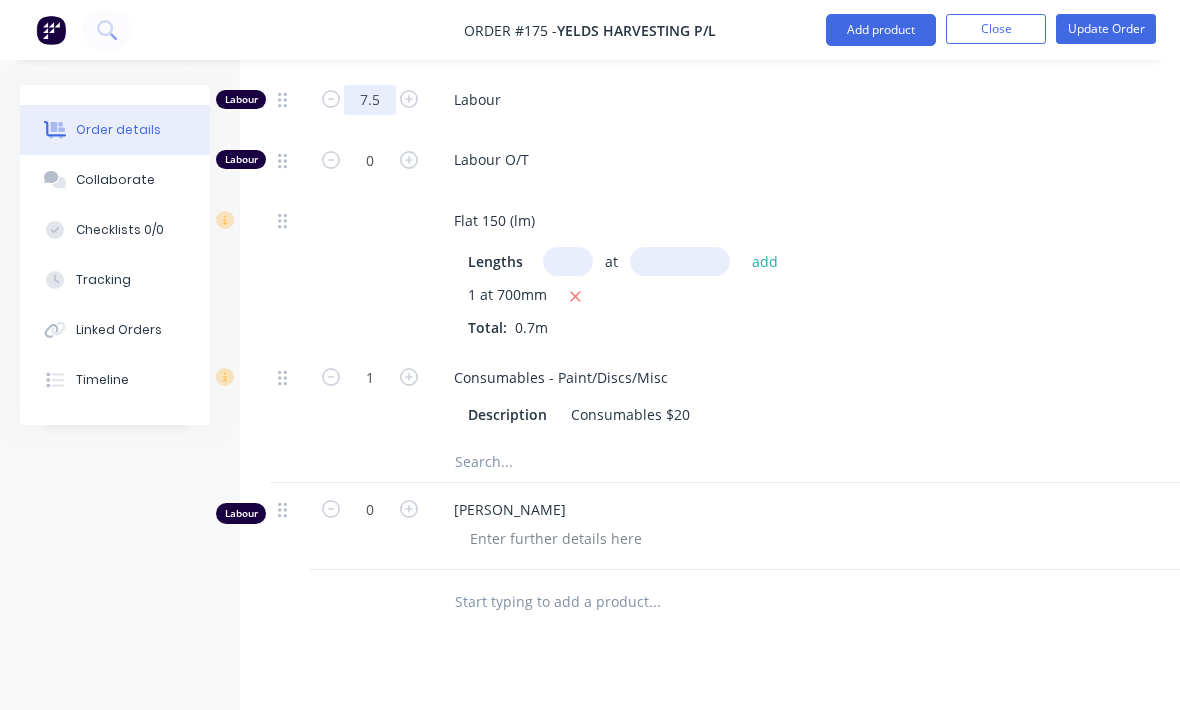 type on "7.5" 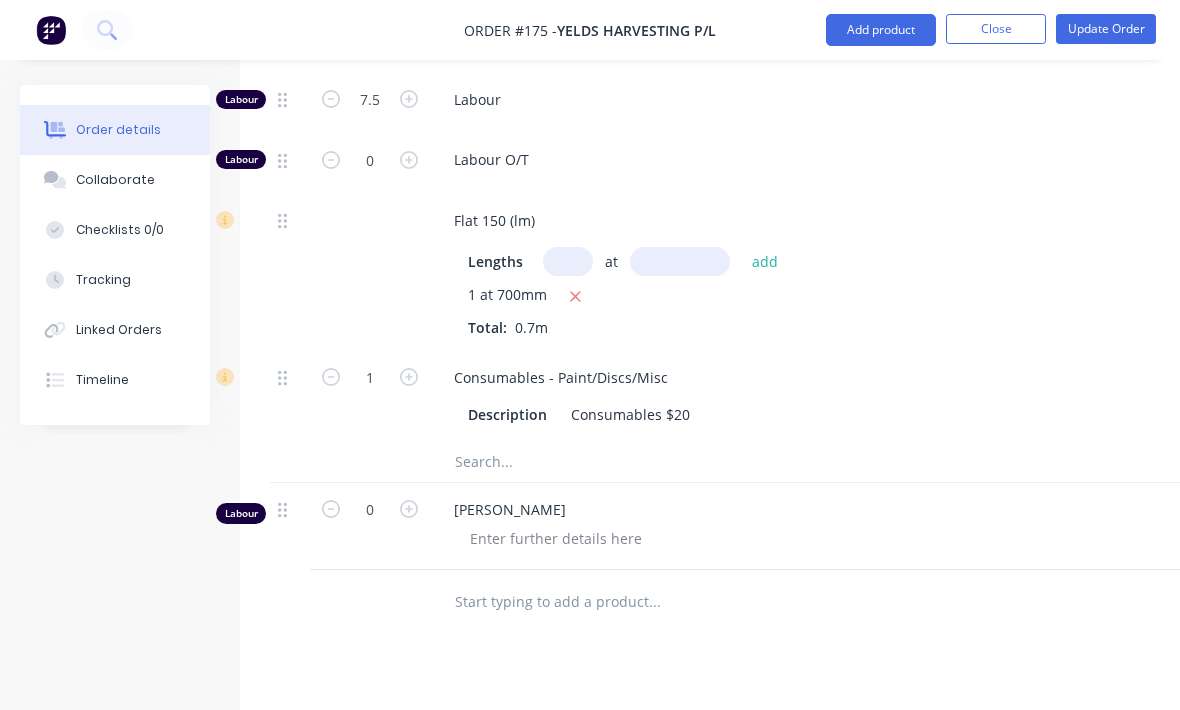 click at bounding box center (654, 462) 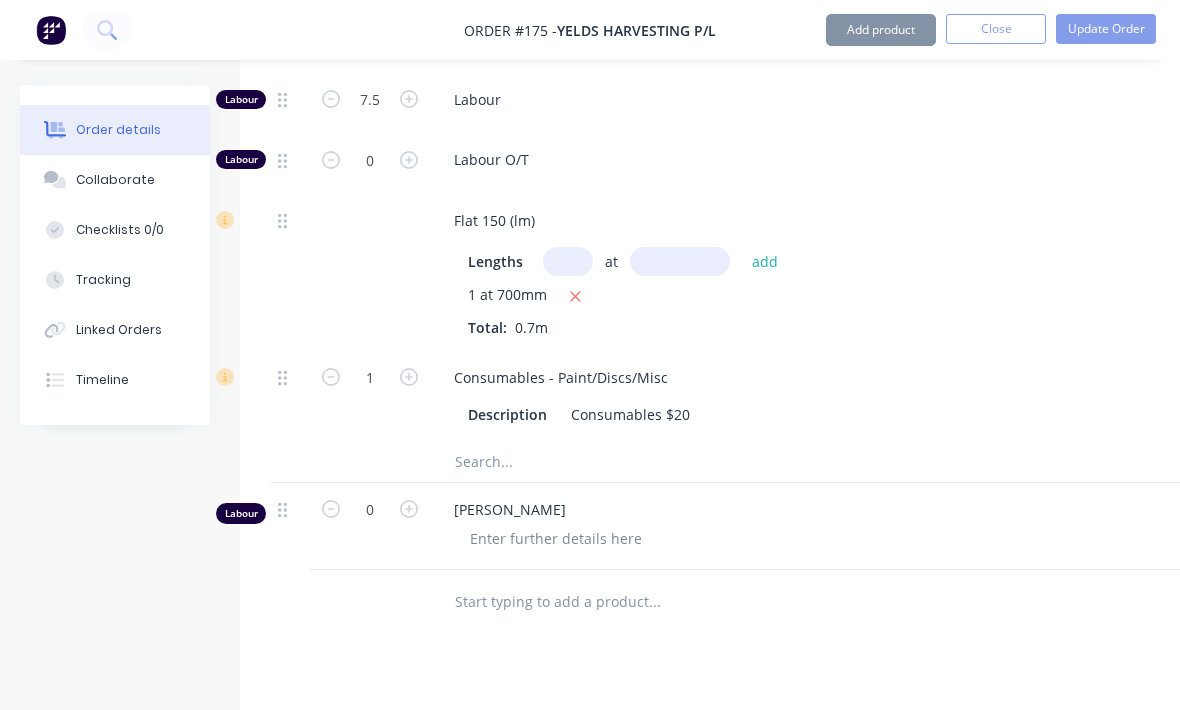 scroll, scrollTop: 862, scrollLeft: 64, axis: both 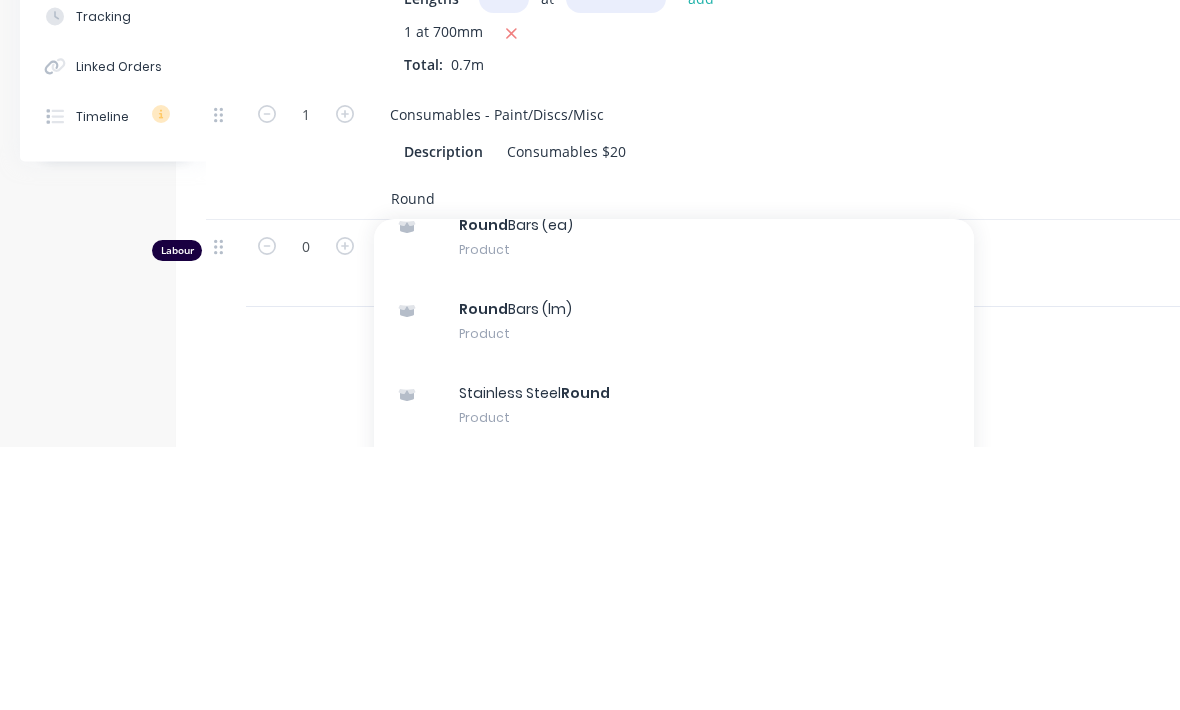 type on "Round" 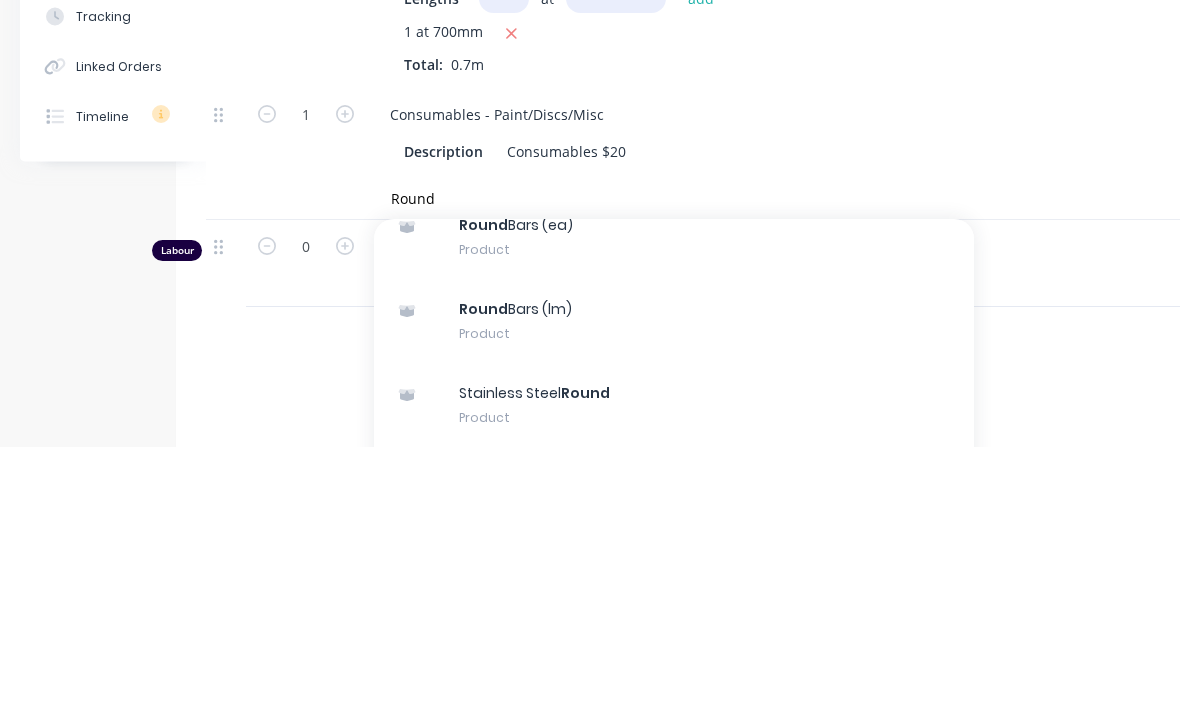 click on "Round  Bars (lm) Product" at bounding box center (674, 585) 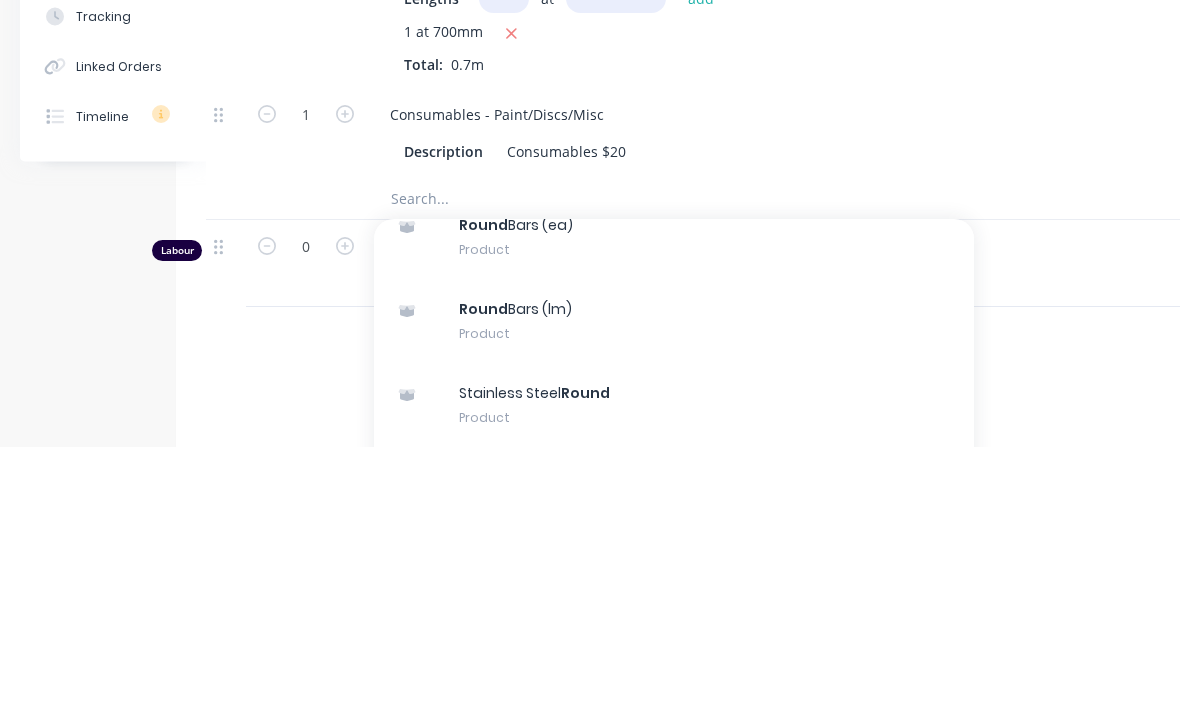 scroll, scrollTop: 1056, scrollLeft: 64, axis: both 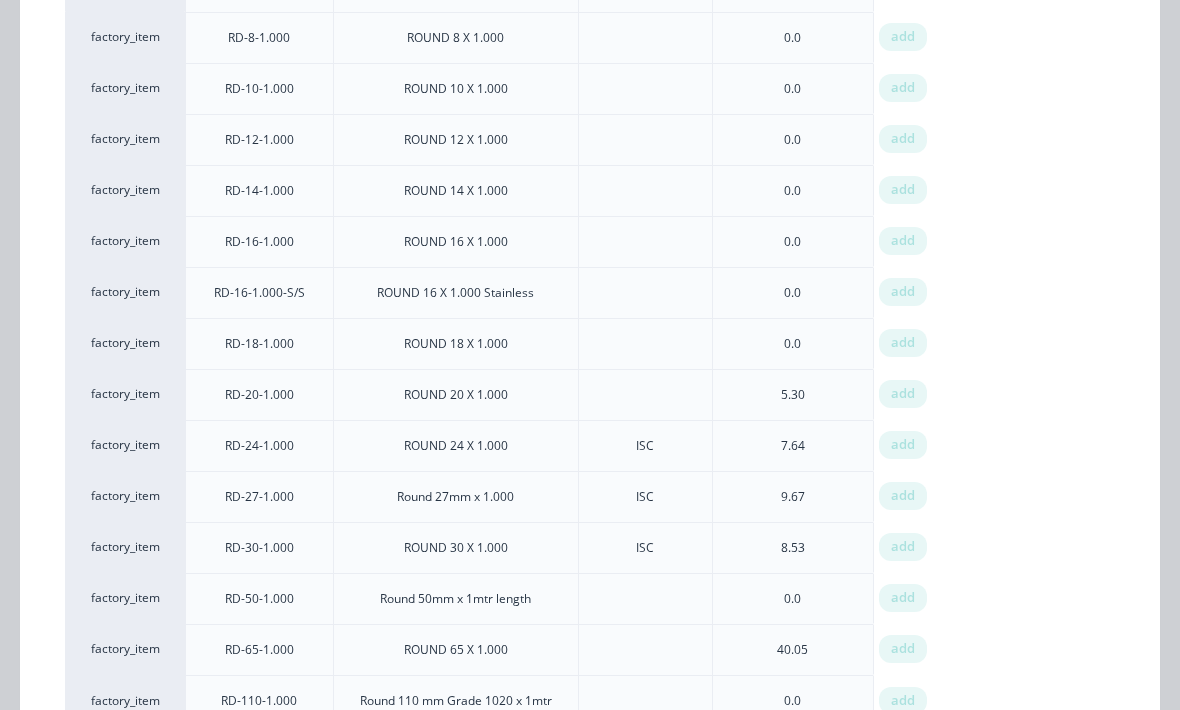 click on "add" at bounding box center [903, 547] 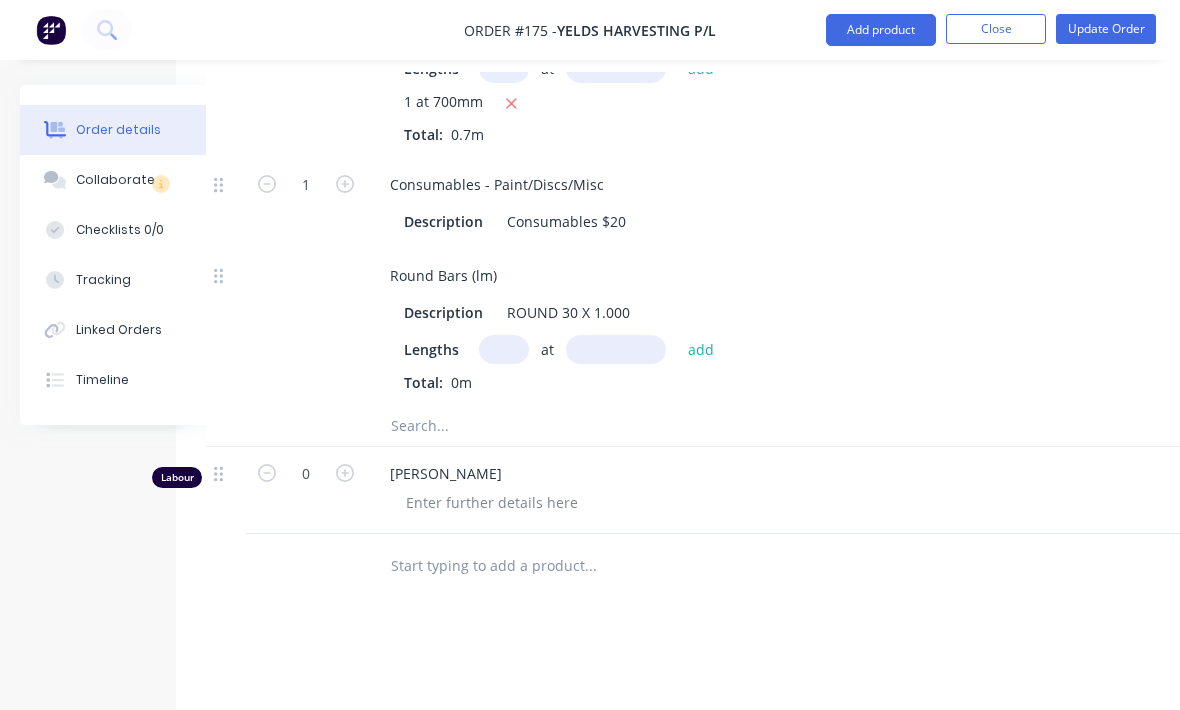 click at bounding box center [504, 349] 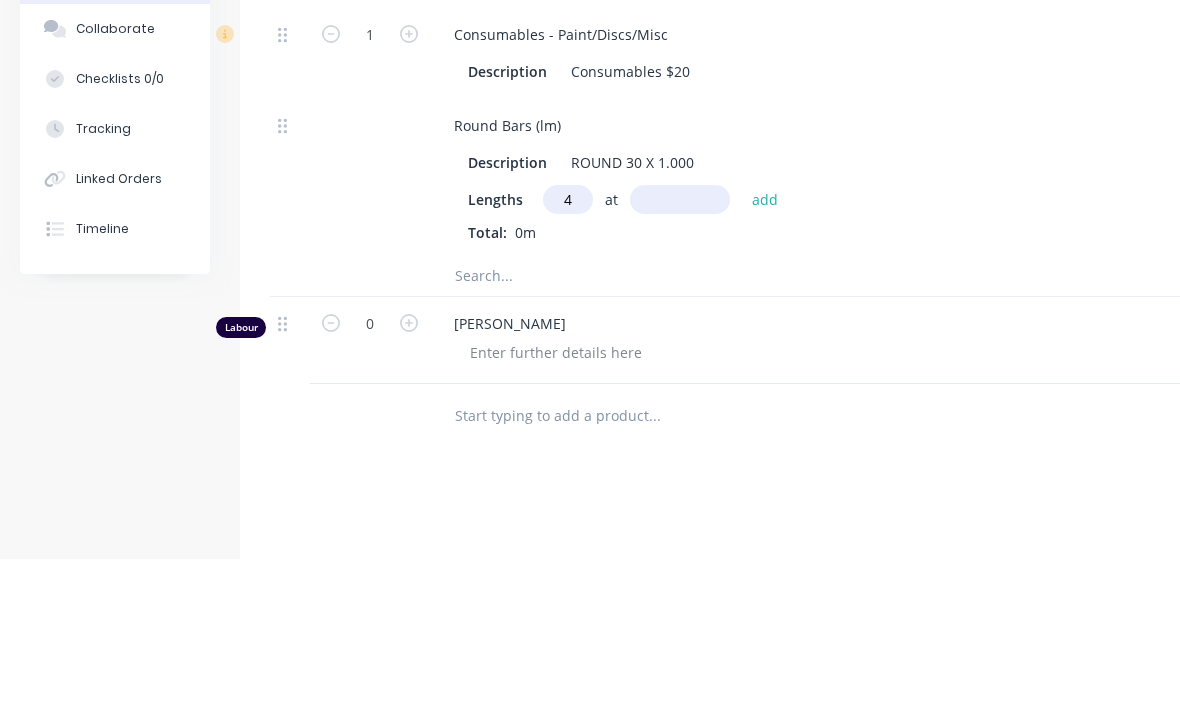 type on "4" 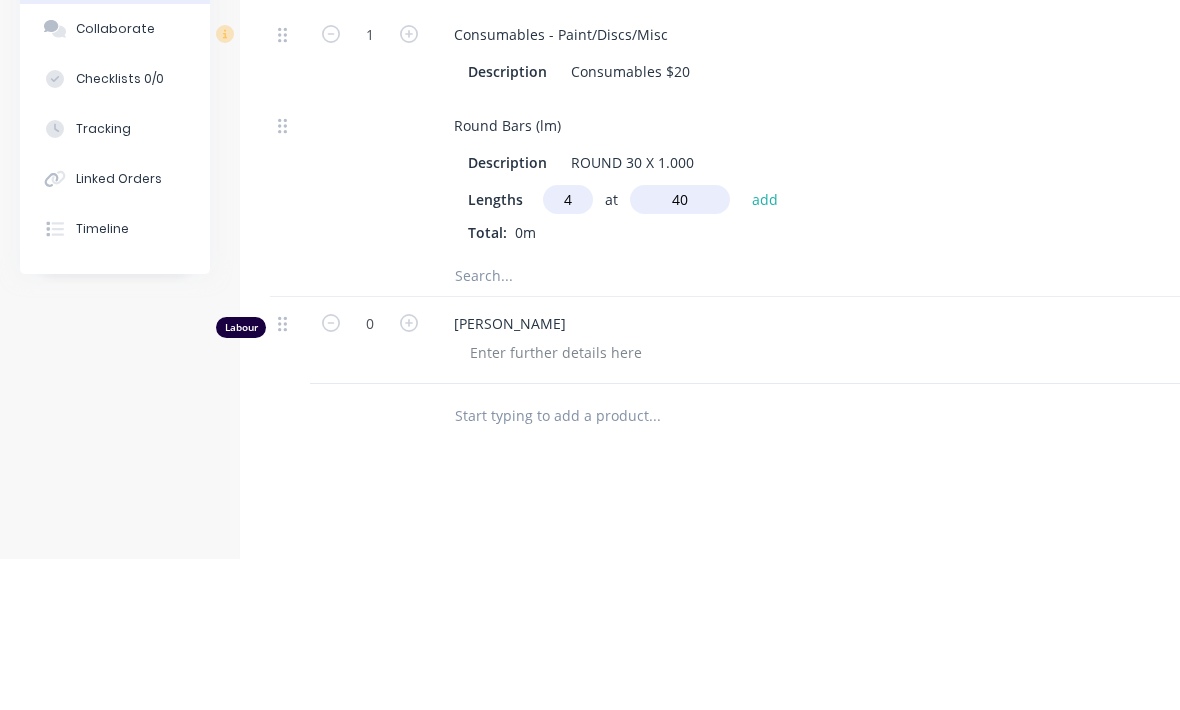 type on "4" 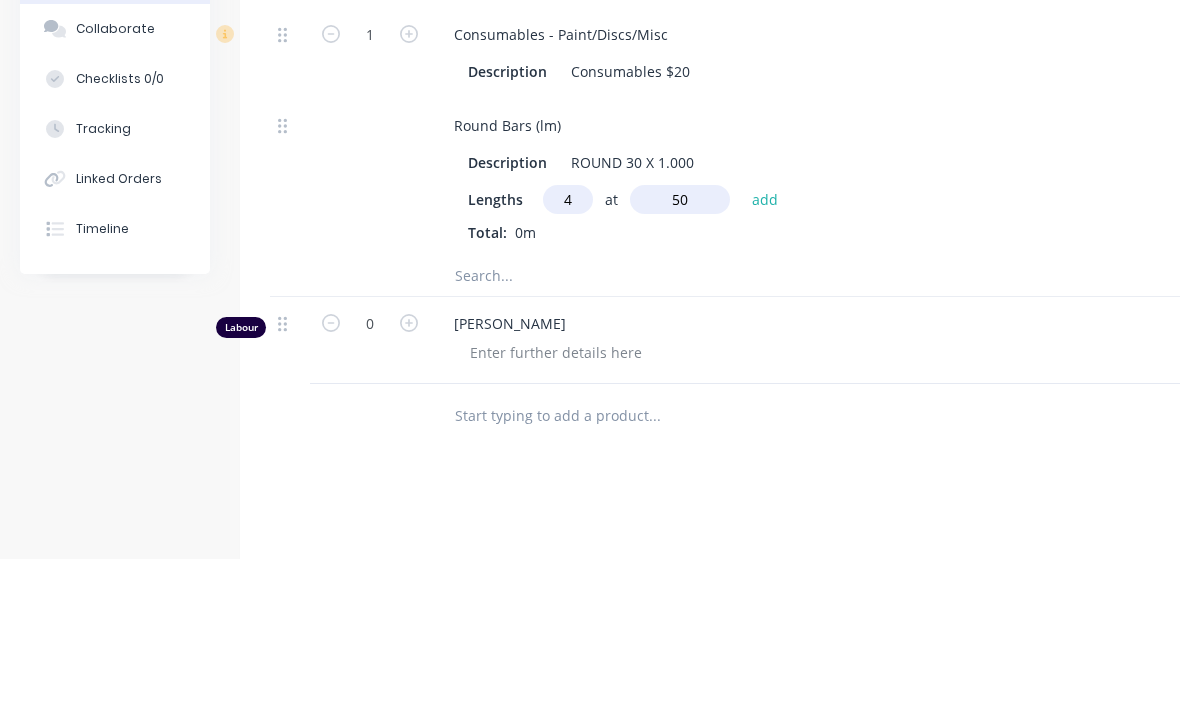 type on "50" 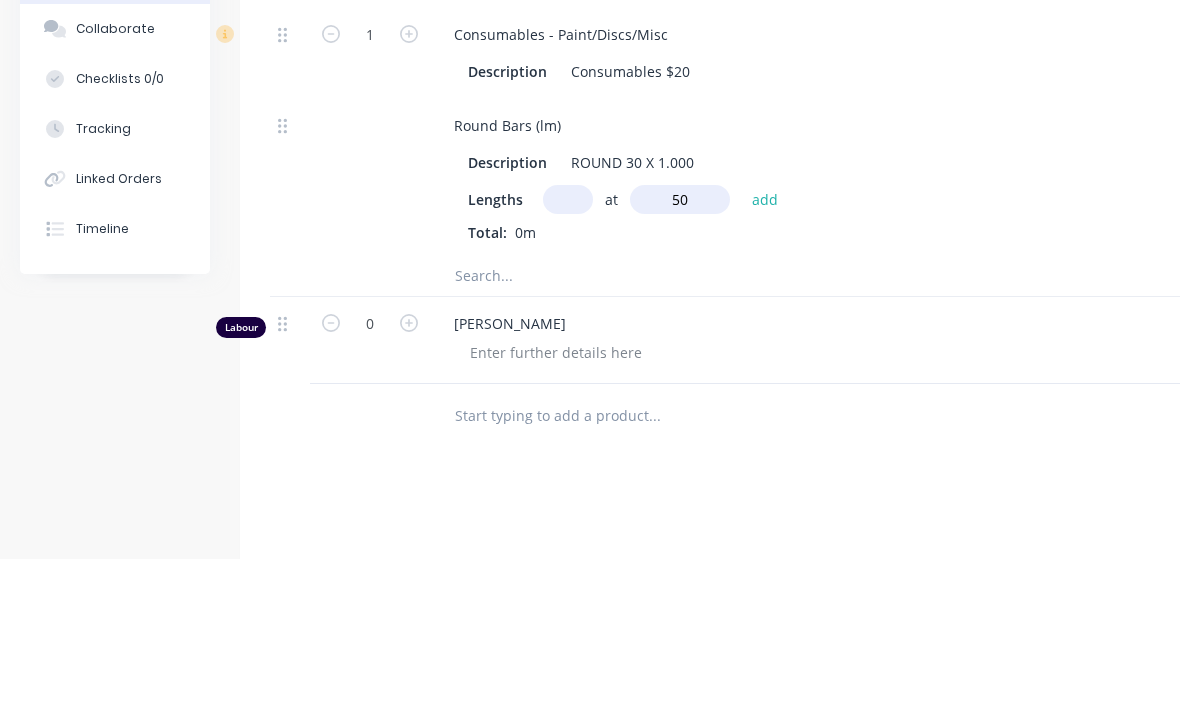 type 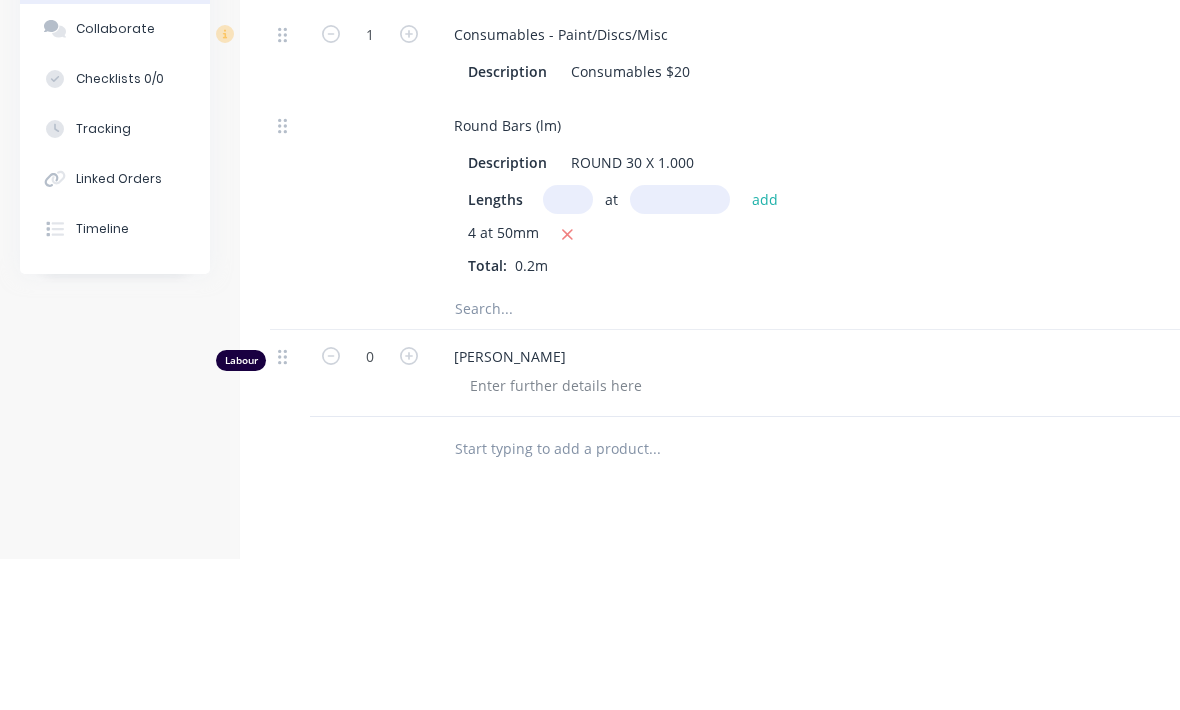 click at bounding box center [654, 460] 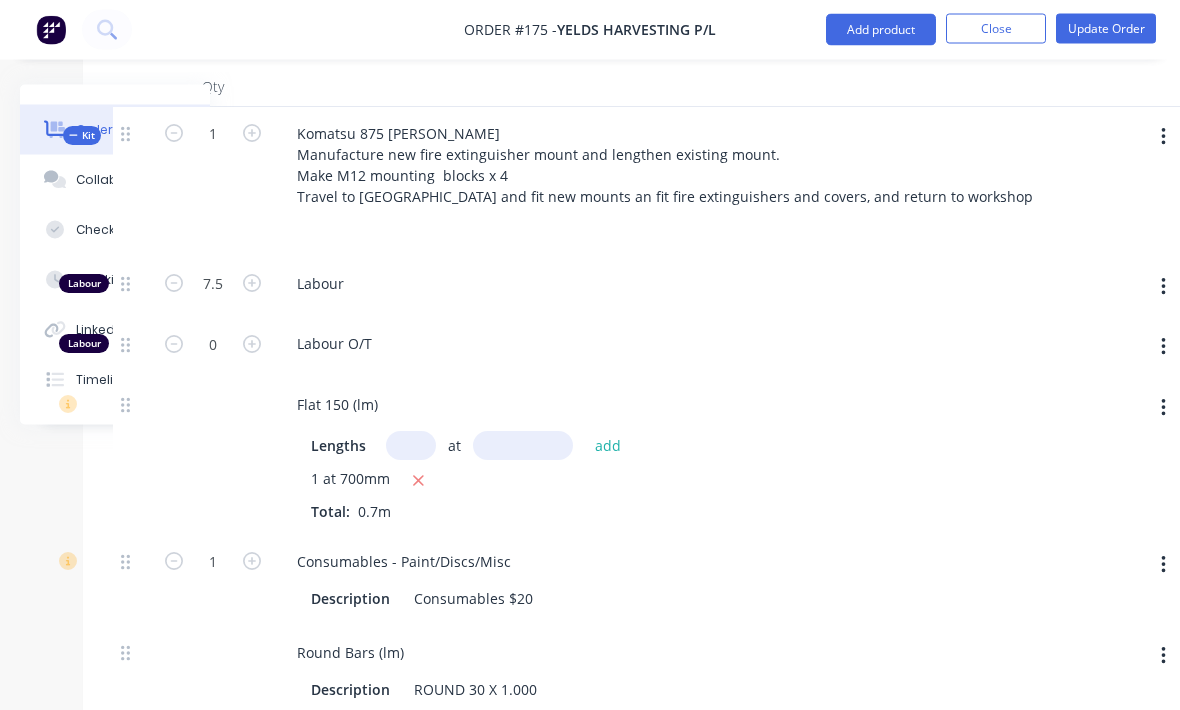 scroll, scrollTop: 678, scrollLeft: 147, axis: both 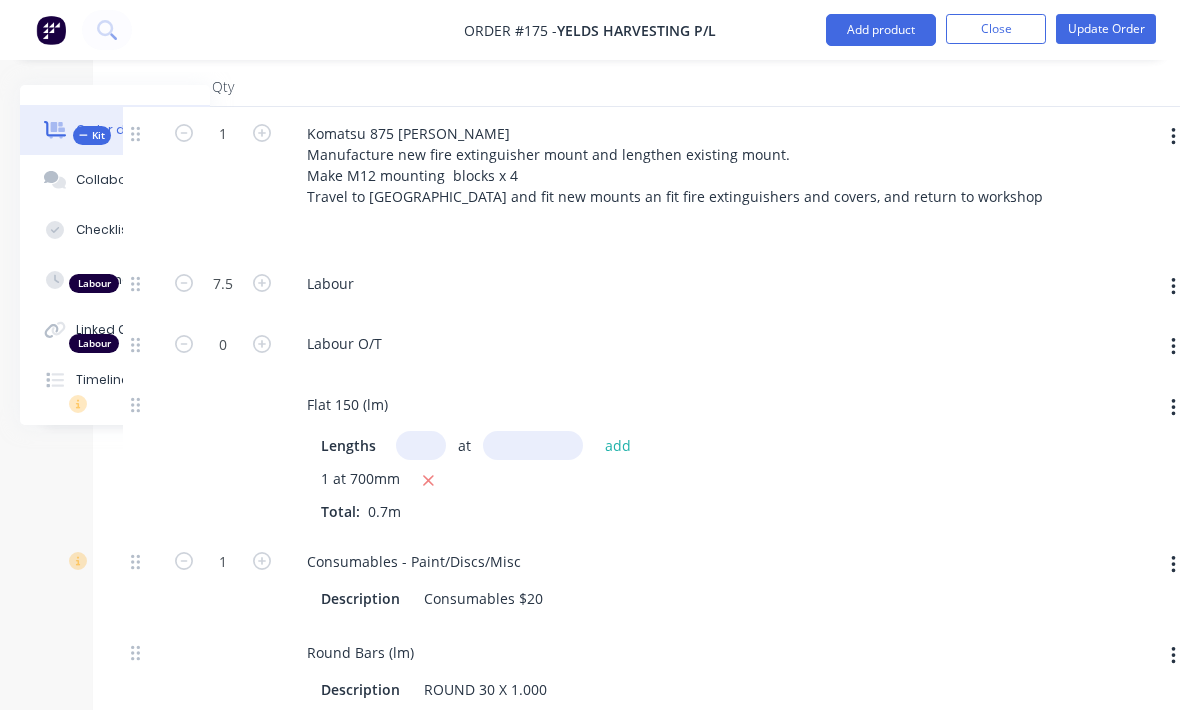 click at bounding box center (1139, 182) 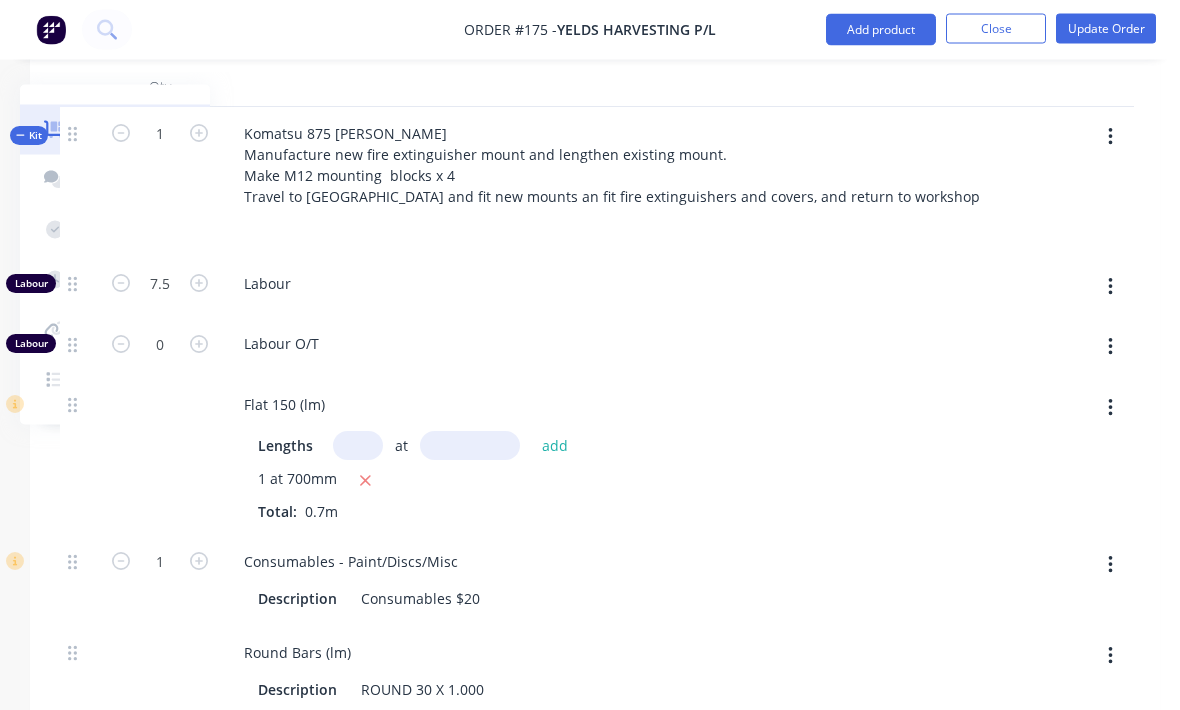 click at bounding box center (1110, 138) 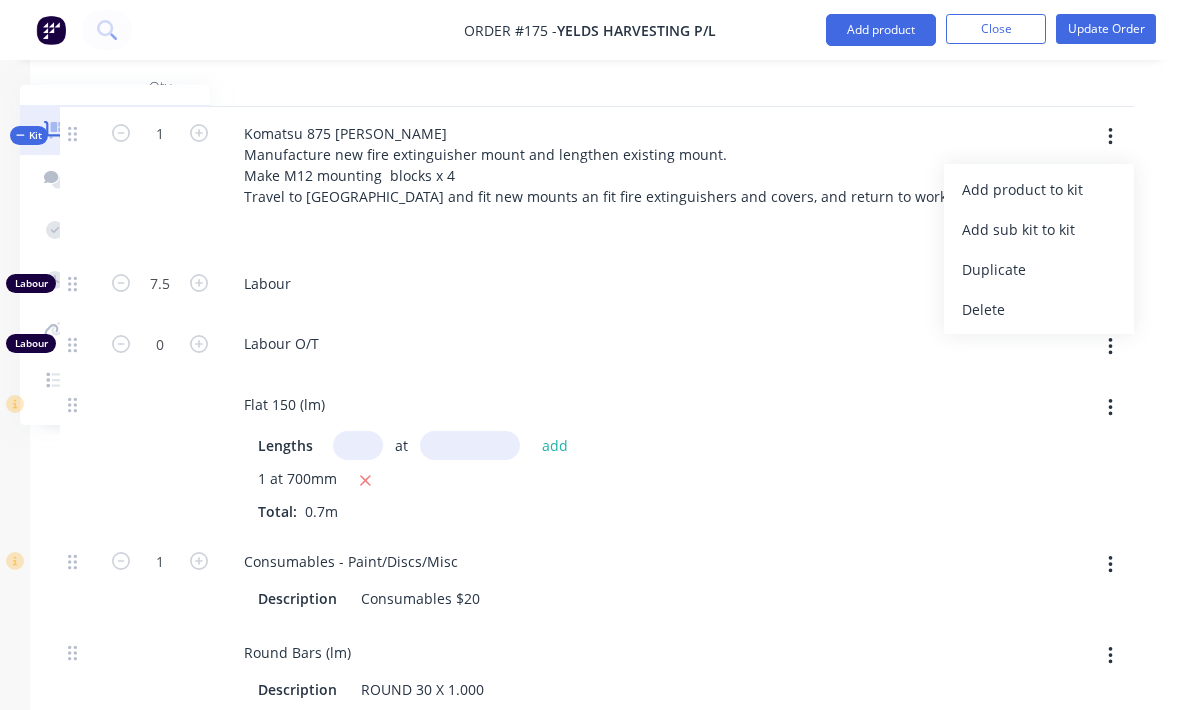 click on "Add product to kit" at bounding box center (1039, 189) 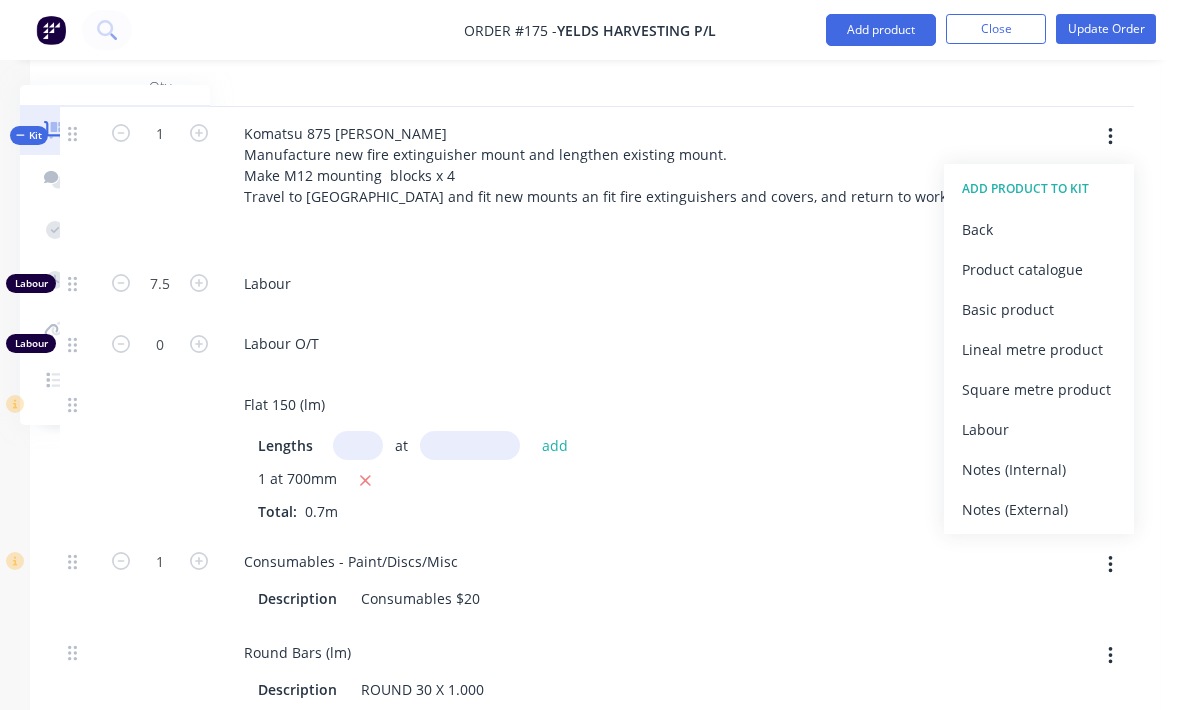 click on "Product catalogue" at bounding box center (1039, 269) 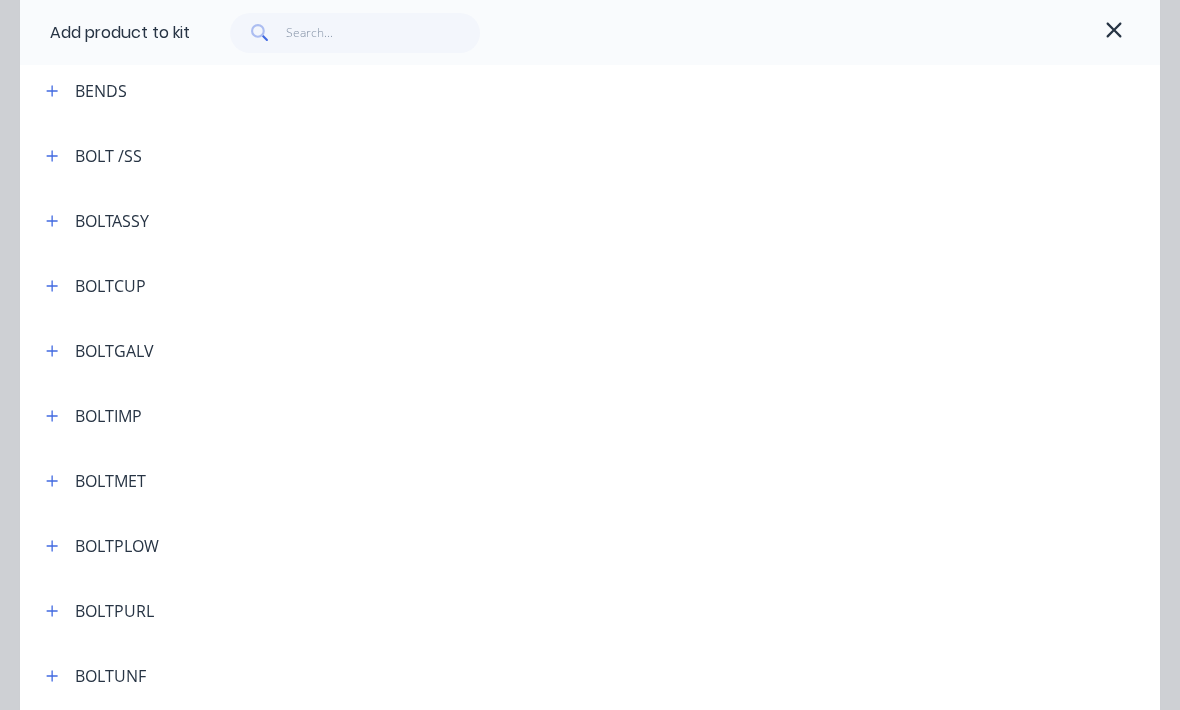 scroll, scrollTop: 493, scrollLeft: 0, axis: vertical 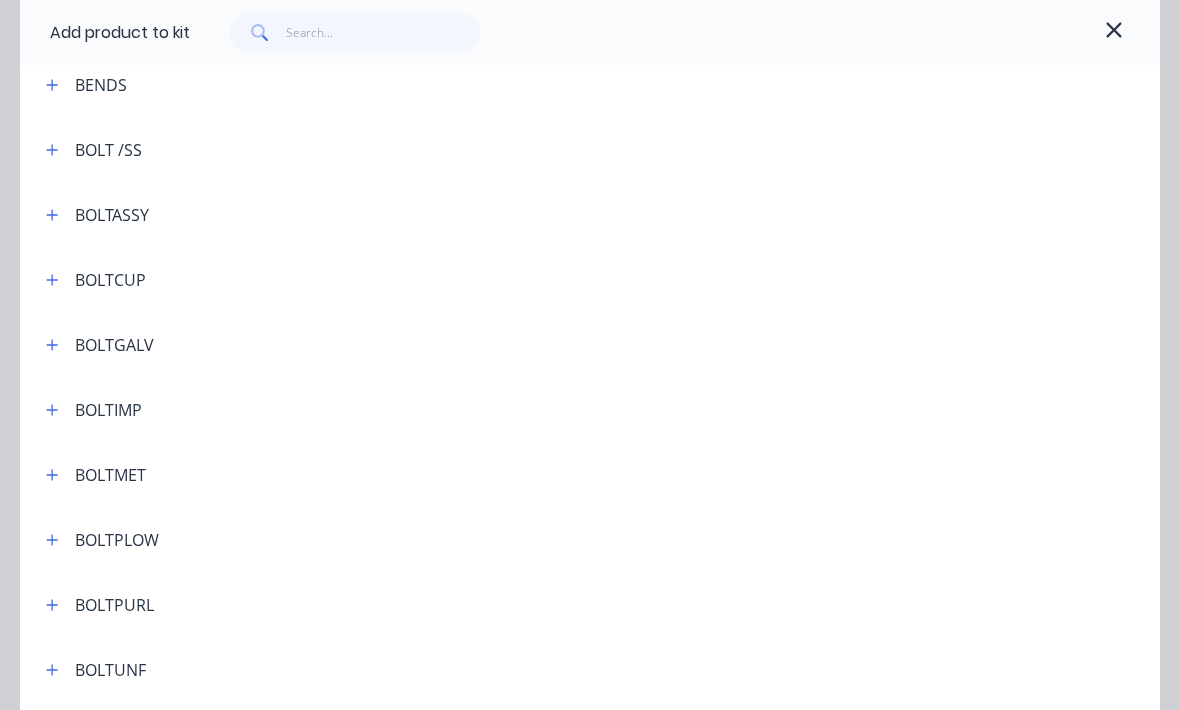 click 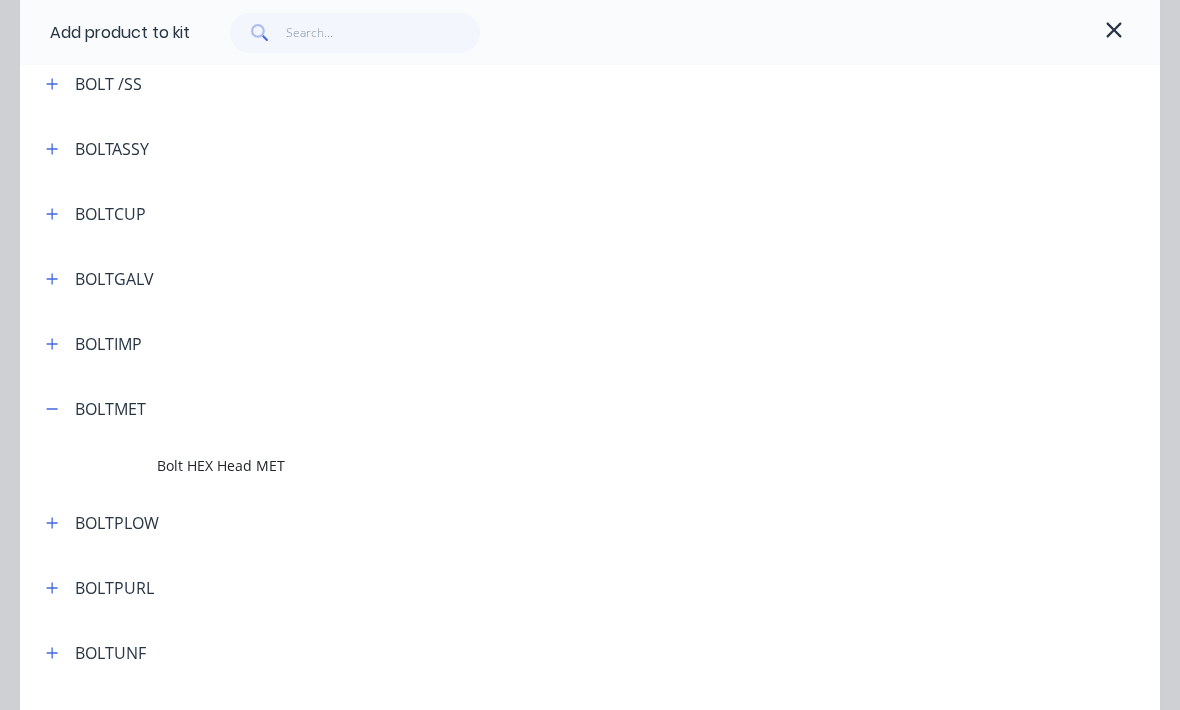 scroll, scrollTop: 558, scrollLeft: 0, axis: vertical 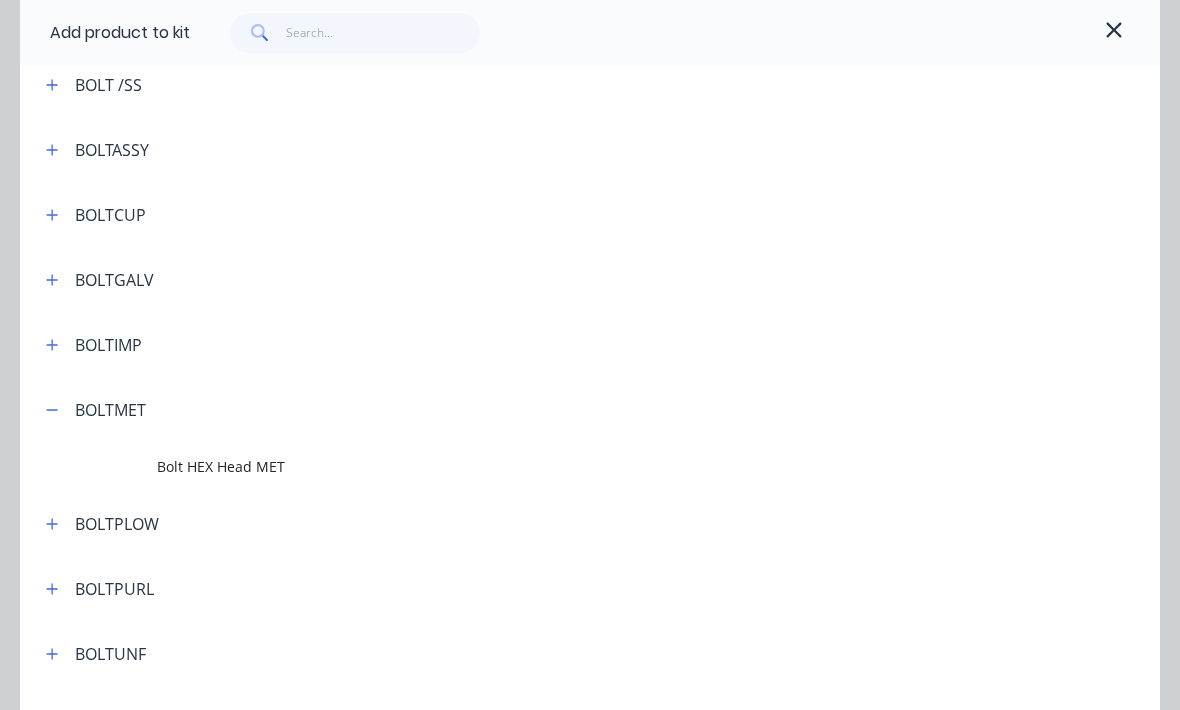 click on "Bolt HEX Head MET" at bounding box center [658, 467] 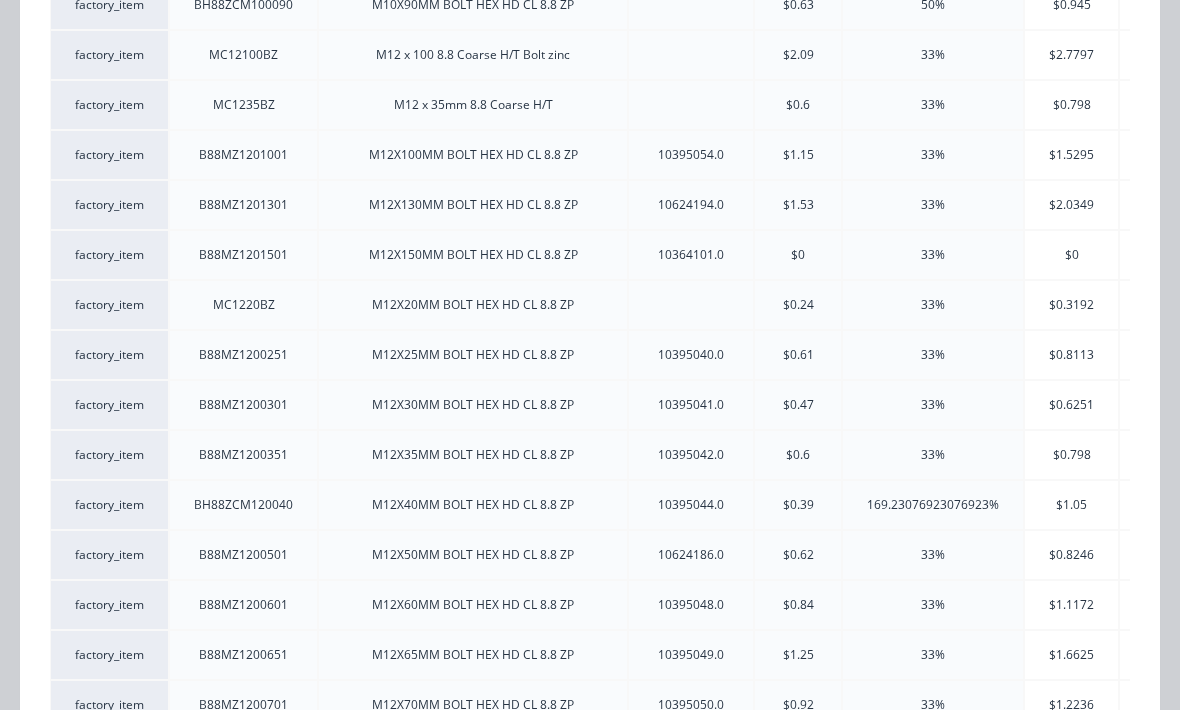 scroll, scrollTop: 1043, scrollLeft: 0, axis: vertical 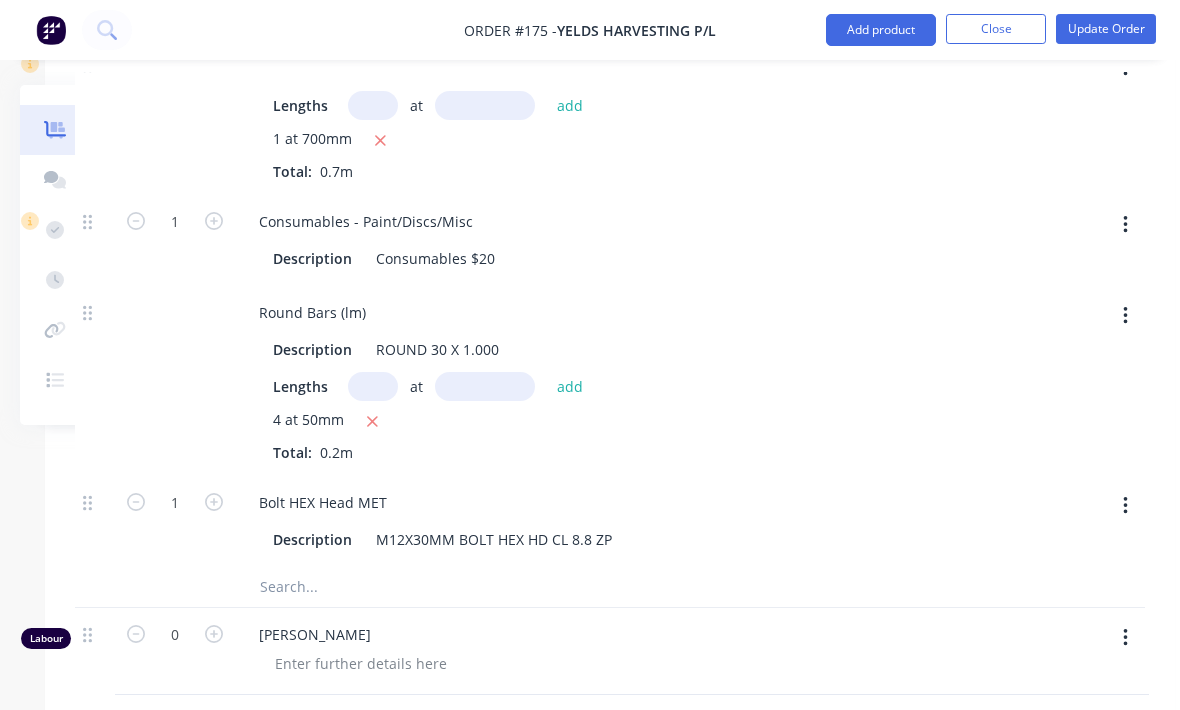 click 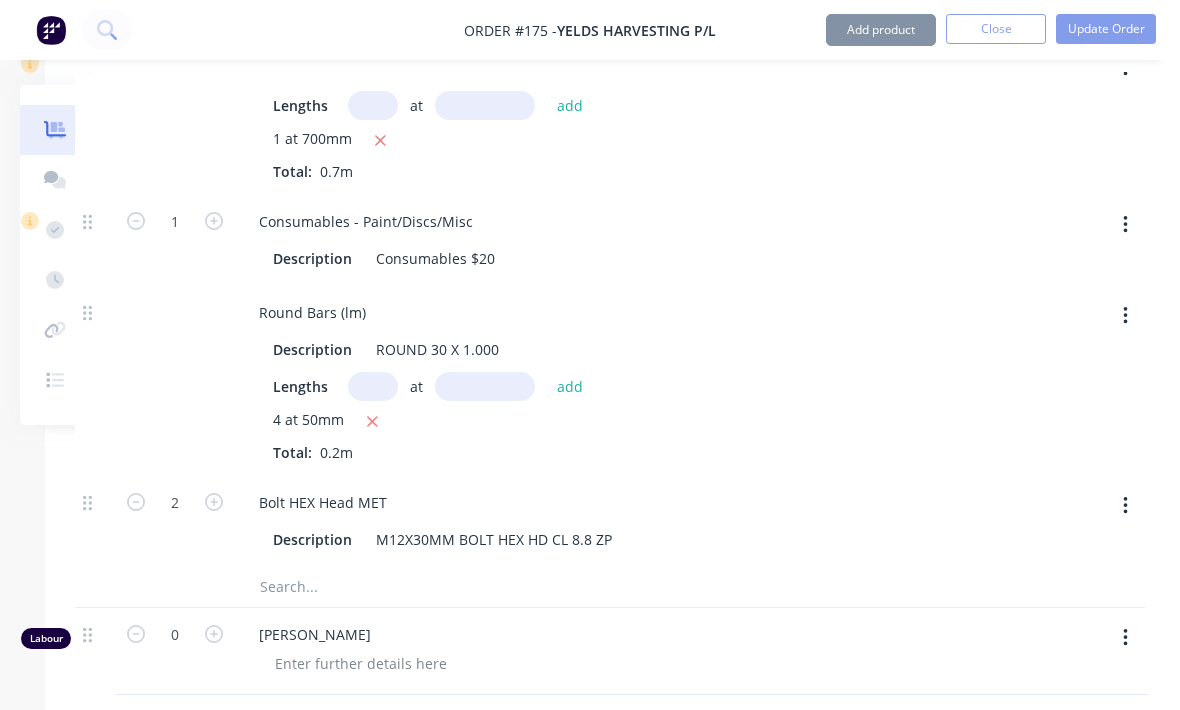 click 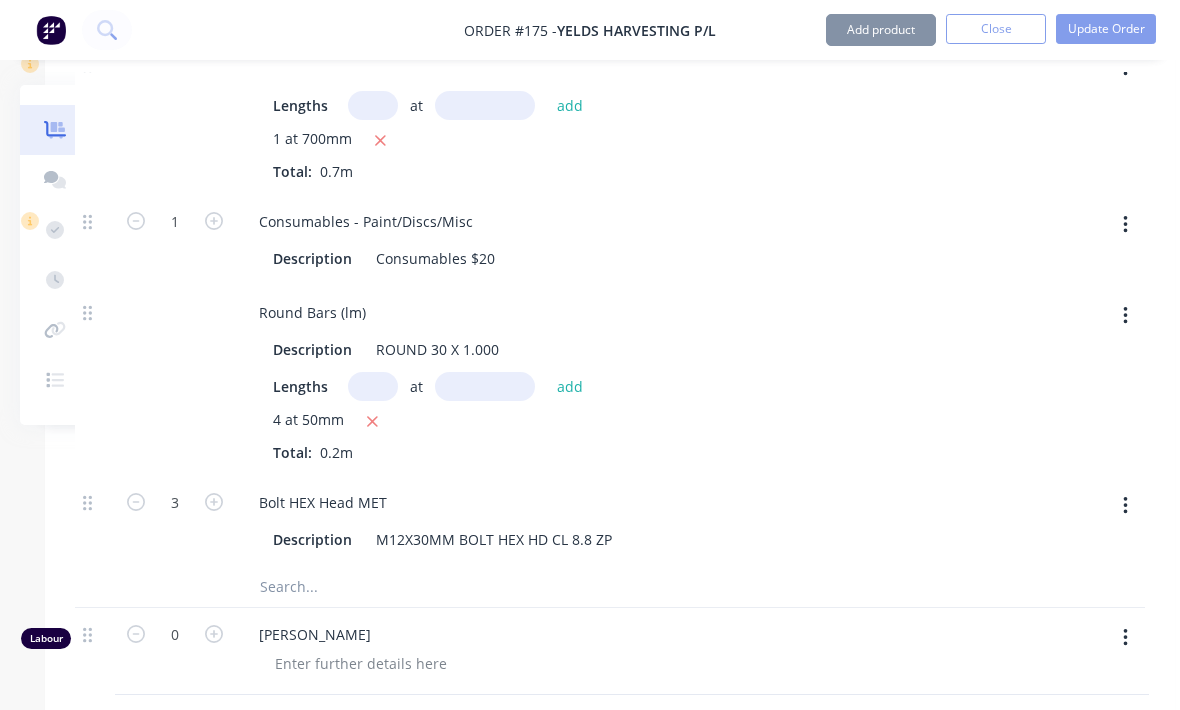 click at bounding box center (214, 500) 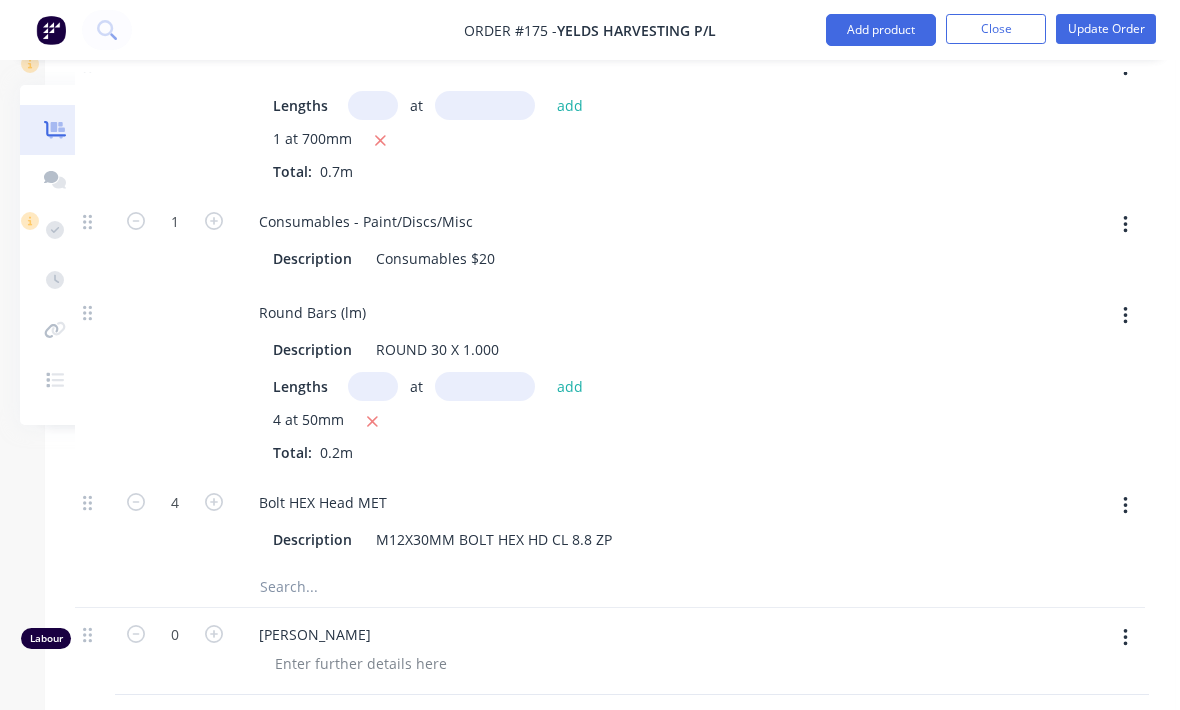 click at bounding box center [459, 587] 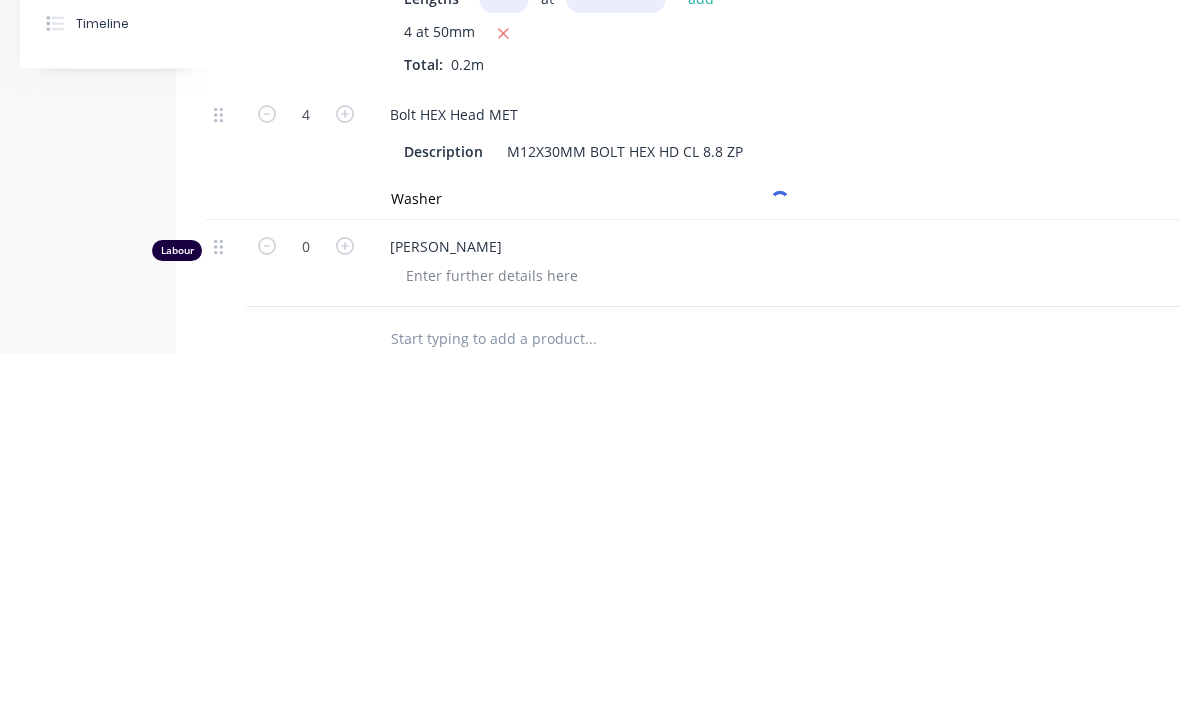 scroll, scrollTop: 1336, scrollLeft: 64, axis: both 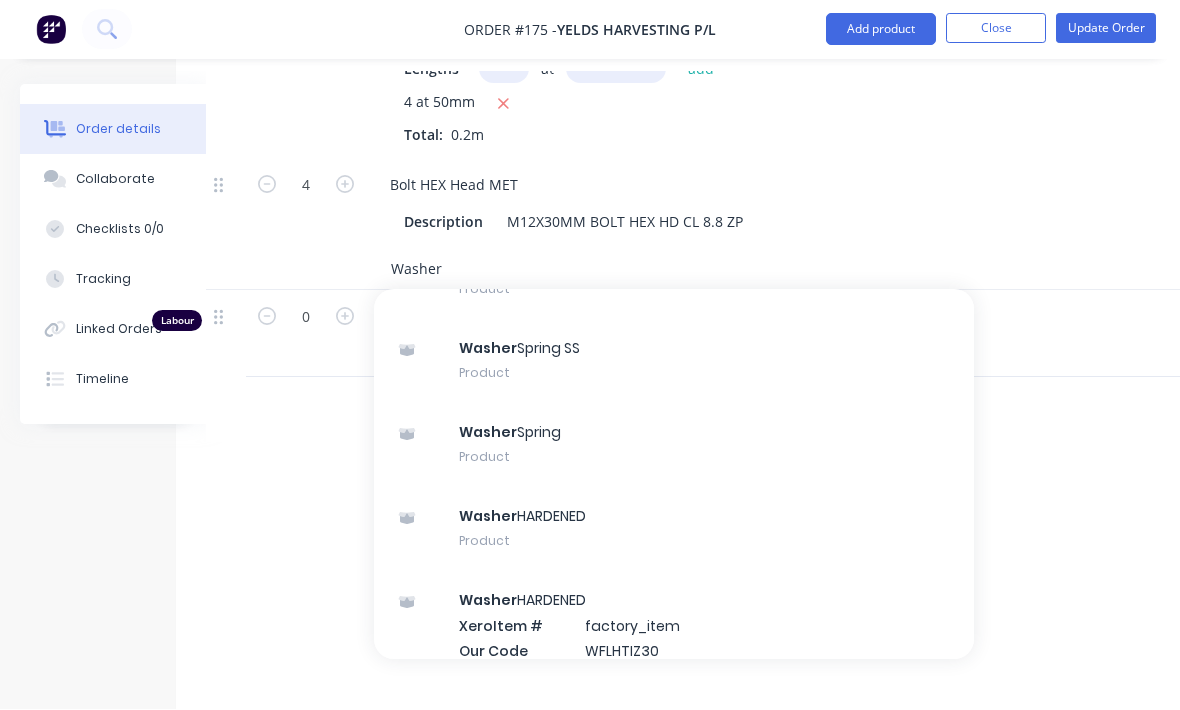 type on "Washer" 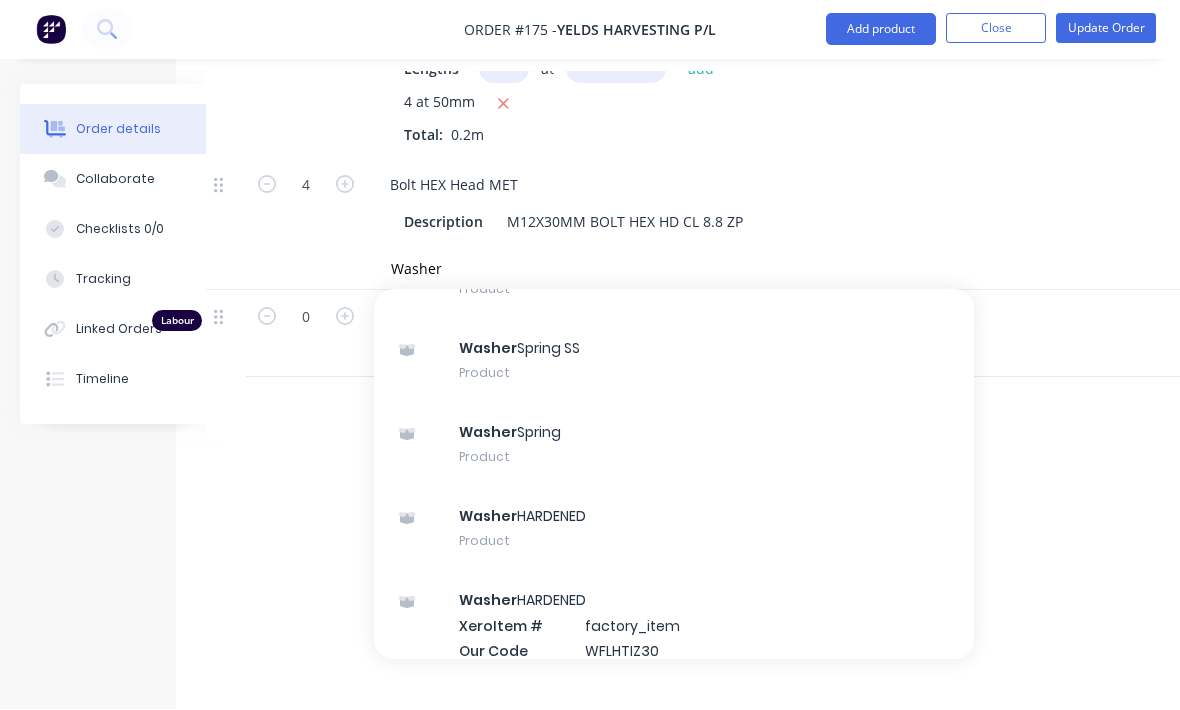 click on "Washer  HARDENED Product" at bounding box center [674, 529] 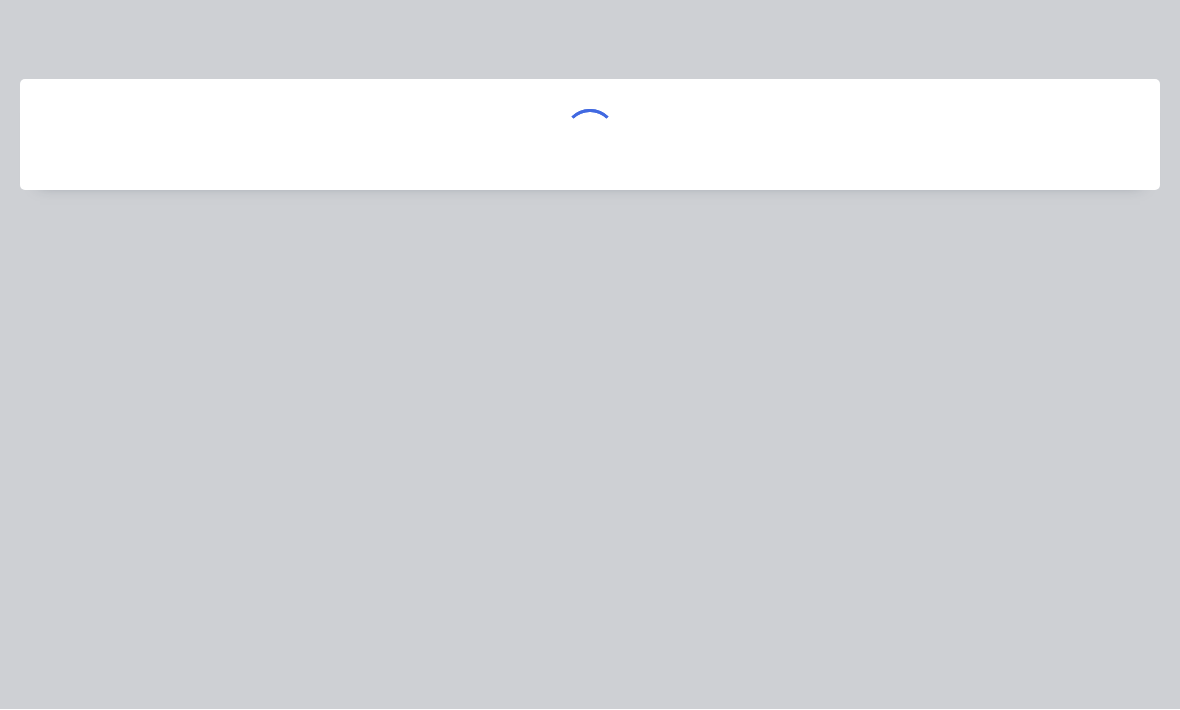 scroll, scrollTop: 1337, scrollLeft: 64, axis: both 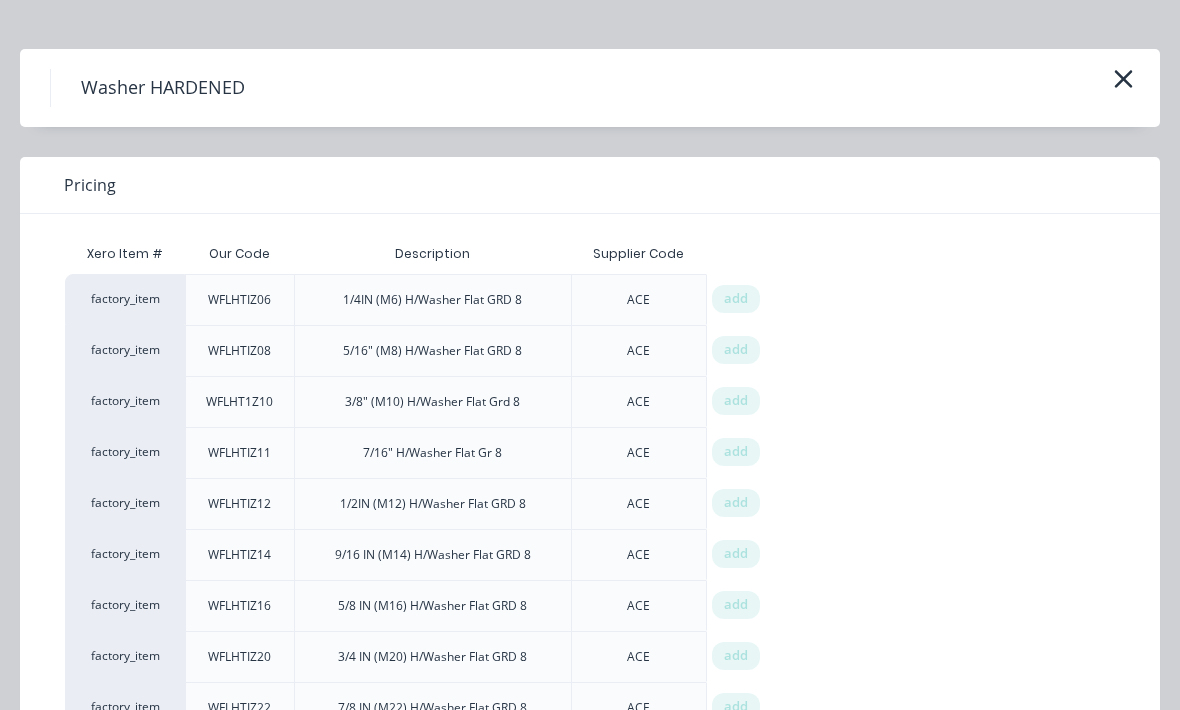 click on "add" at bounding box center (736, 452) 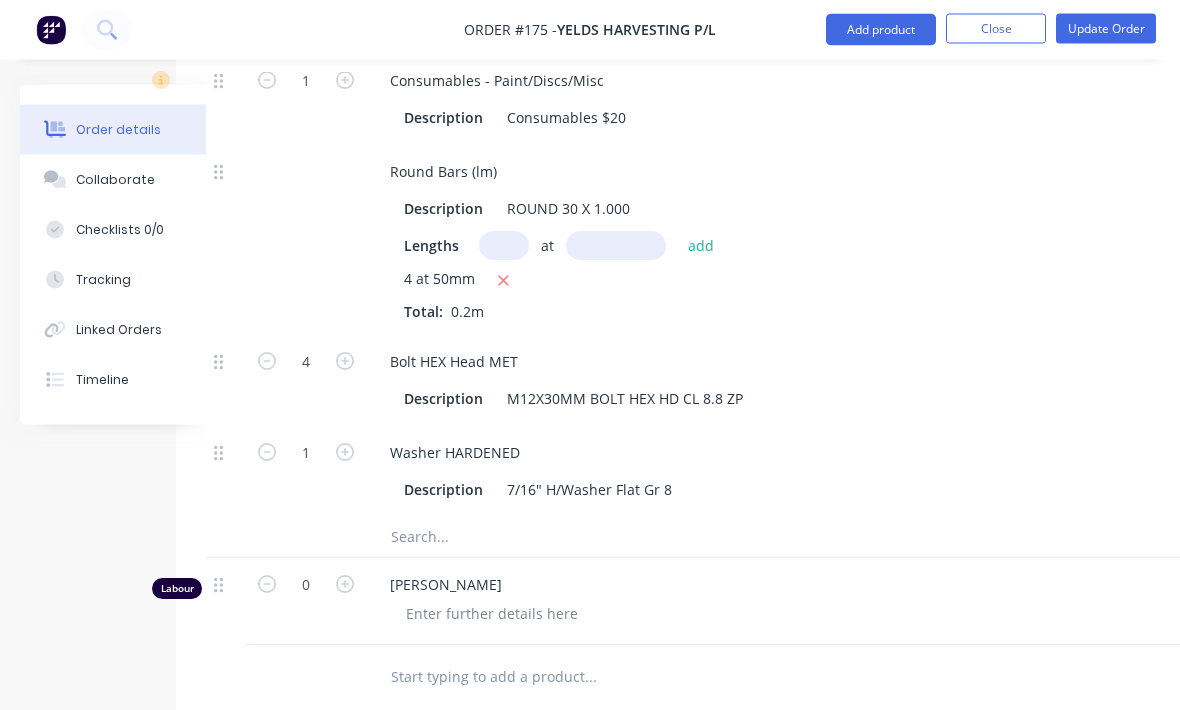 click 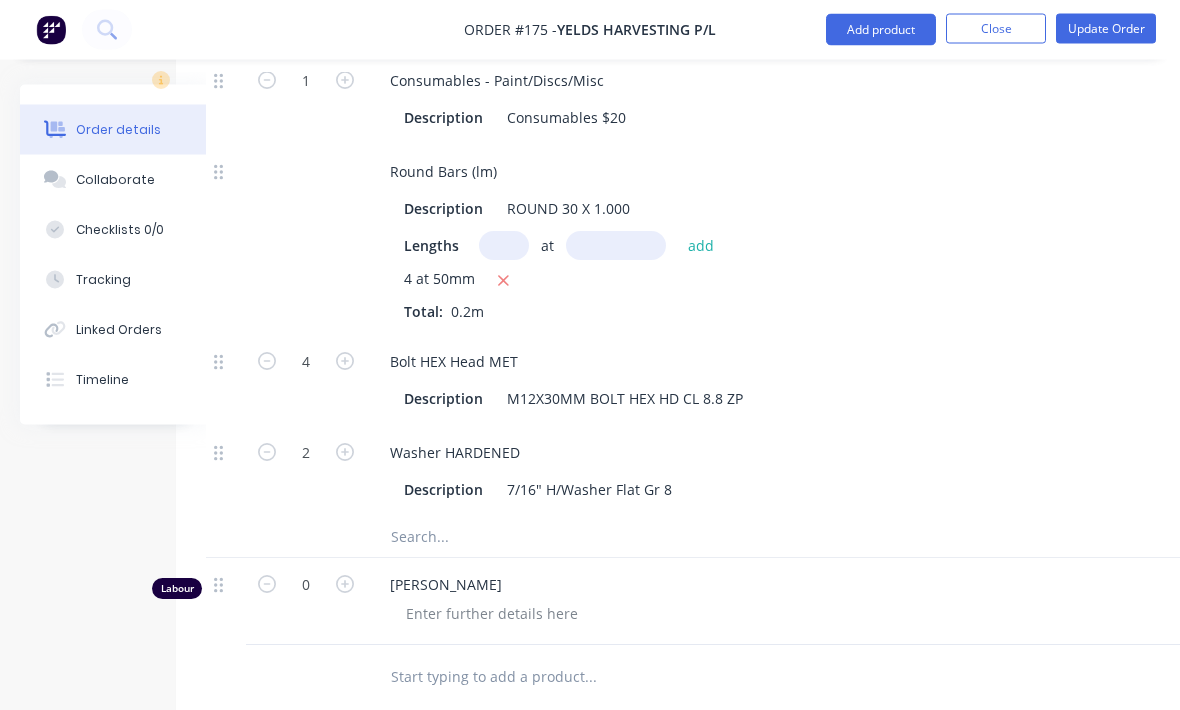 scroll, scrollTop: 1160, scrollLeft: 64, axis: both 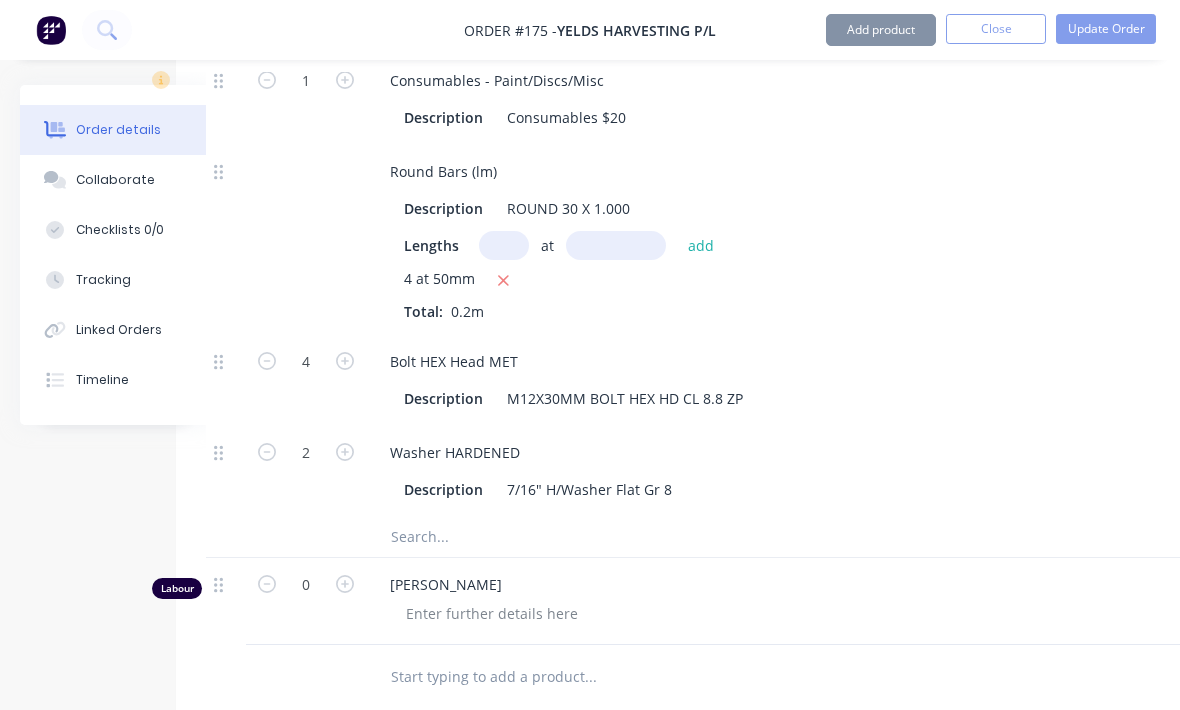 click 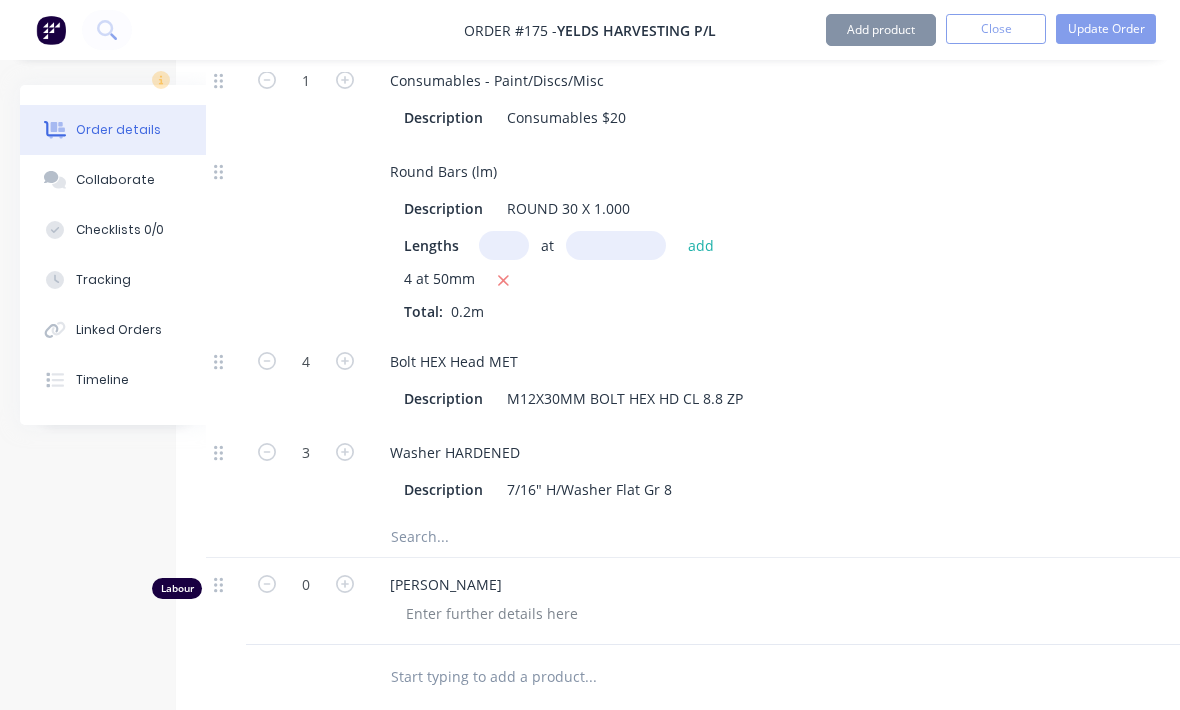click 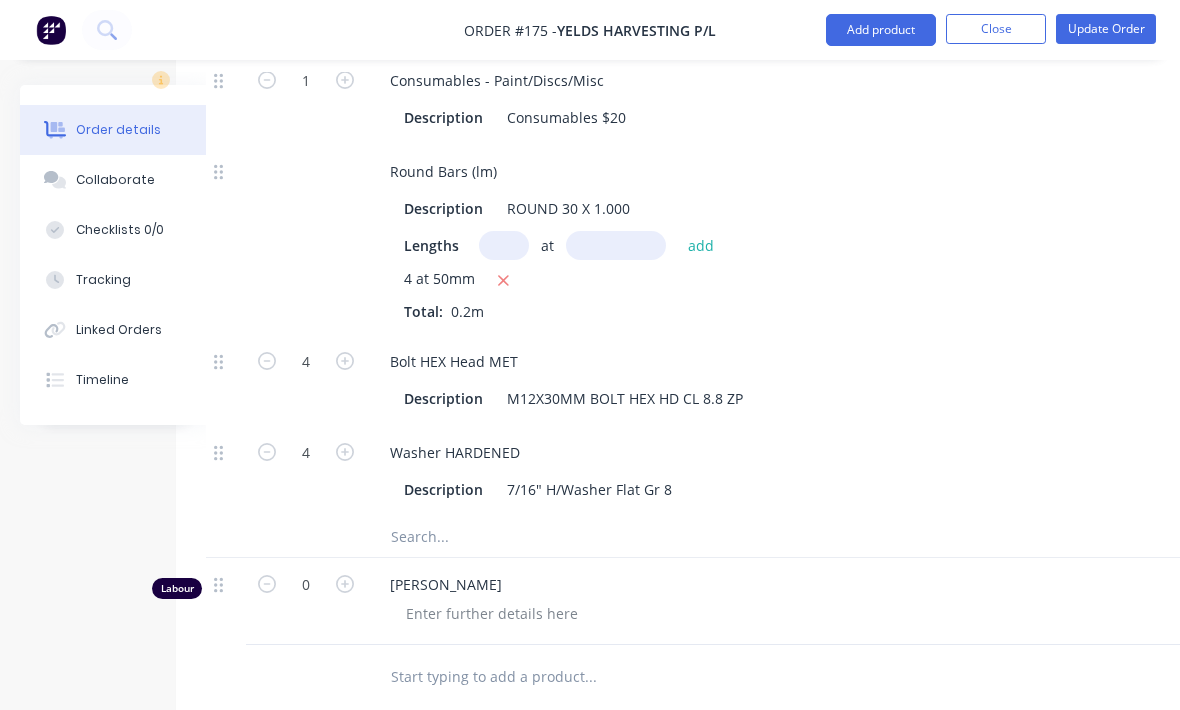 click on "Update Order" at bounding box center (1106, 29) 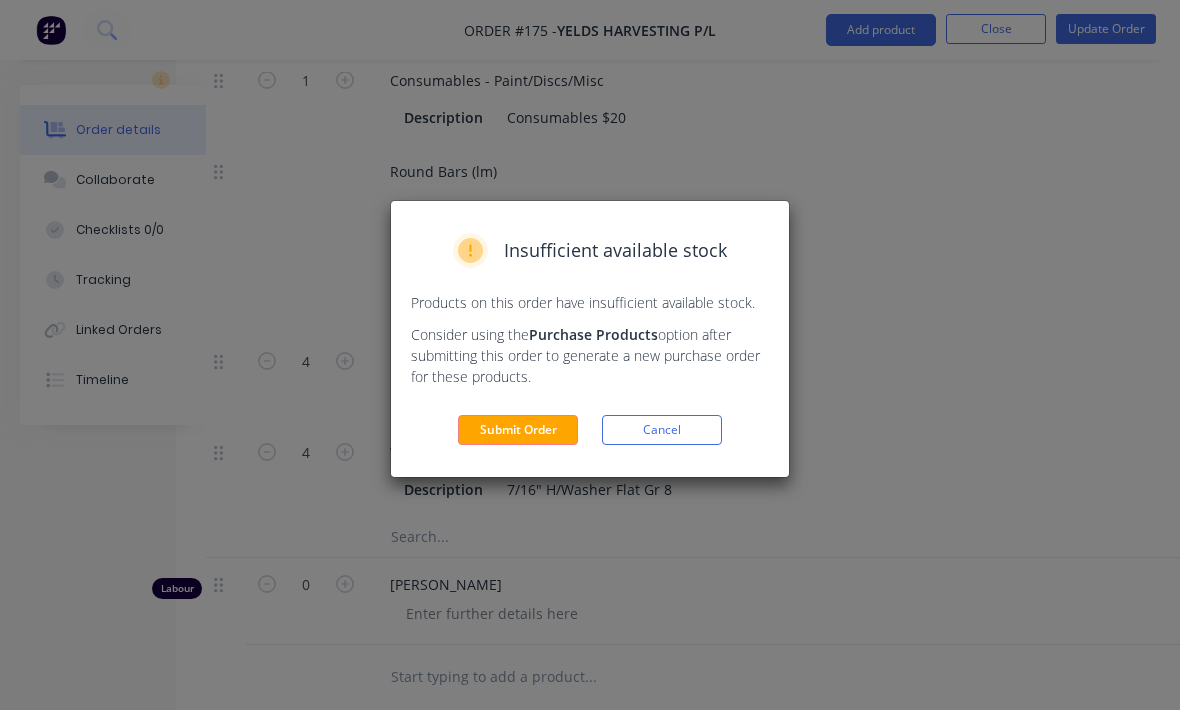 click on "Submit Order" at bounding box center [518, 430] 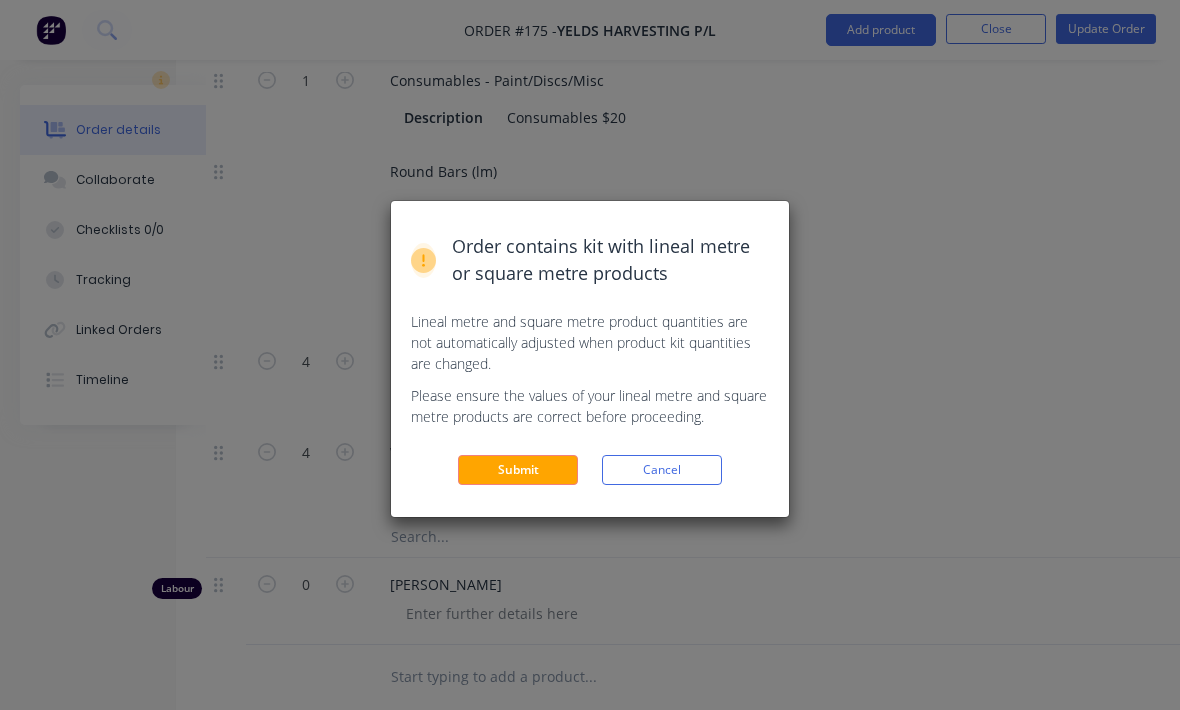 click on "Submit" at bounding box center (518, 470) 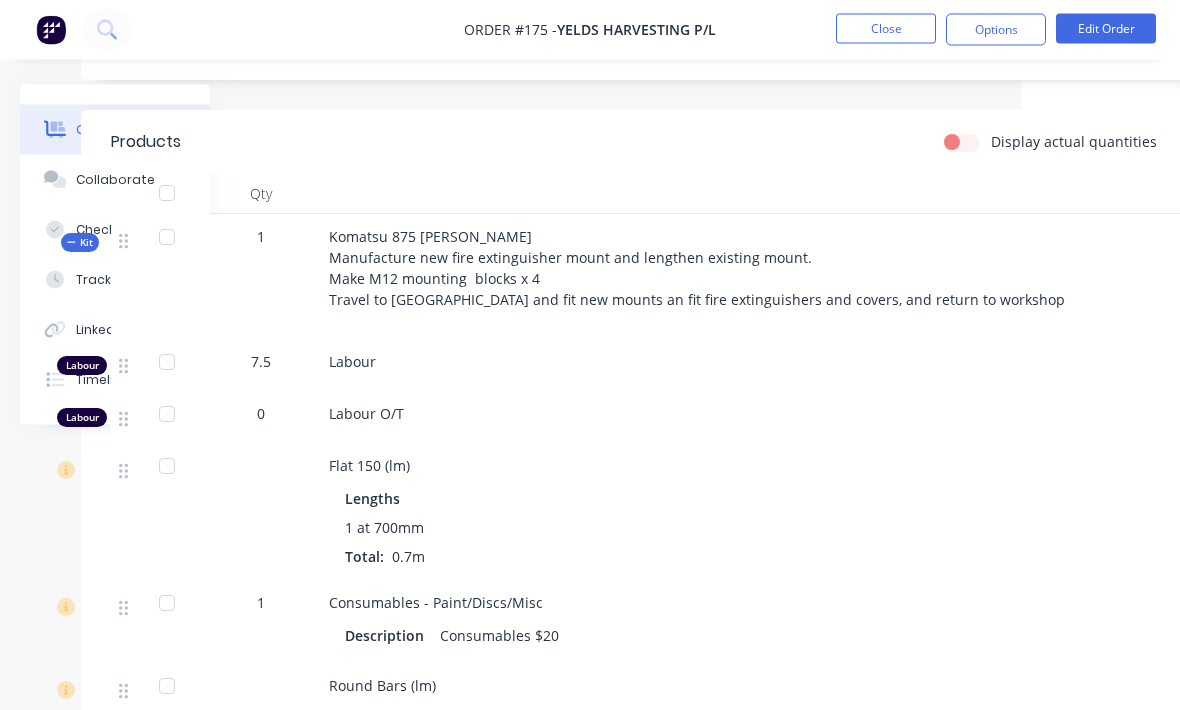 scroll, scrollTop: 489, scrollLeft: 159, axis: both 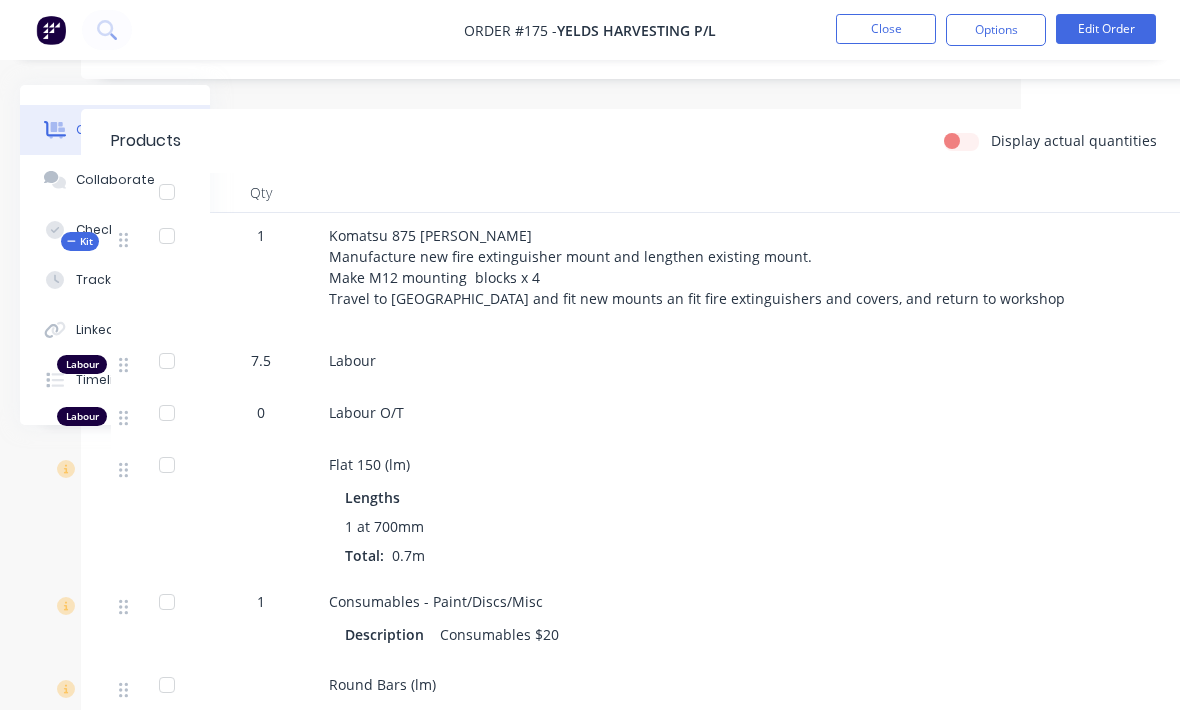 click on "1 at 700mm Total: 0.7m" at bounding box center [721, 541] 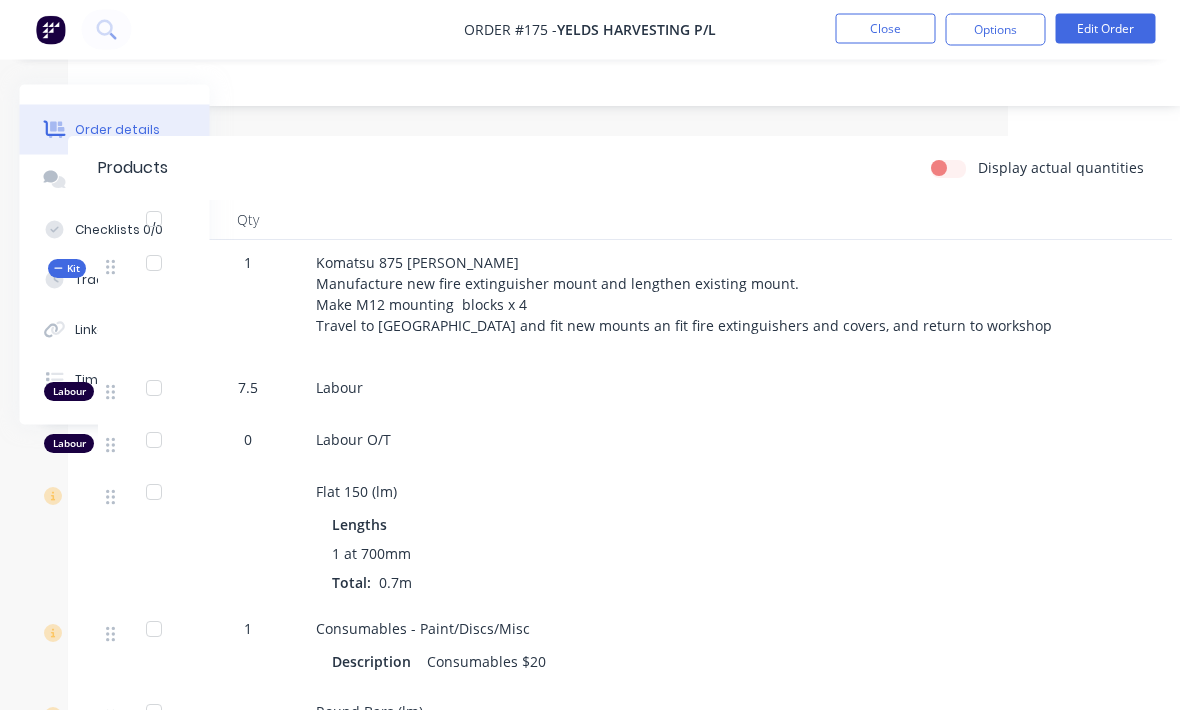 scroll, scrollTop: 461, scrollLeft: 210, axis: both 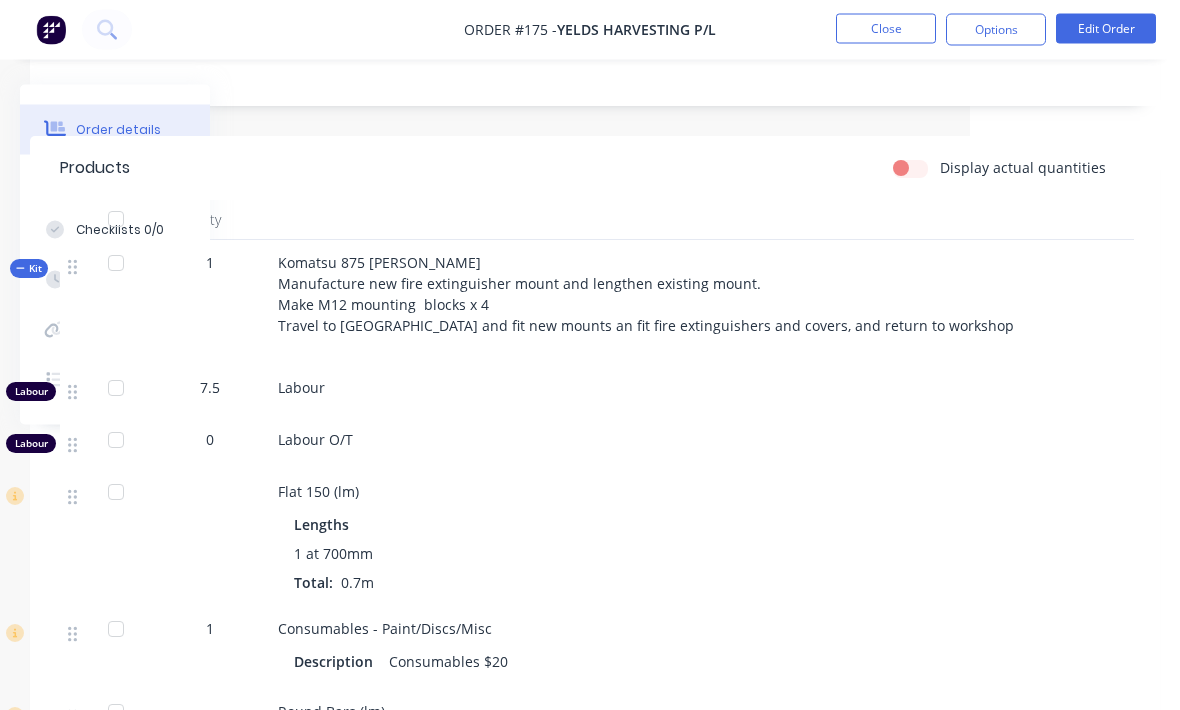 click on "Edit Order" at bounding box center [1106, 29] 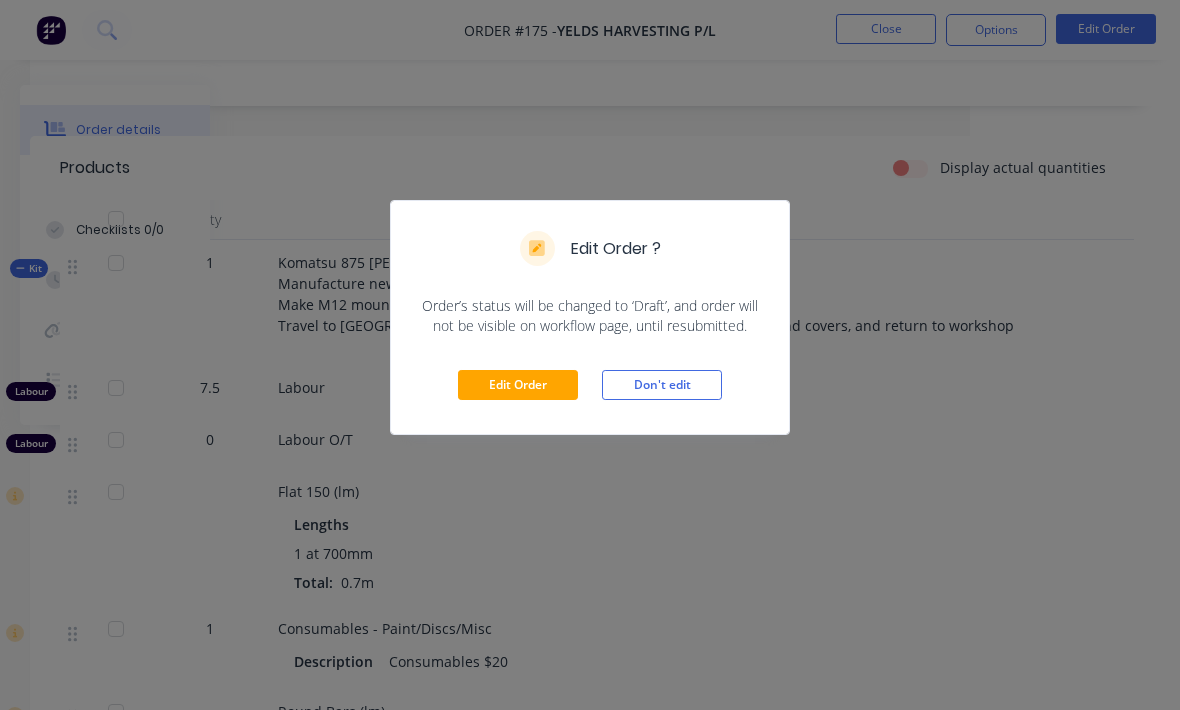 click on "Edit Order" at bounding box center [518, 385] 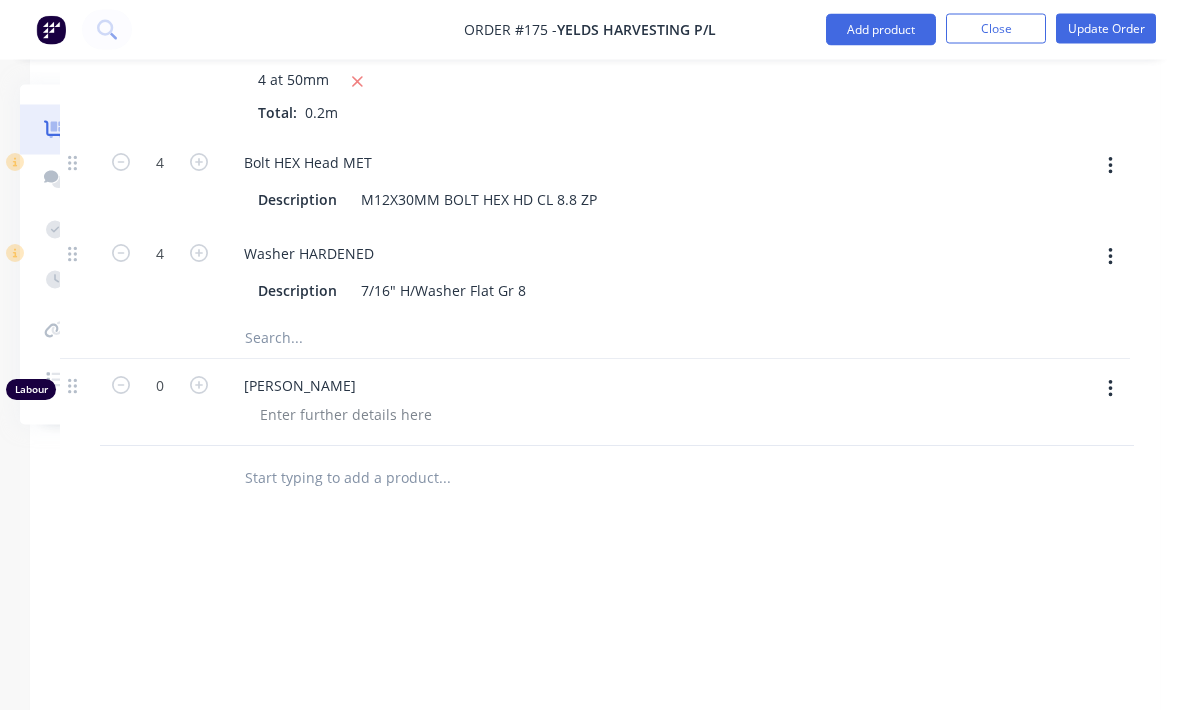 scroll, scrollTop: 1427, scrollLeft: 210, axis: both 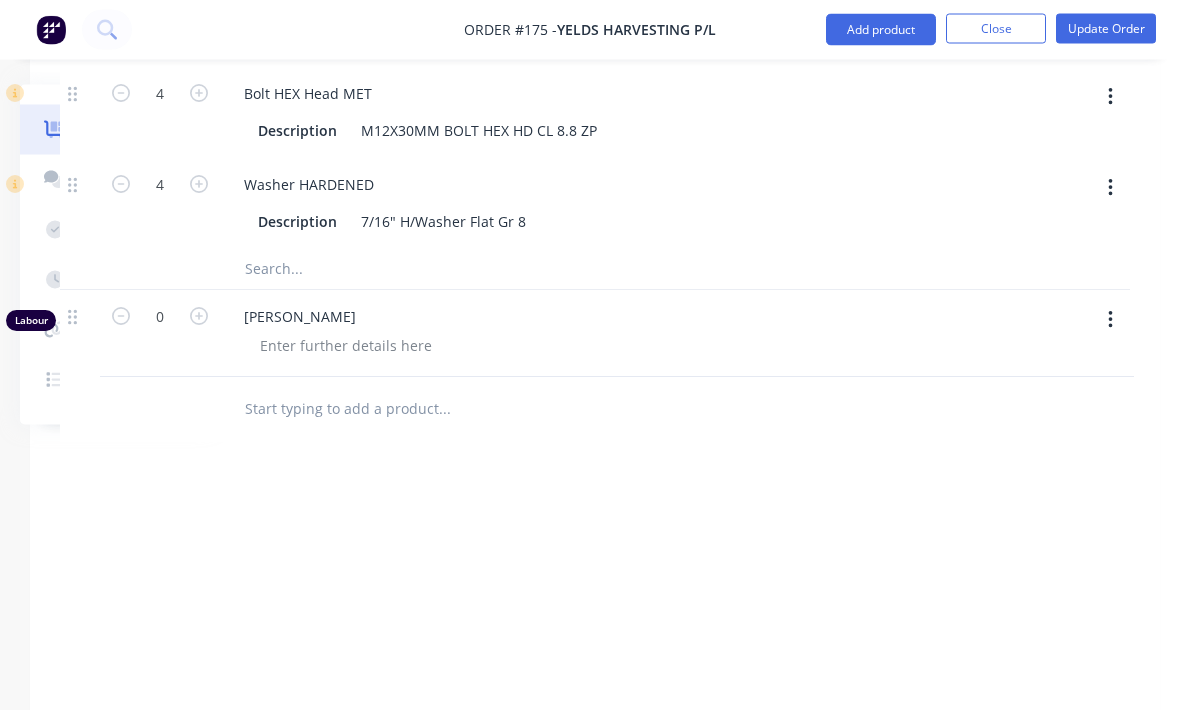 click at bounding box center [1110, 321] 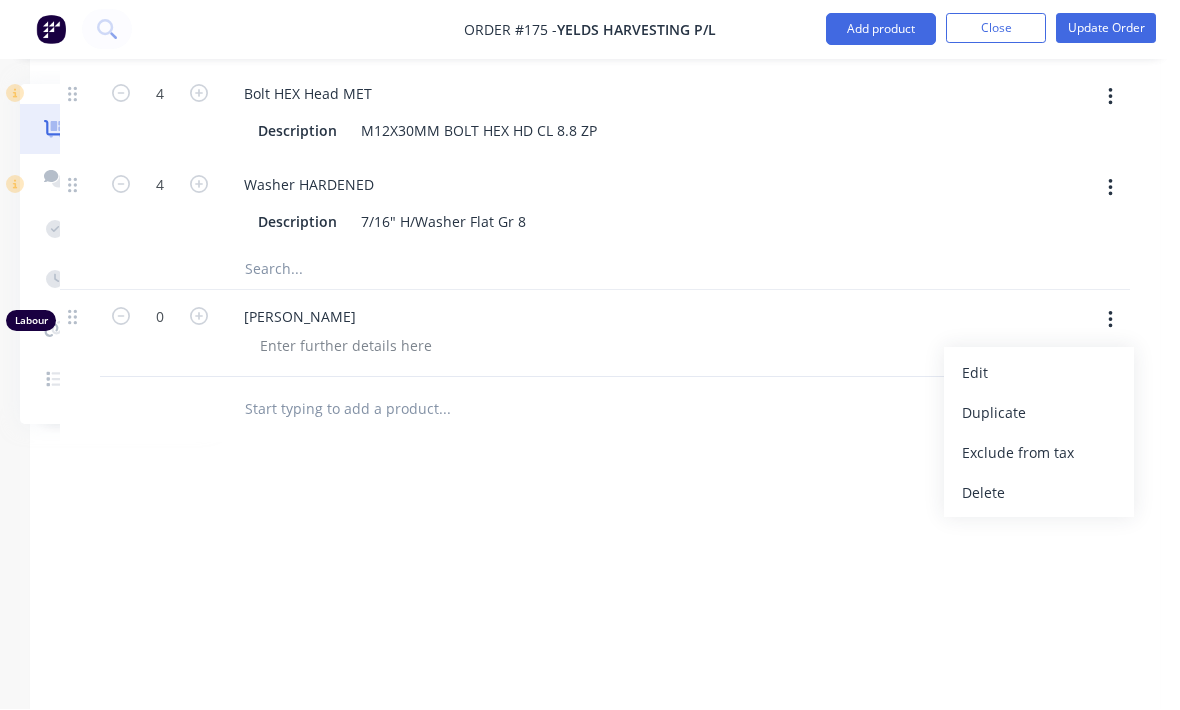 click on "Delete" at bounding box center (1039, 493) 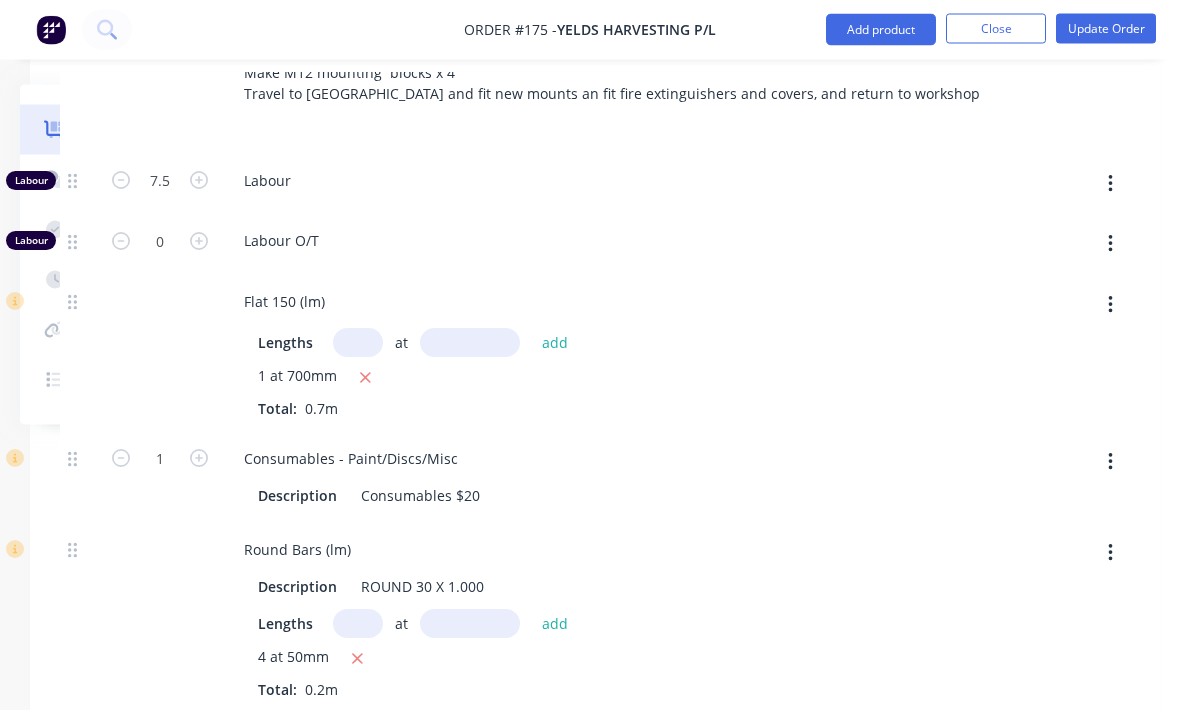 scroll, scrollTop: 751, scrollLeft: 210, axis: both 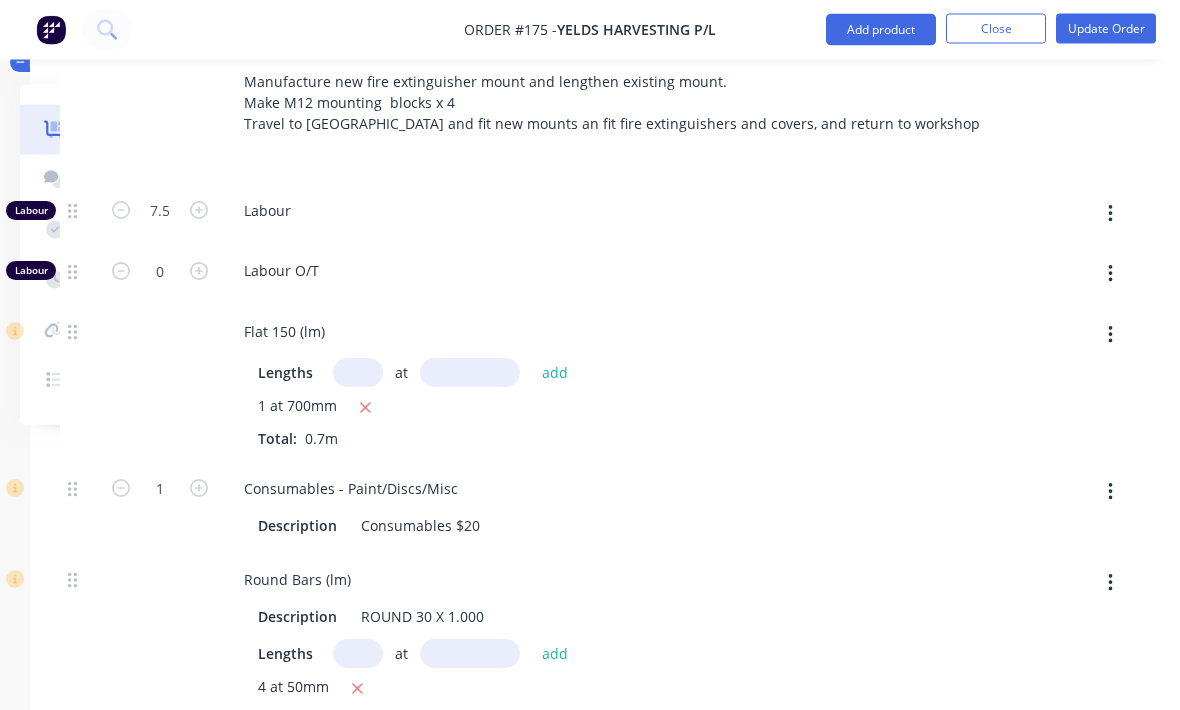 click on "Update Order" at bounding box center (1106, 29) 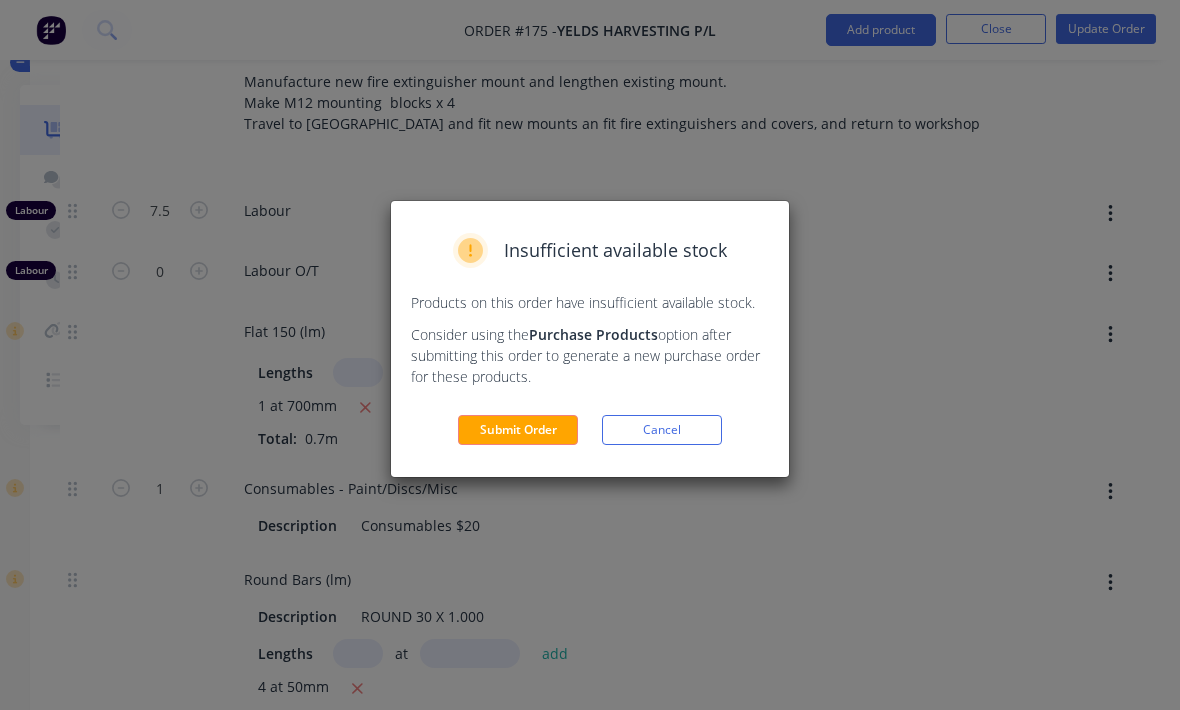 click on "Submit Order" at bounding box center (518, 430) 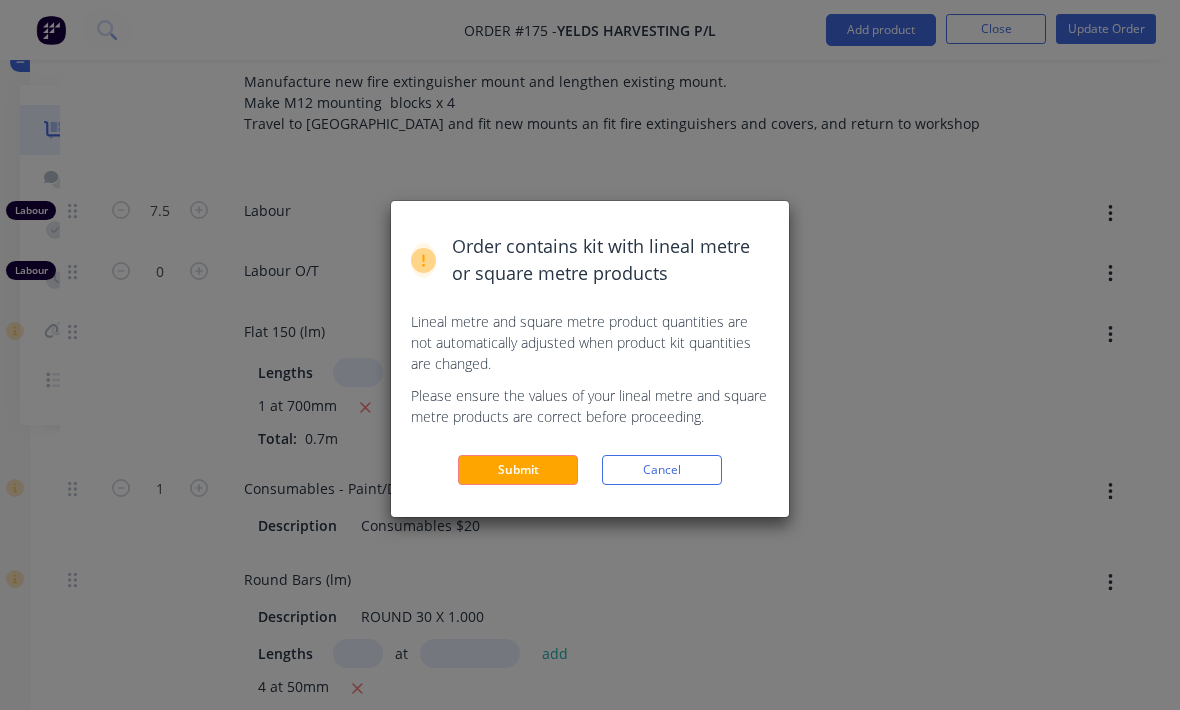 click on "Submit" at bounding box center [518, 470] 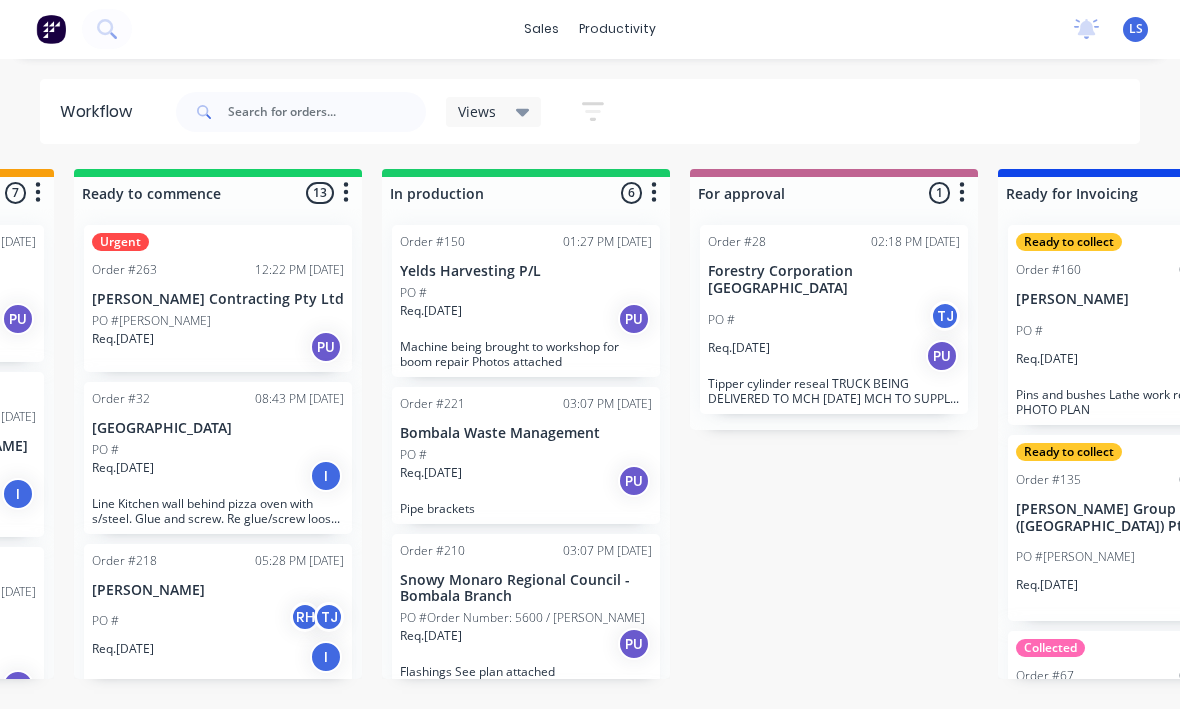 scroll, scrollTop: 36, scrollLeft: 587, axis: both 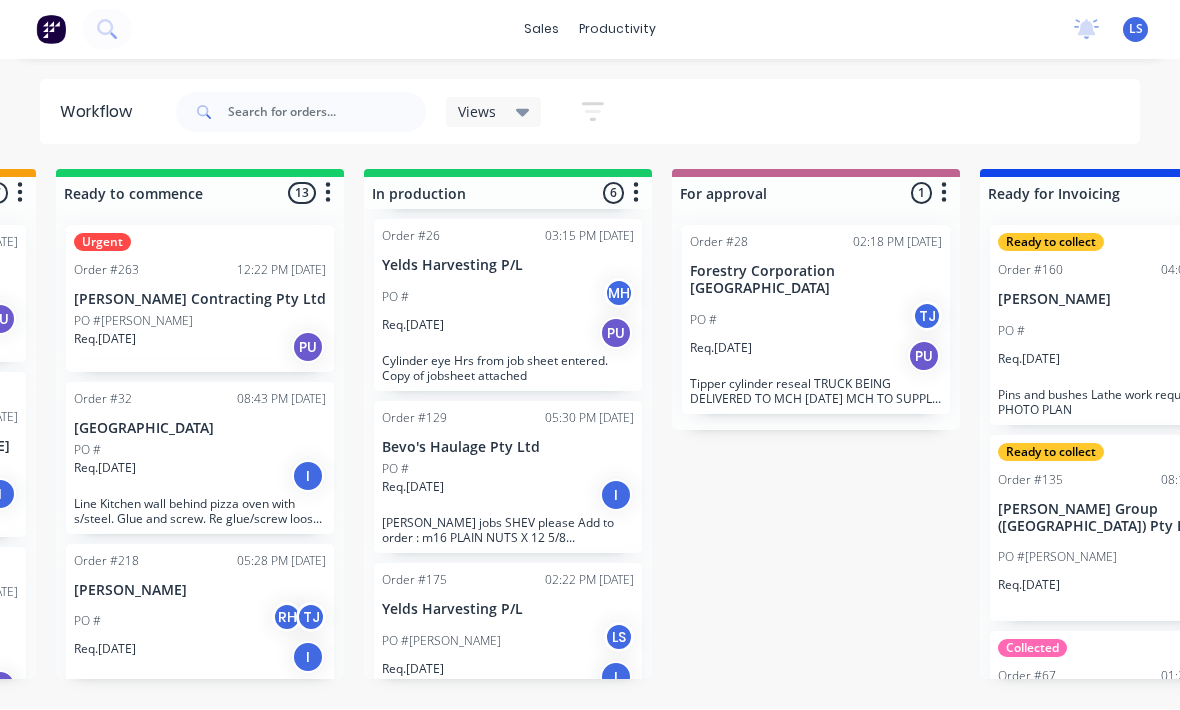 click on "Req. [DATE] I" at bounding box center (508, 678) 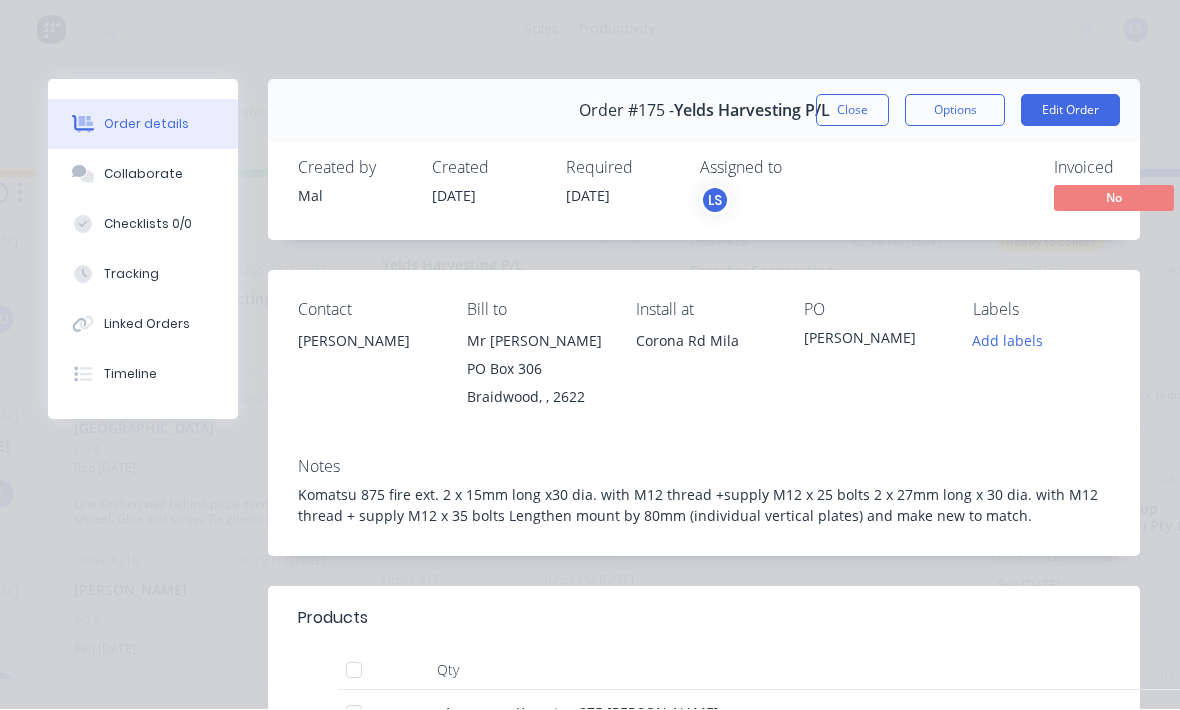 click on "Add labels" at bounding box center [1008, 341] 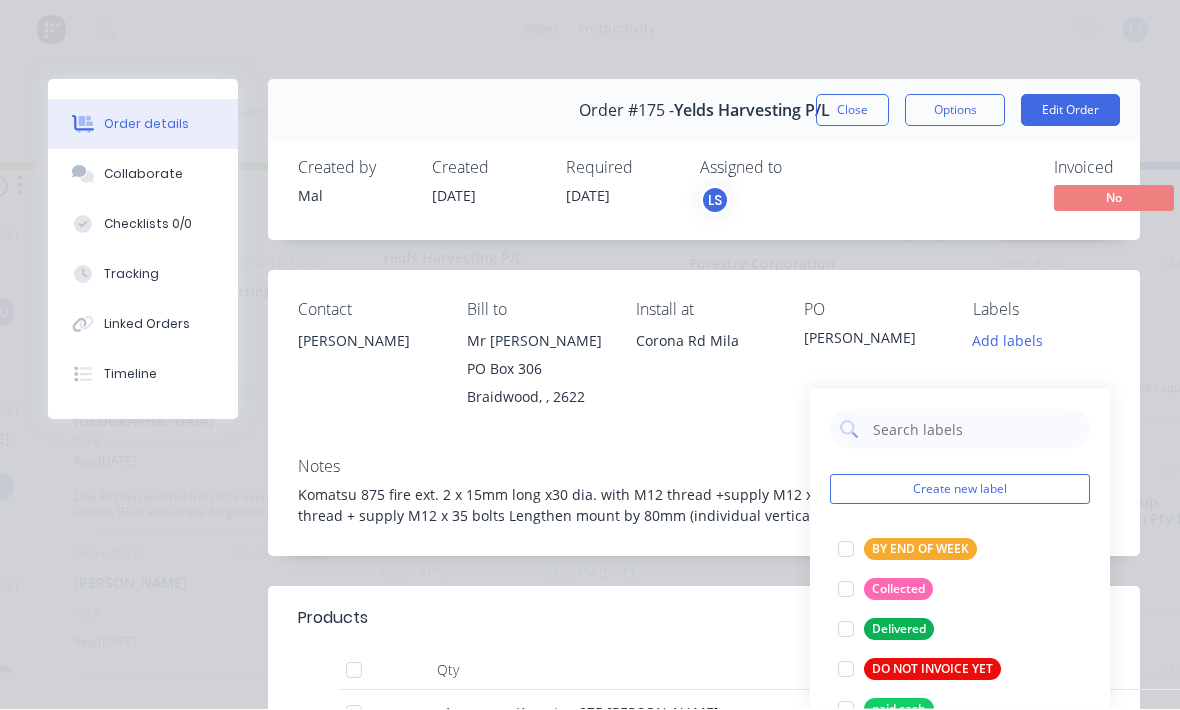 scroll, scrollTop: 0, scrollLeft: 0, axis: both 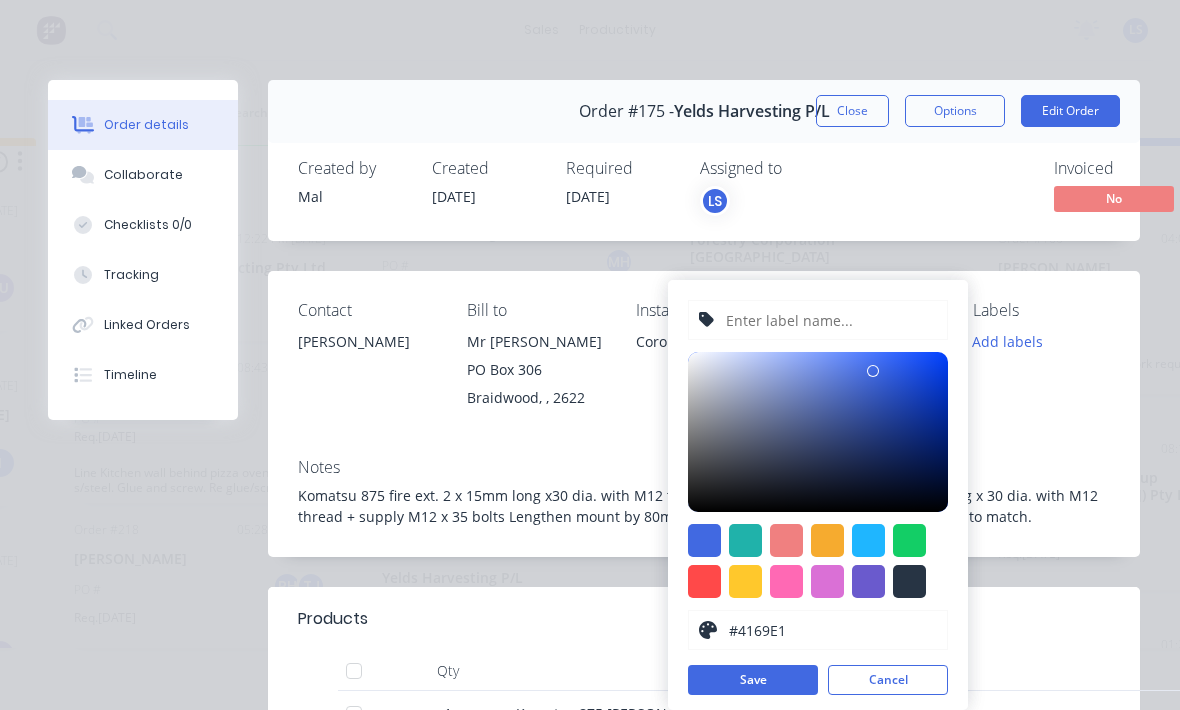 click at bounding box center (830, 320) 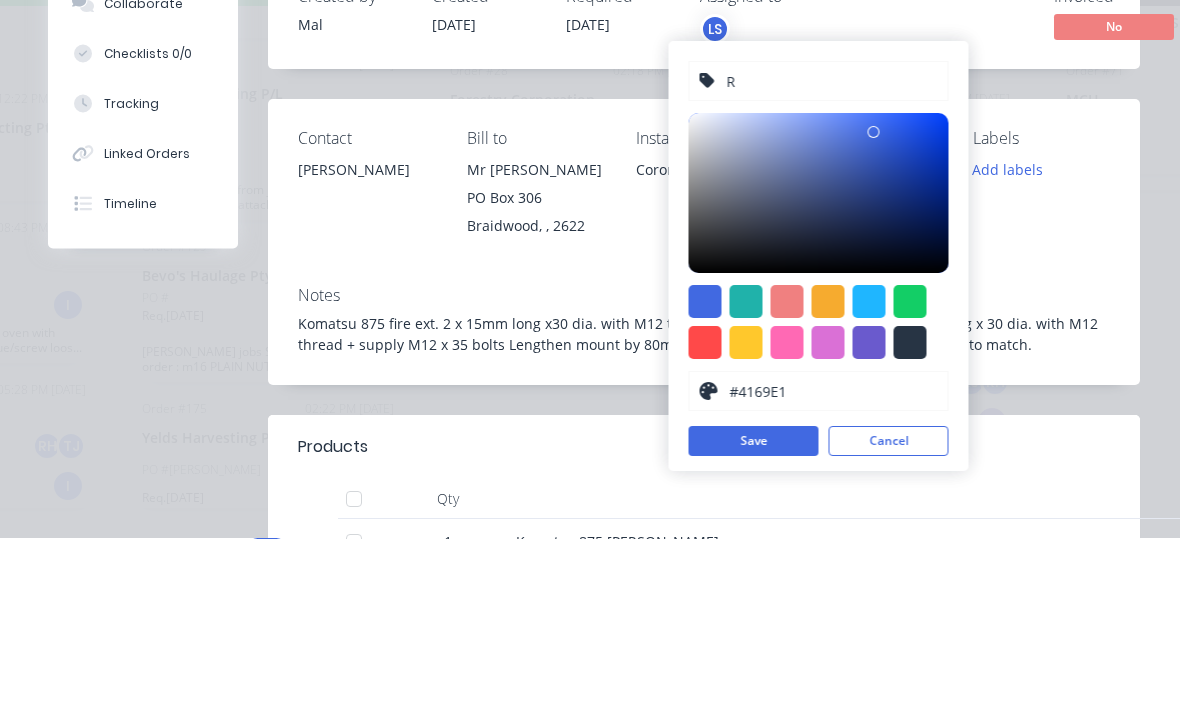 scroll, scrollTop: 36, scrollLeft: 844, axis: both 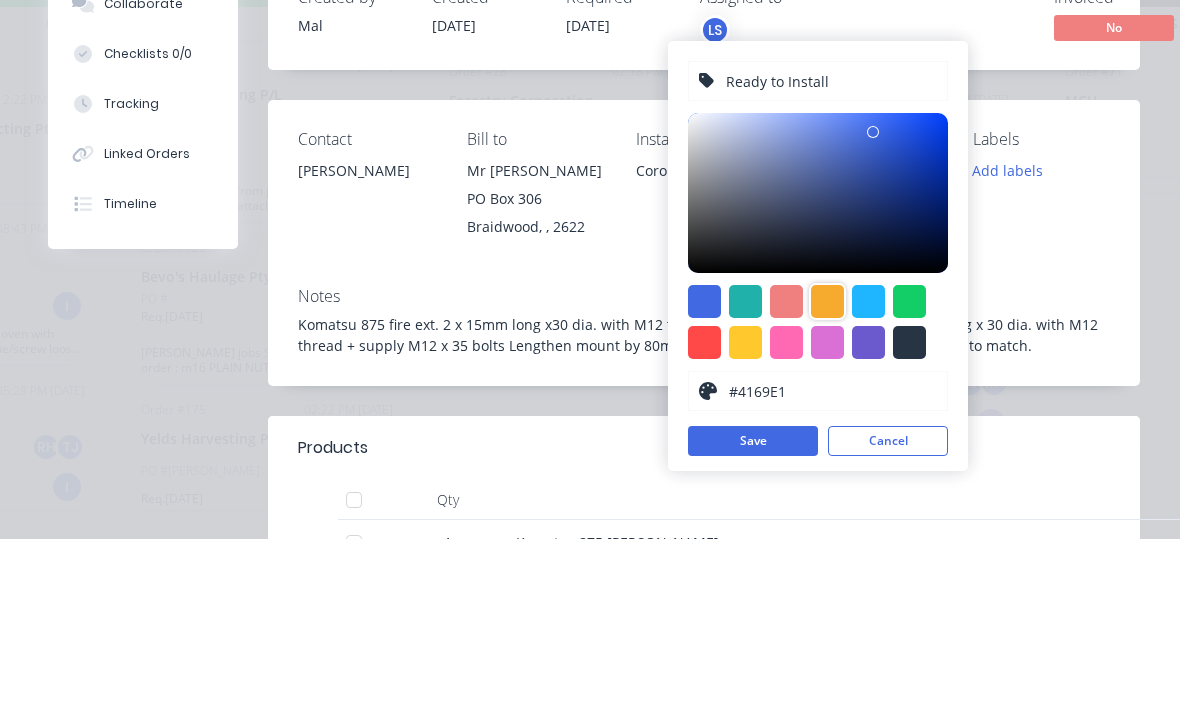 type on "Ready to Install" 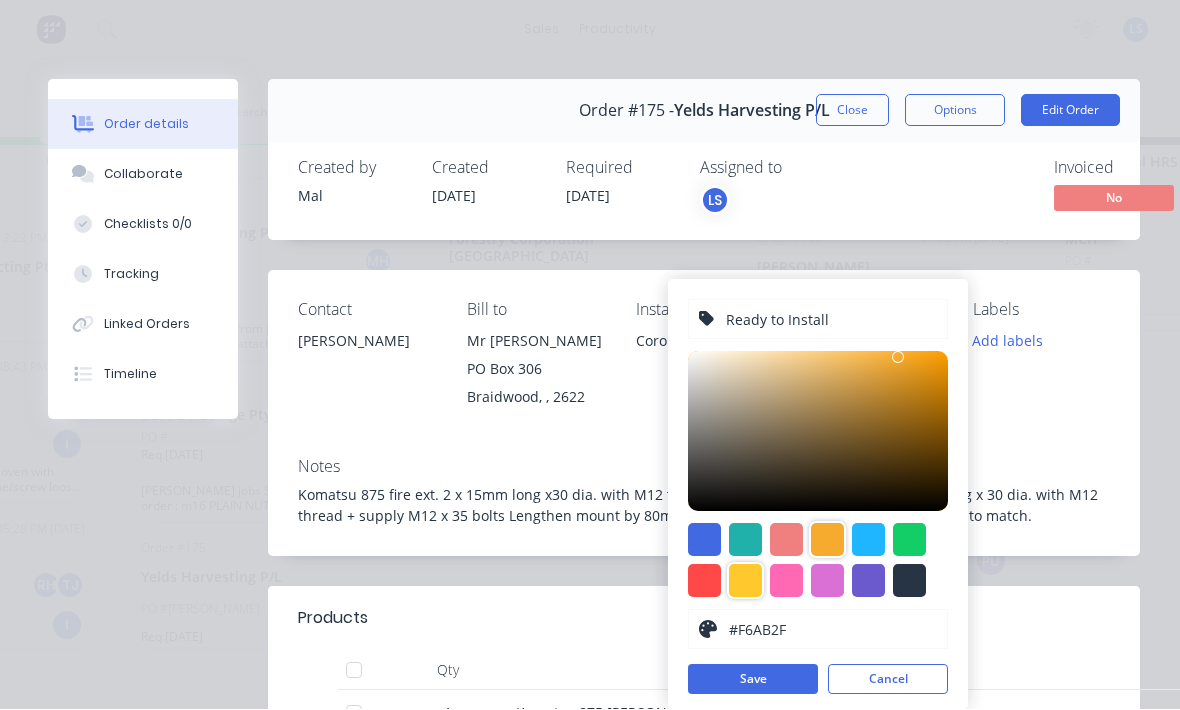 click at bounding box center (745, 581) 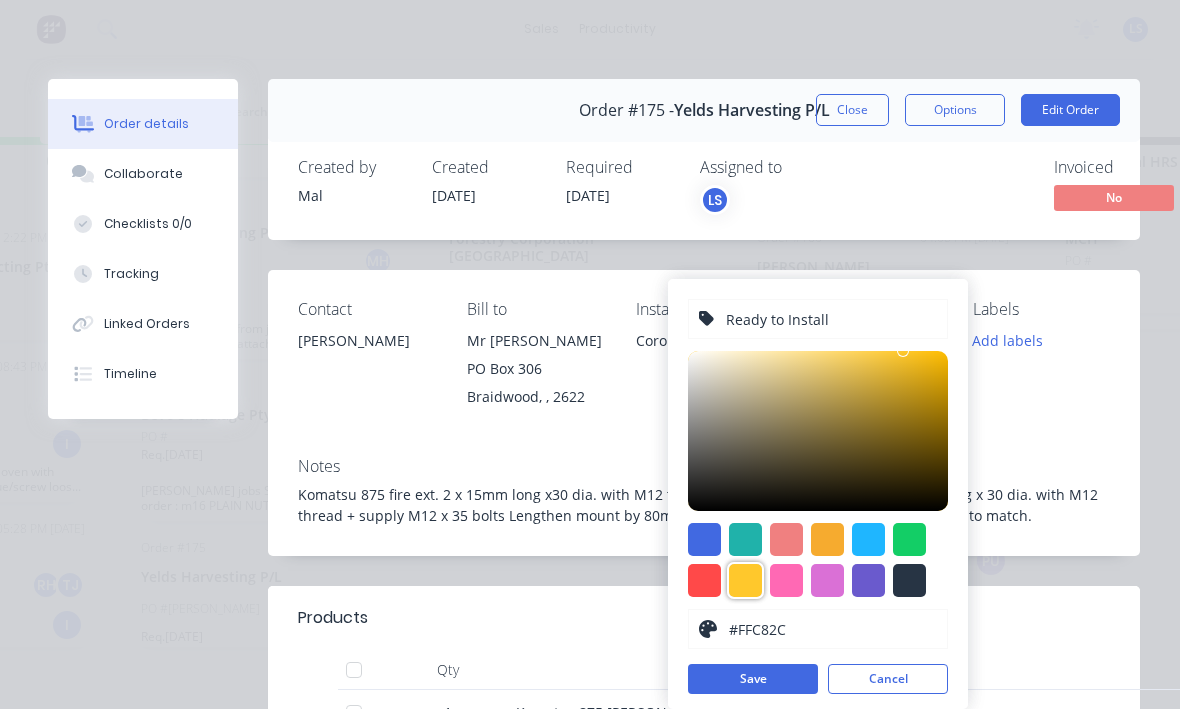 click on "Save" at bounding box center (753, 680) 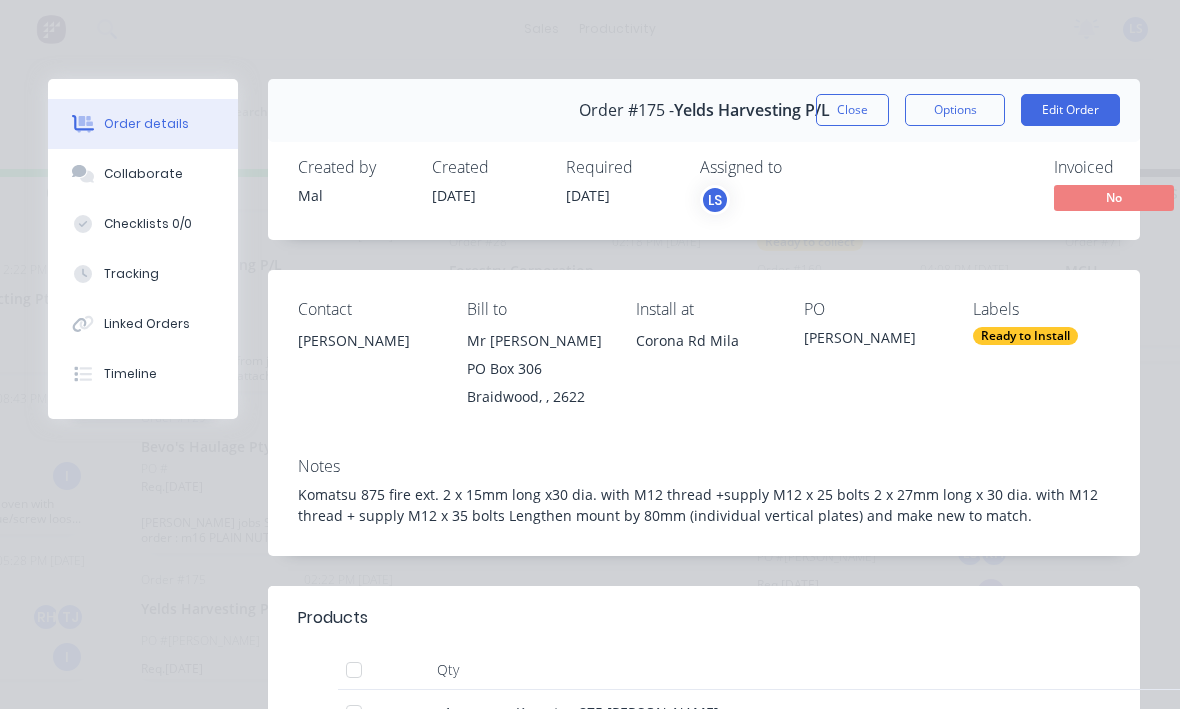 click on "Contact [PERSON_NAME] [PERSON_NAME] to Mr [PERSON_NAME] [STREET_ADDRESS] Install at Corona Rd Mila  PO [PERSON_NAME] Labels Ready to Install" at bounding box center (704, 356) 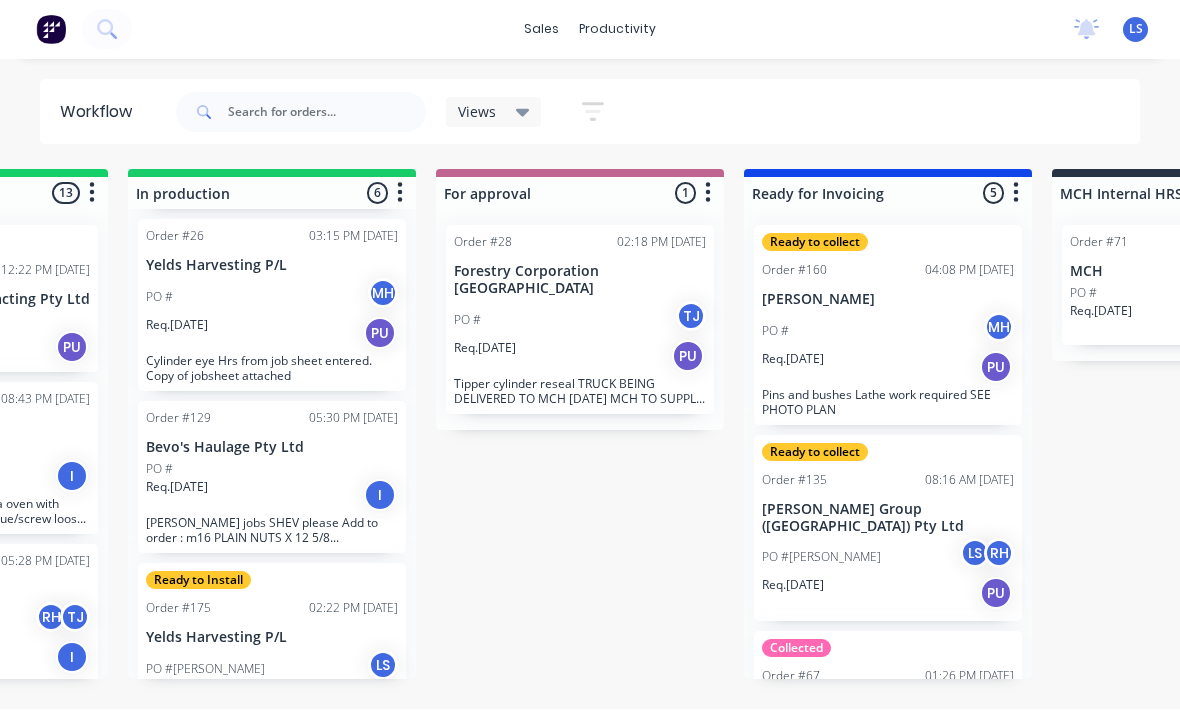 scroll, scrollTop: 36, scrollLeft: 842, axis: both 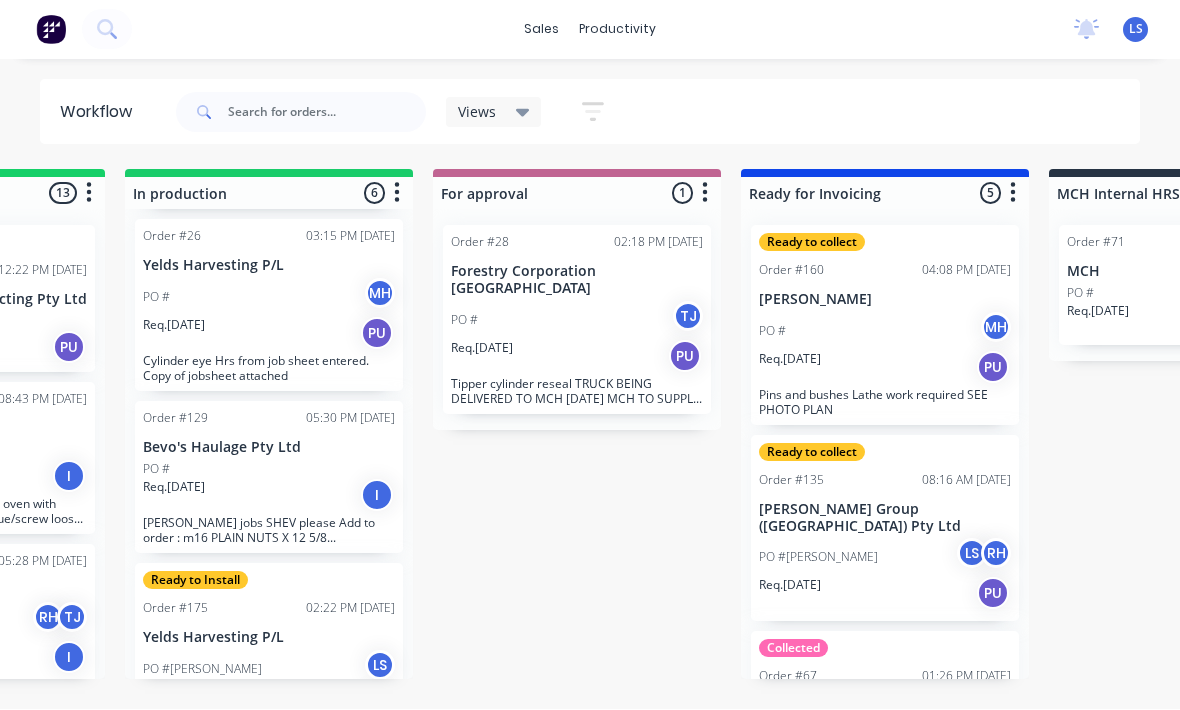 click on "Ready to Install  Order #175 02:22 PM [DATE] Yelds Harvesting P/L PO #[PERSON_NAME] LS Req. [DATE] I Komatsu 875 fire ext. 2 x 15mm long  x30 dia. with M12 thread +supply M12 x 25 bolts
2 x 27mm long x 30 dia. with M12 thread + supply M12 x 35 bolts
Lengthen mount by 80mm (individual vertical plates) and make new to match." at bounding box center (269, 664) 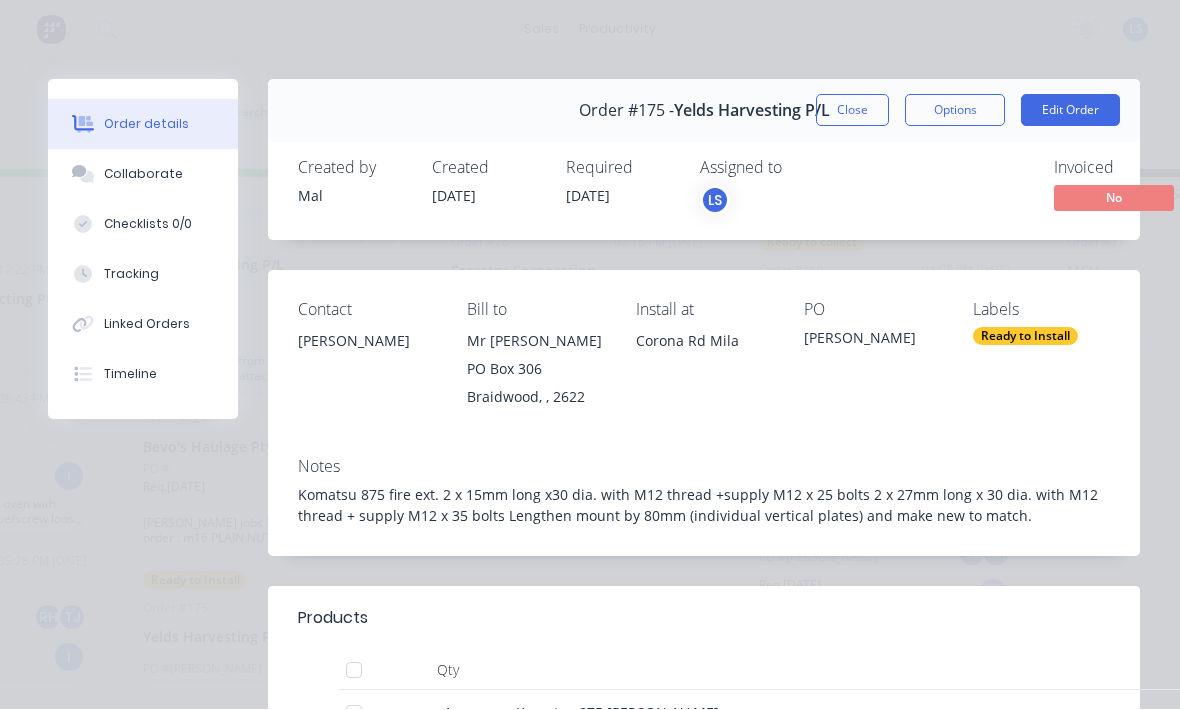 click on "Ready to Install" at bounding box center (1025, 337) 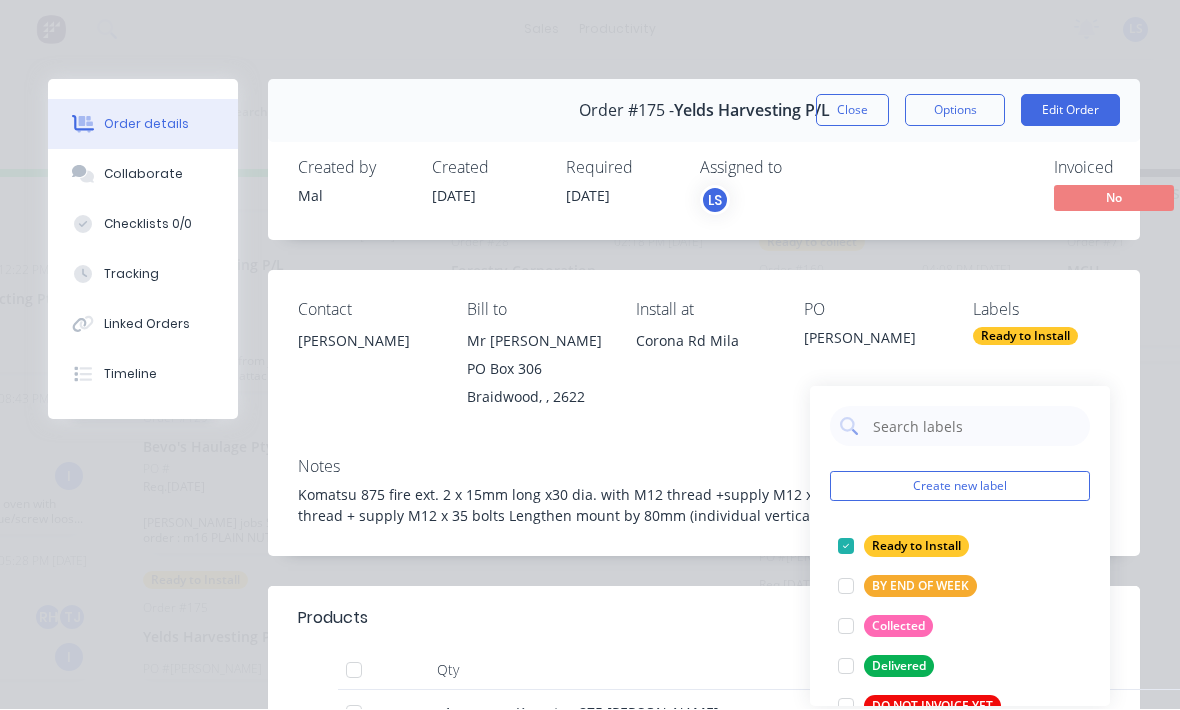 click on "Ready to Install" at bounding box center [916, 547] 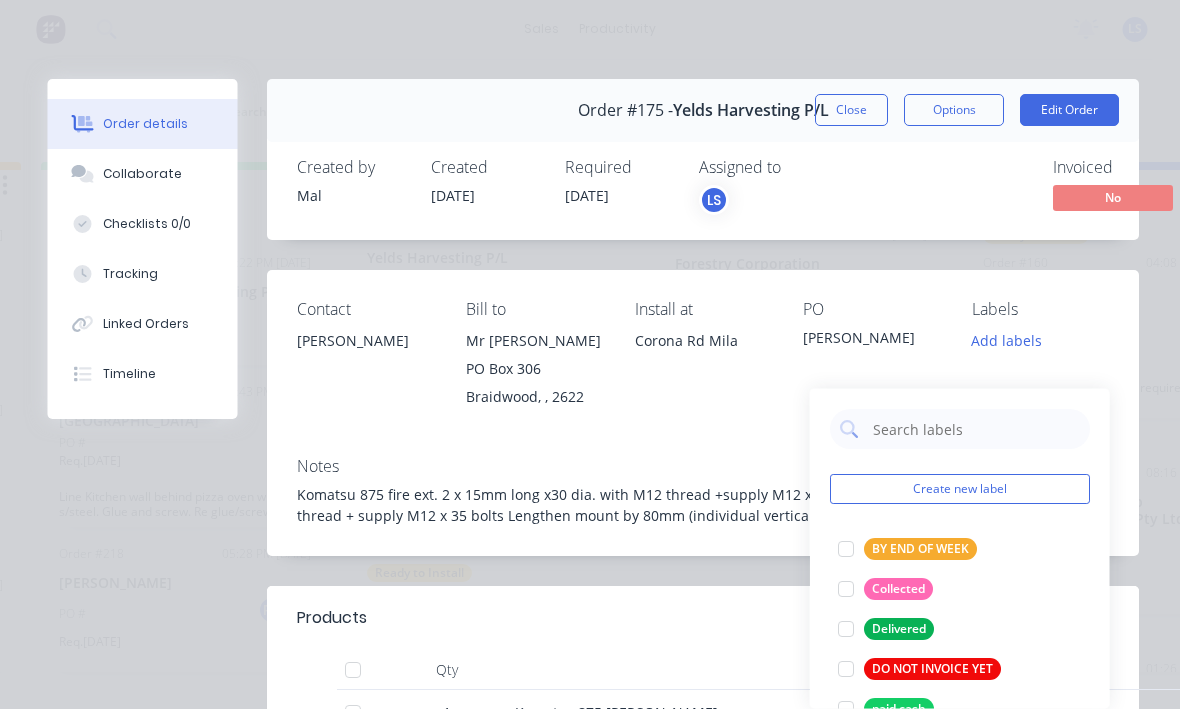 scroll, scrollTop: 36, scrollLeft: 618, axis: both 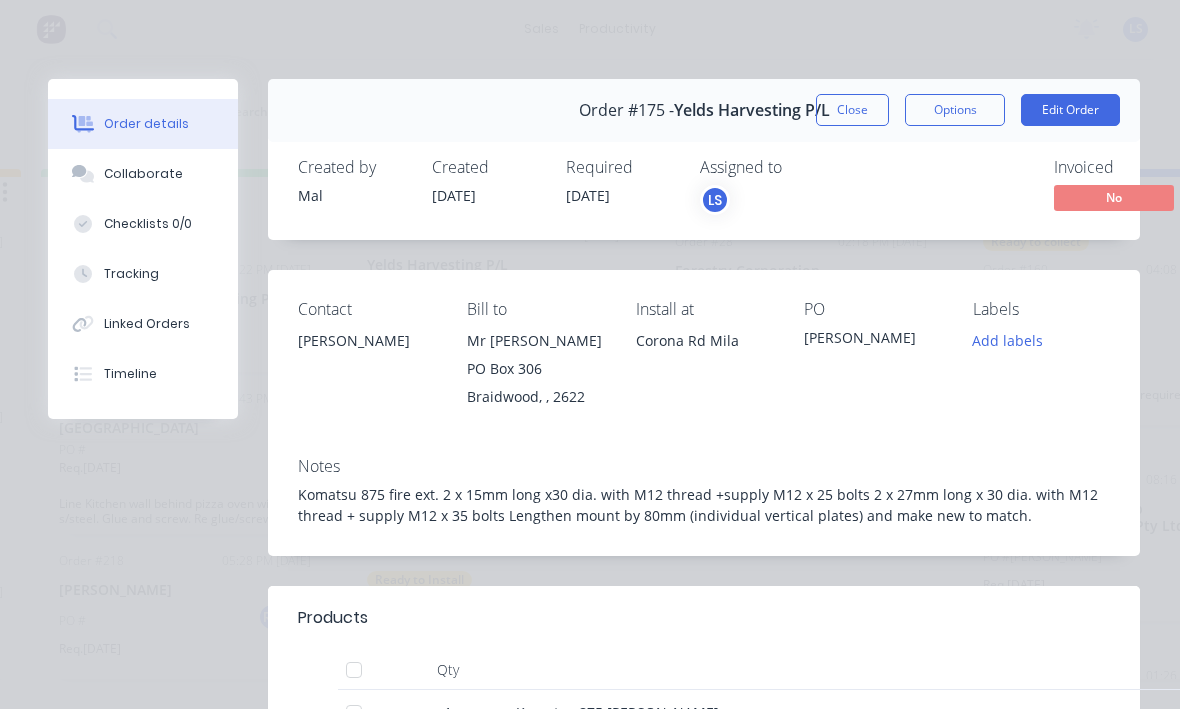 click on "Contact [PERSON_NAME] [PERSON_NAME] to Mr [PERSON_NAME] [STREET_ADDRESS] Install at Corona Rd Mila  PO [PERSON_NAME] Labels Add labels" at bounding box center (704, 356) 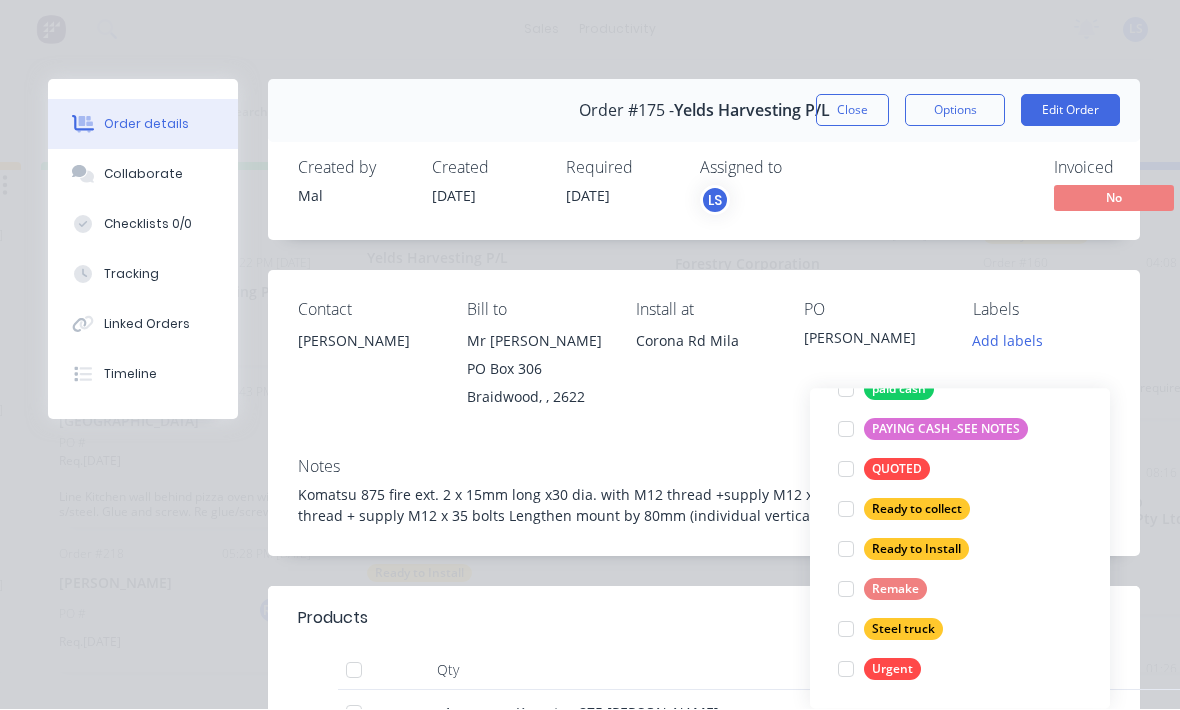 scroll, scrollTop: 320, scrollLeft: 0, axis: vertical 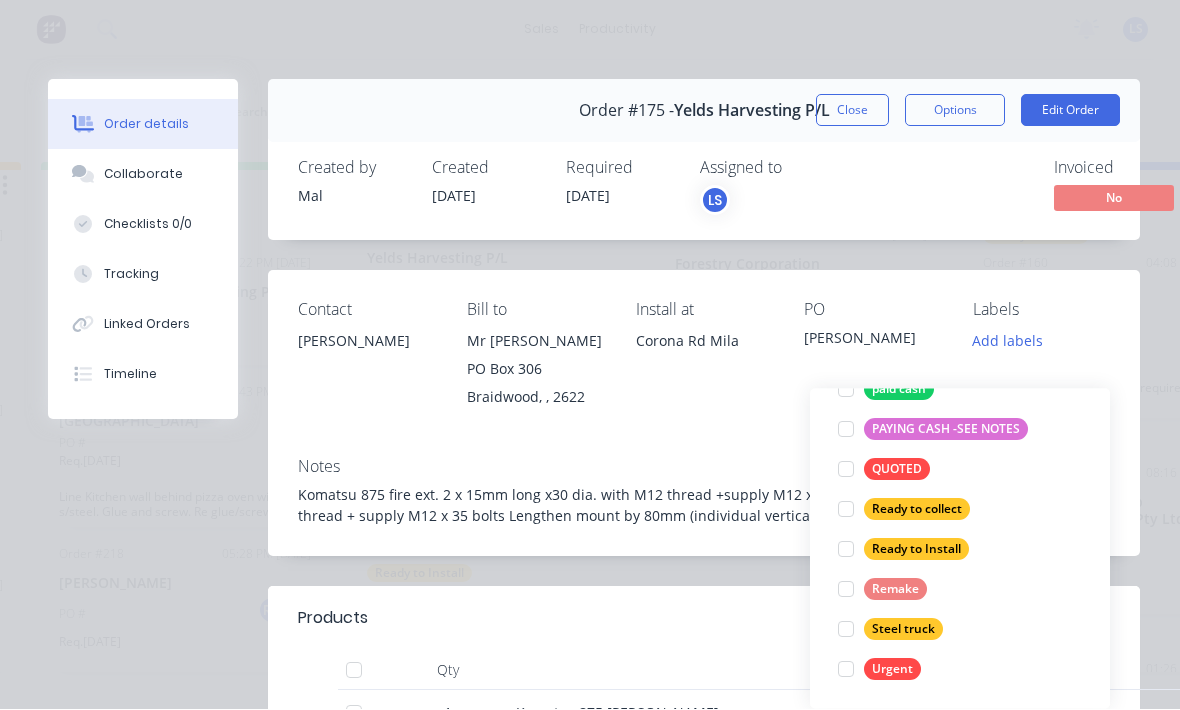 click at bounding box center (846, 550) 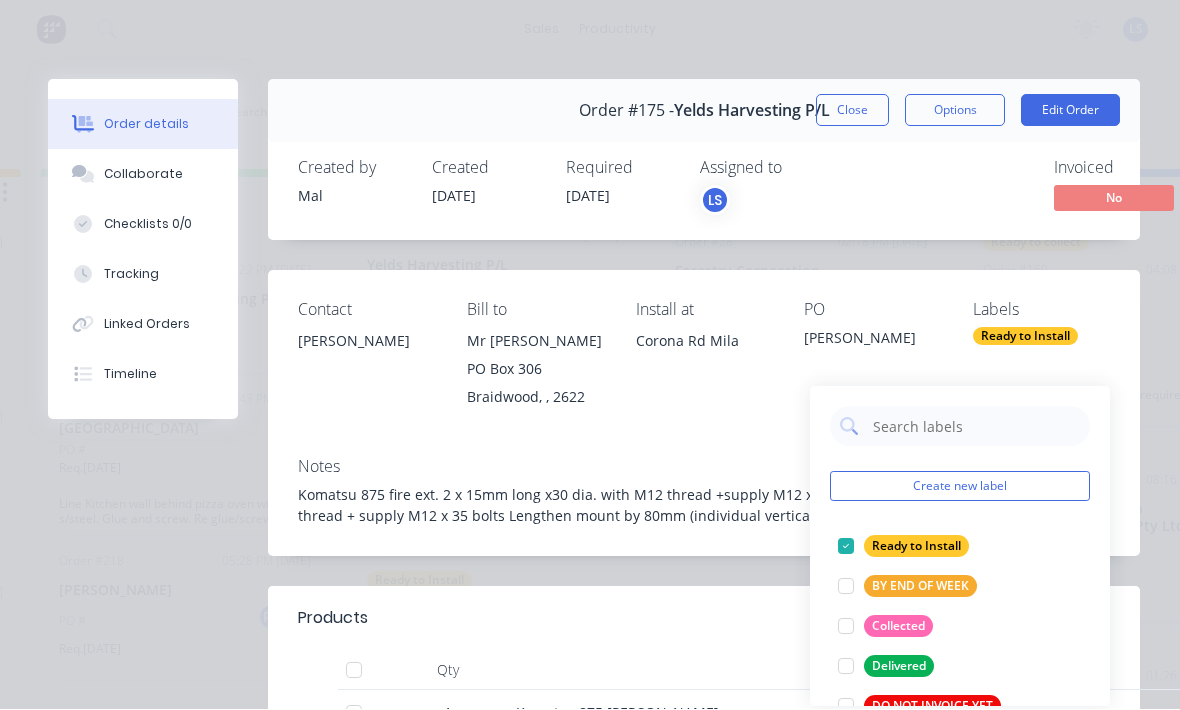 scroll, scrollTop: 0, scrollLeft: 0, axis: both 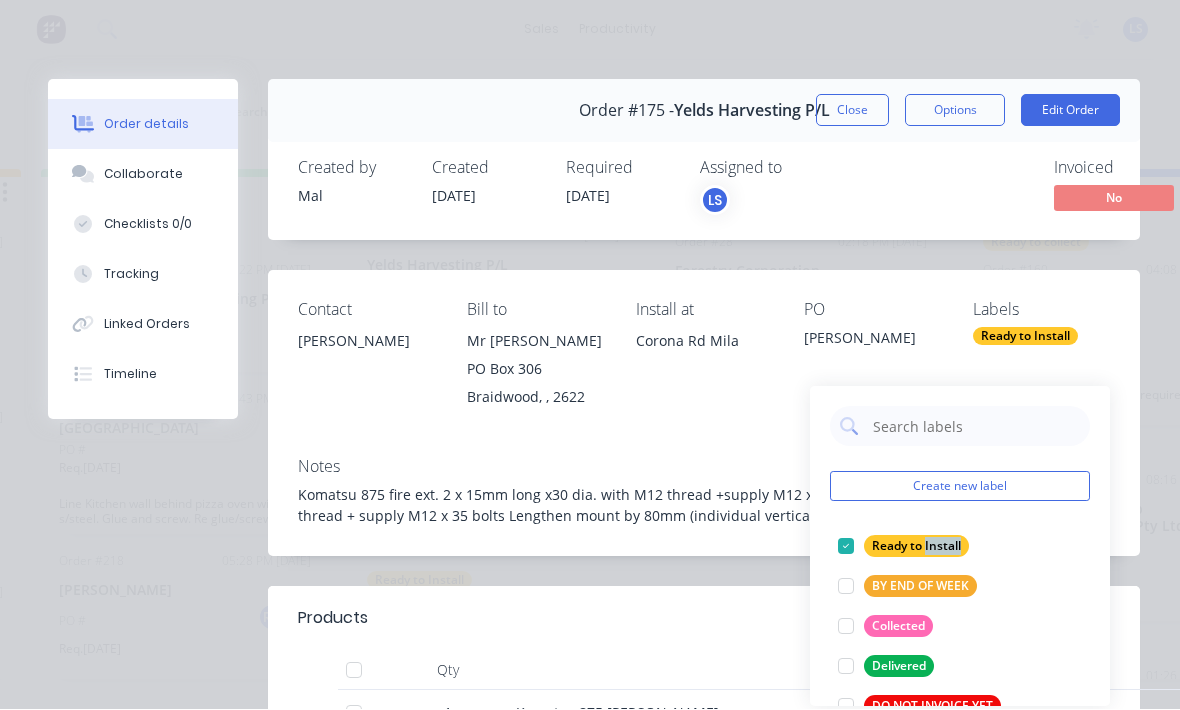 click on "Ready to Install  edit" at bounding box center (960, 547) 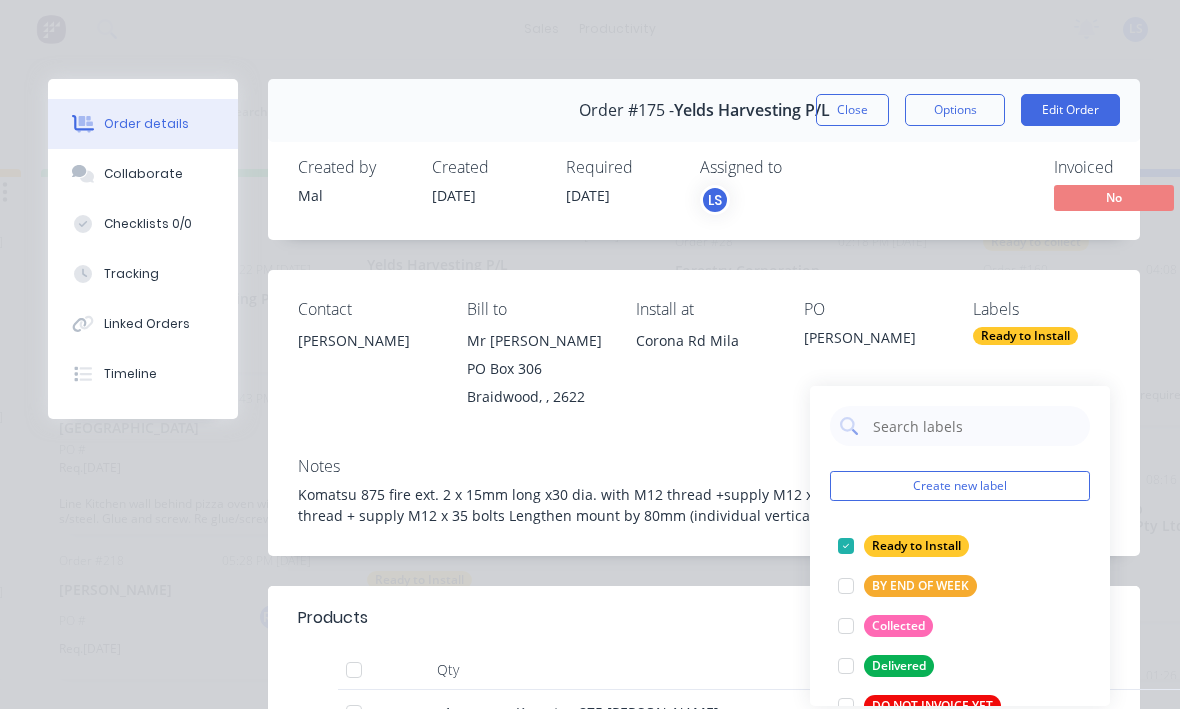 click on "Ready to Install  edit" at bounding box center [960, 547] 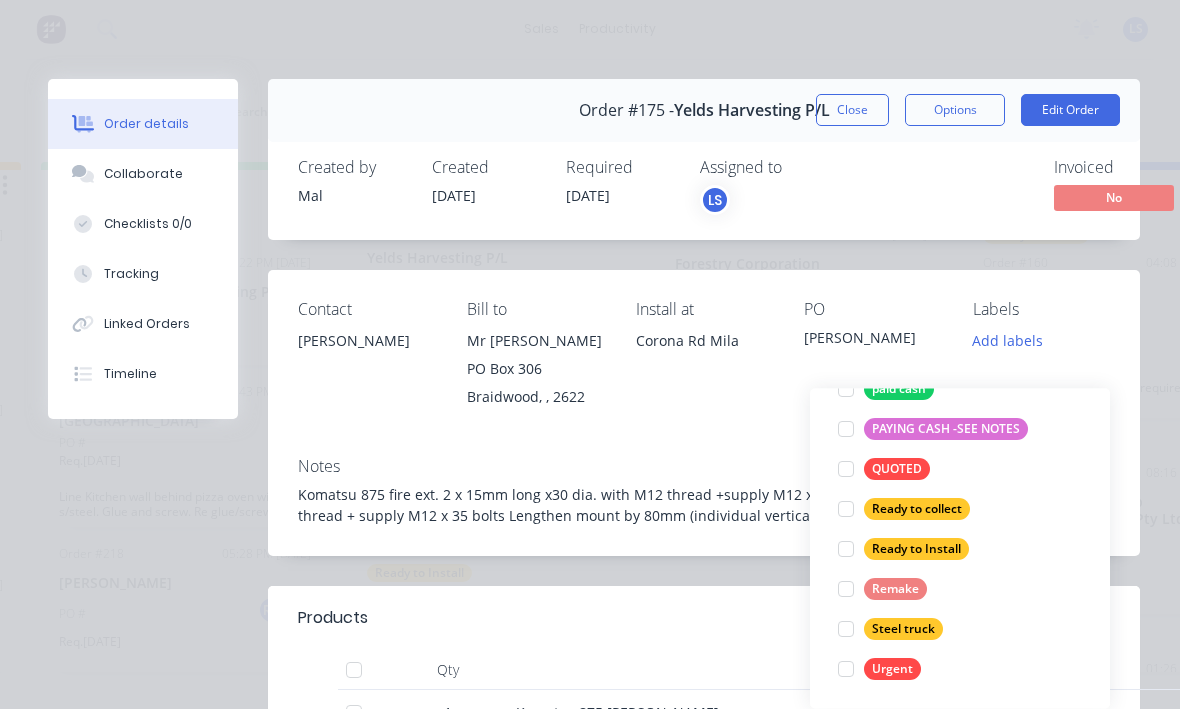 scroll, scrollTop: 320, scrollLeft: 0, axis: vertical 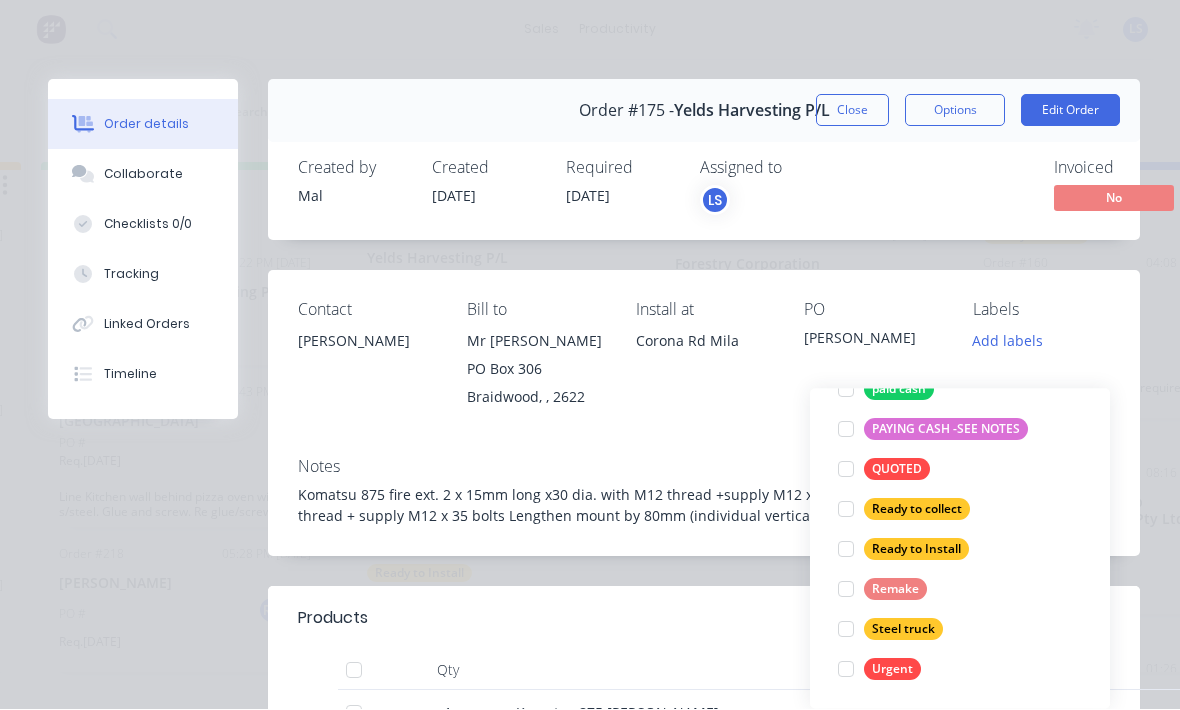 click at bounding box center (846, 550) 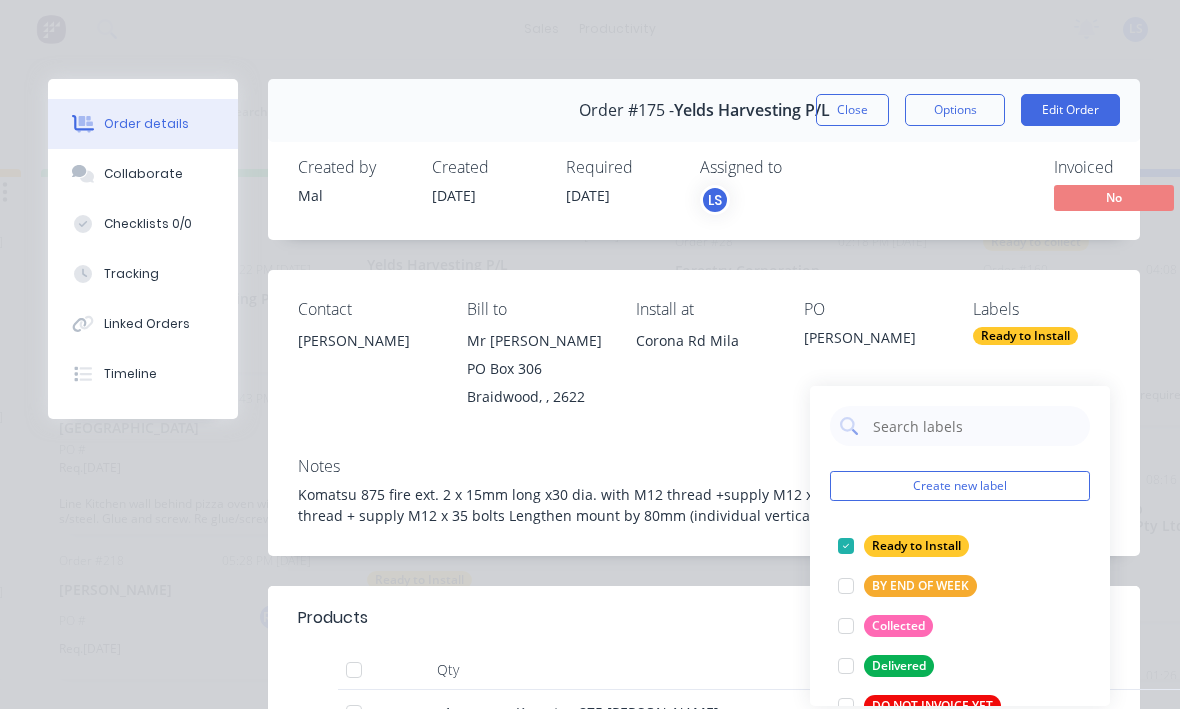 scroll, scrollTop: 0, scrollLeft: 0, axis: both 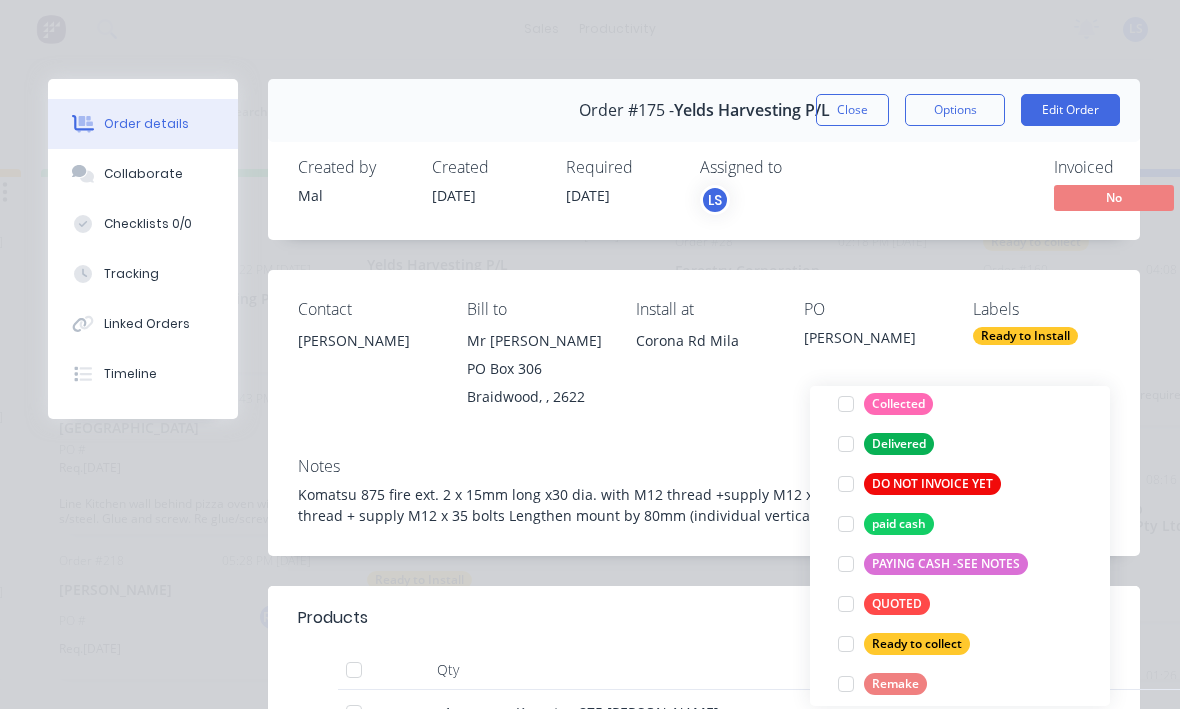 click on "Create new label Ready to Install  edit BY END OF WEEK edit Collected edit Delivered  edit DO NOT INVOICE YET edit paid cash edit PAYING CASH -SEE NOTES edit QUOTED edit Ready to collect  edit Remake edit Steel truck  edit Urgent edit" at bounding box center (960, 547) 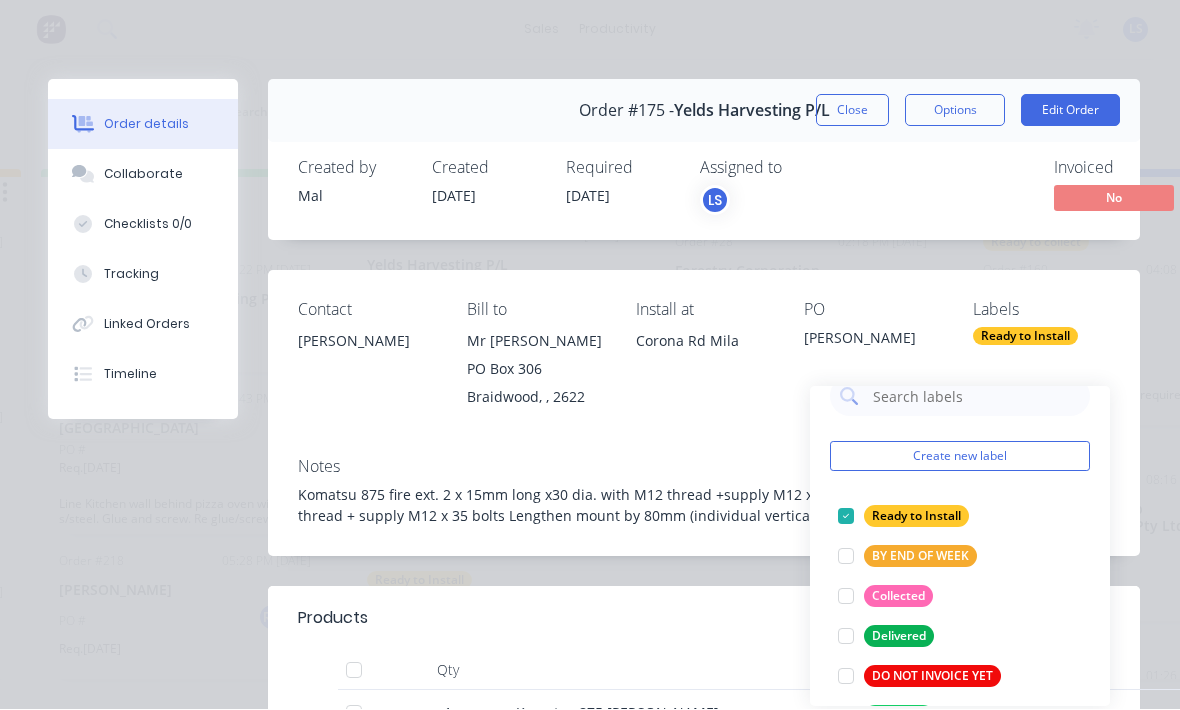 scroll, scrollTop: 29, scrollLeft: 0, axis: vertical 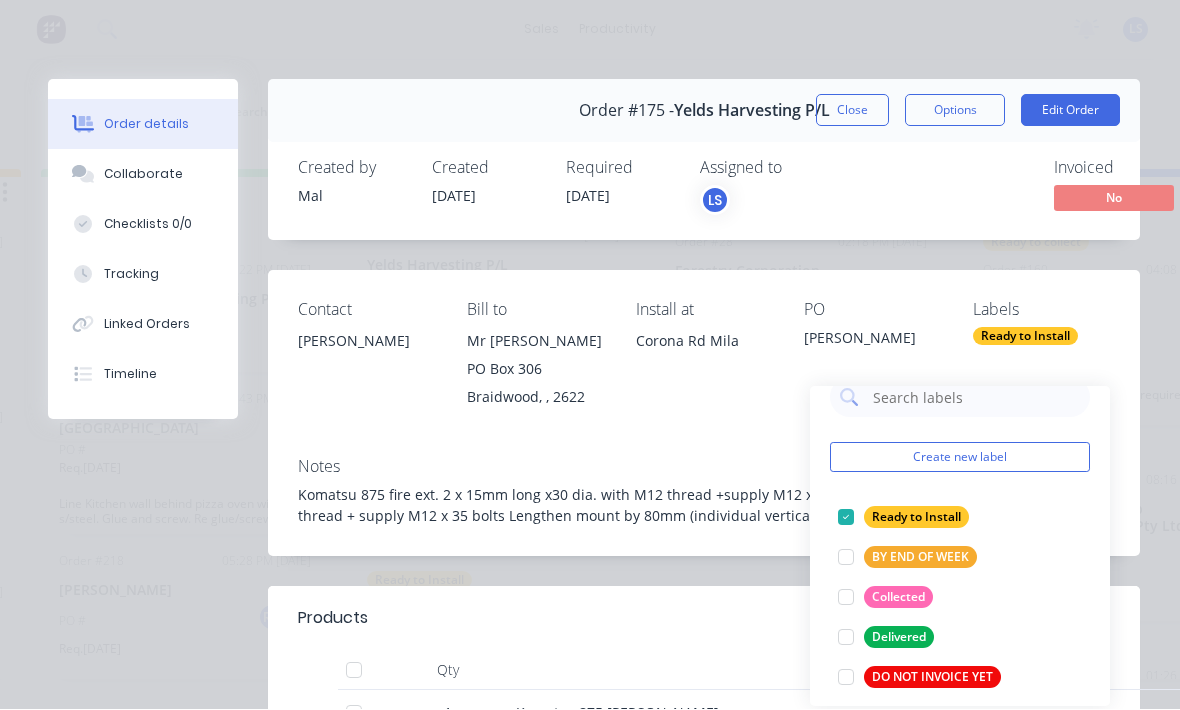 click on "Create new label Ready to Install  edit BY END OF WEEK edit Collected edit Delivered  edit DO NOT INVOICE YET edit paid cash edit PAYING CASH -SEE NOTES edit QUOTED edit Ready to collect  edit Remake edit Steel truck  edit Urgent edit" at bounding box center (960, 547) 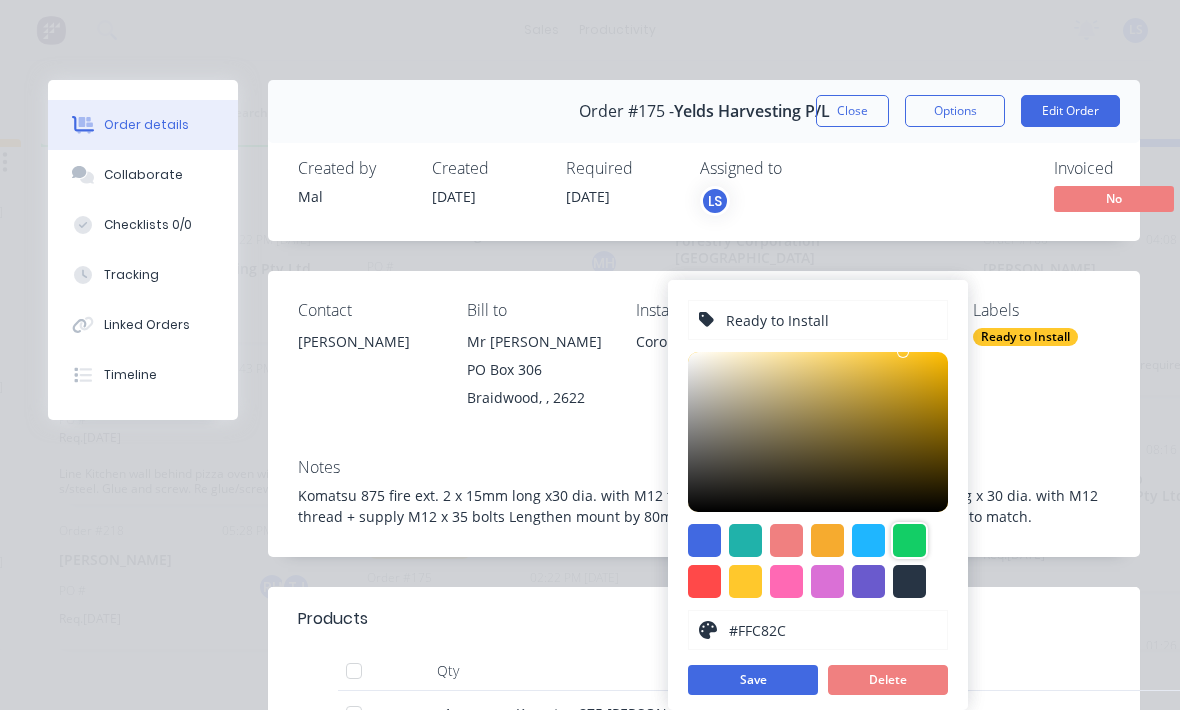 click at bounding box center [909, 540] 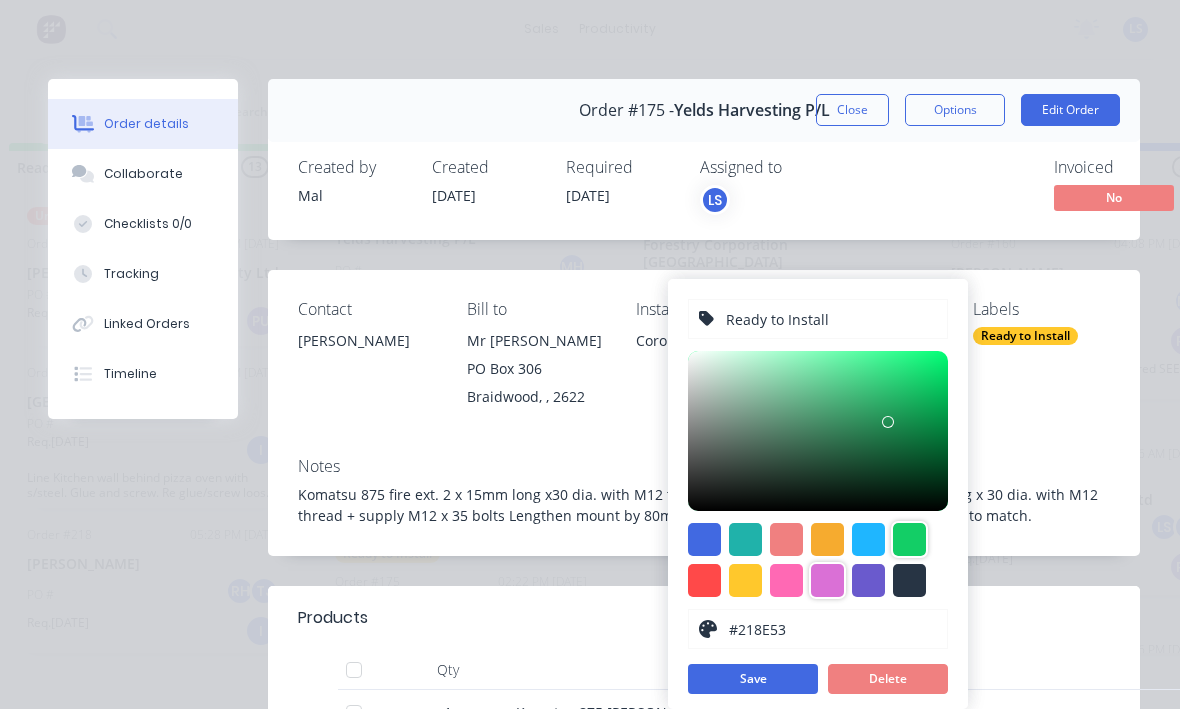 scroll, scrollTop: 31, scrollLeft: 650, axis: both 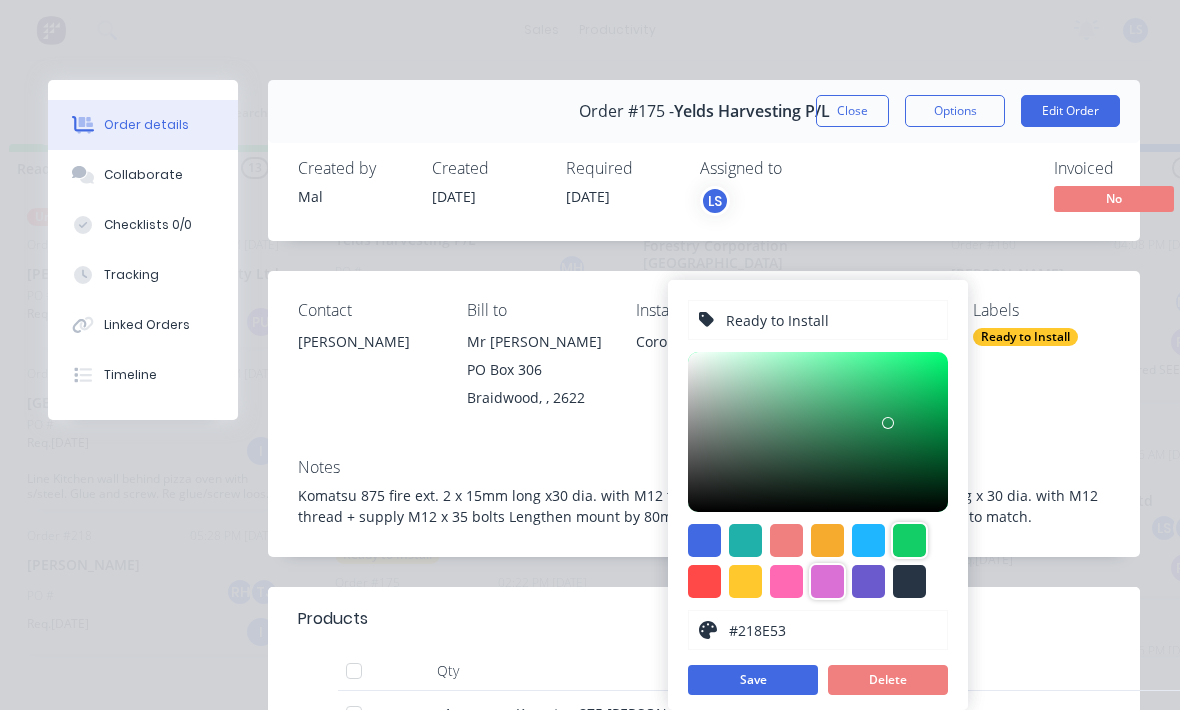 click at bounding box center [827, 581] 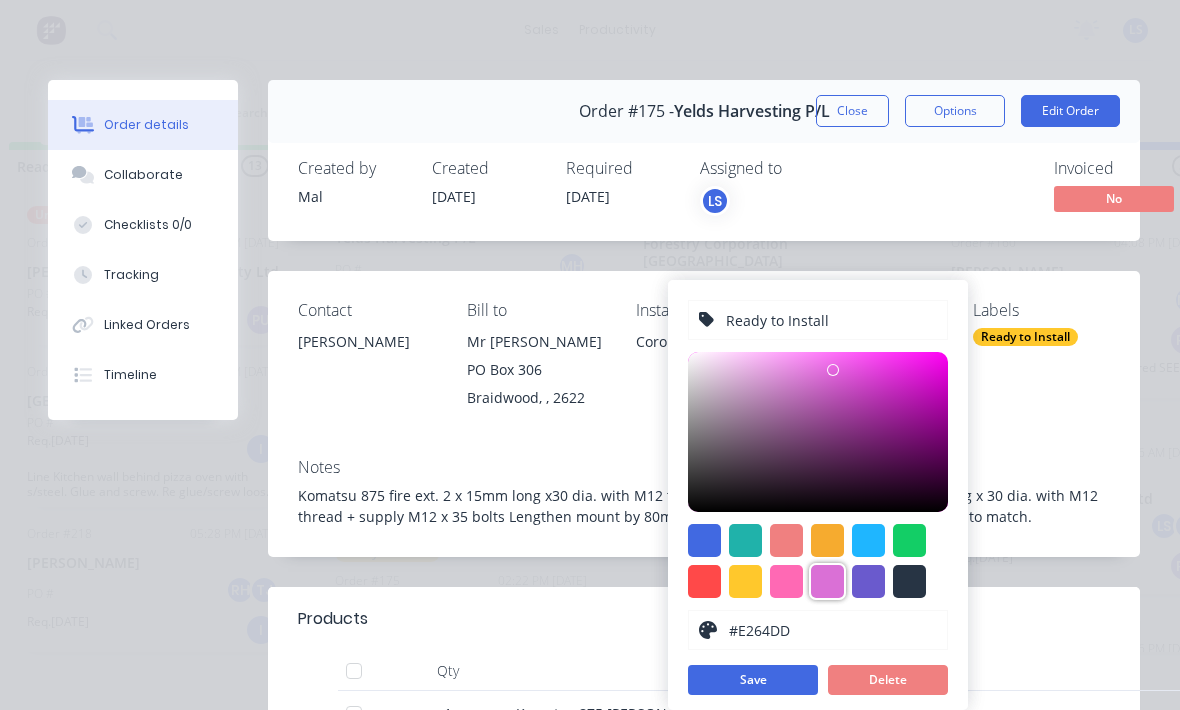 scroll, scrollTop: 33, scrollLeft: 650, axis: both 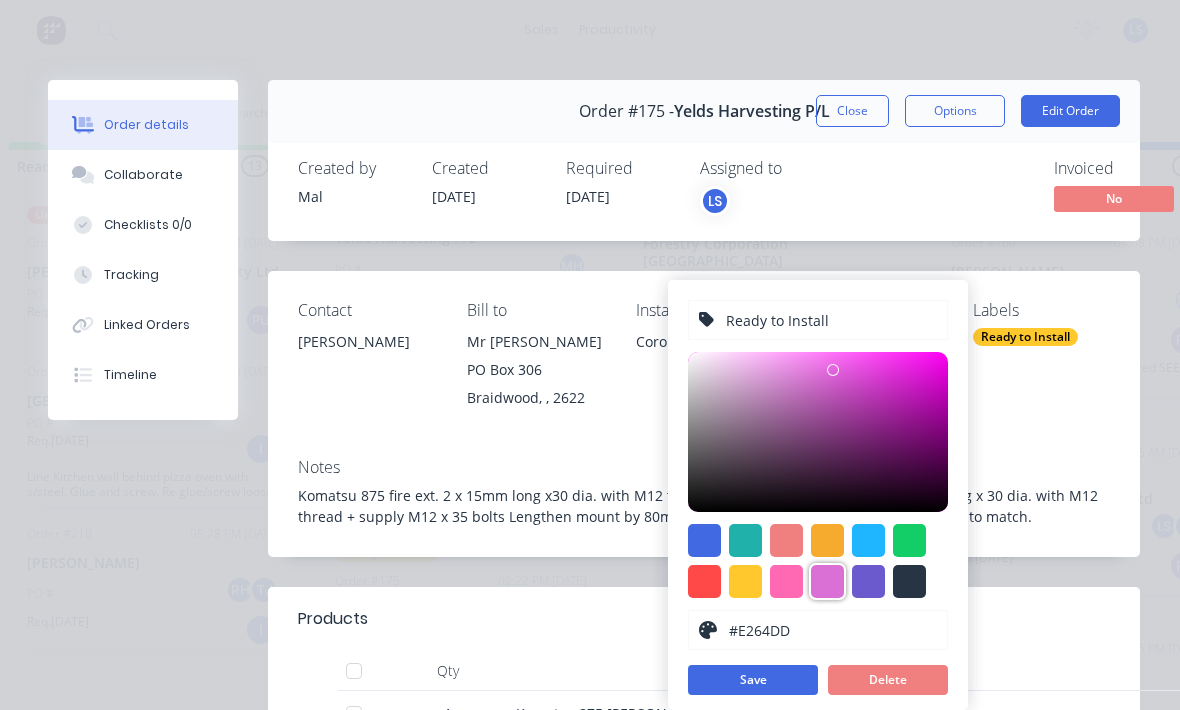 type on "#DF60DA" 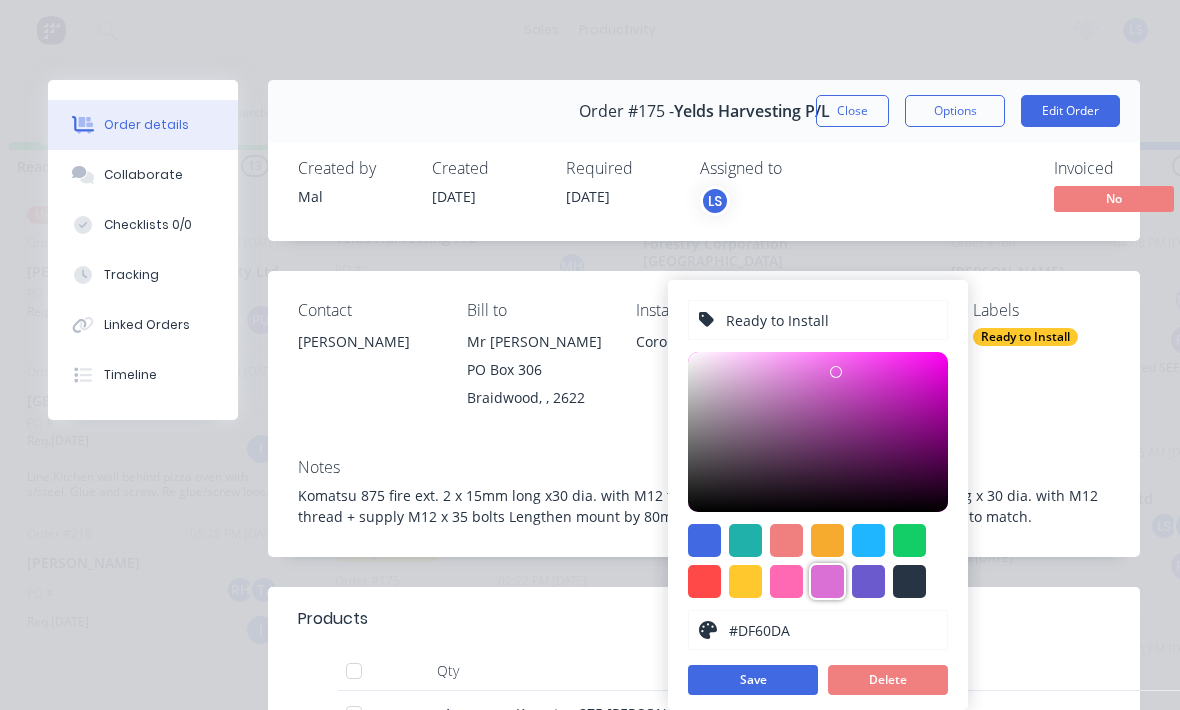 click on "Save" at bounding box center [753, 680] 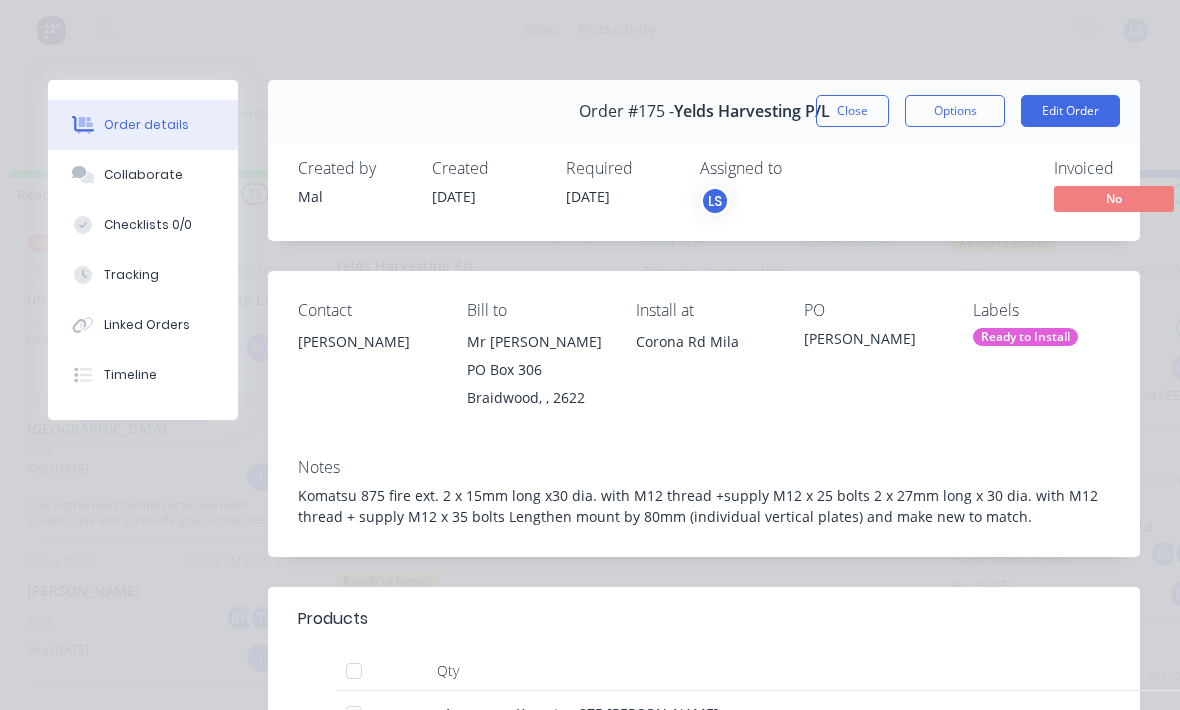 click on "Contact [PERSON_NAME] [PERSON_NAME] to Mr [PERSON_NAME] [STREET_ADDRESS] Install at Corona Rd Mila  PO [PERSON_NAME] Labels Ready to Install" at bounding box center (704, 356) 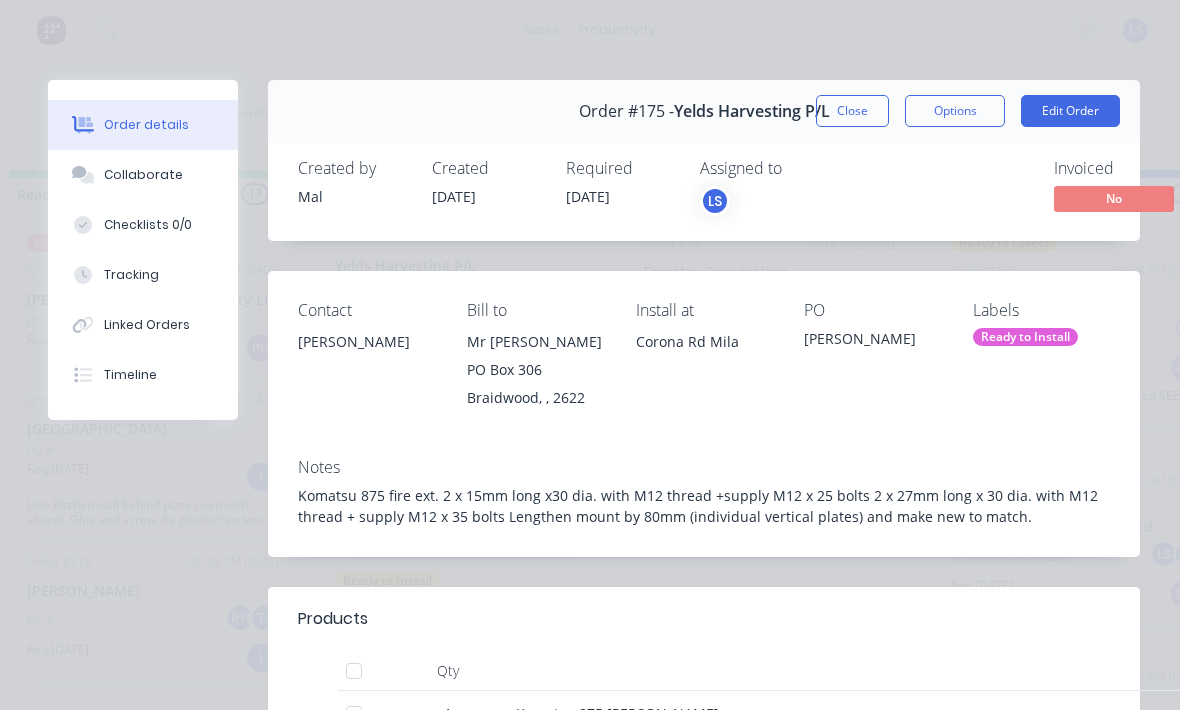 click on "Close" at bounding box center (852, 111) 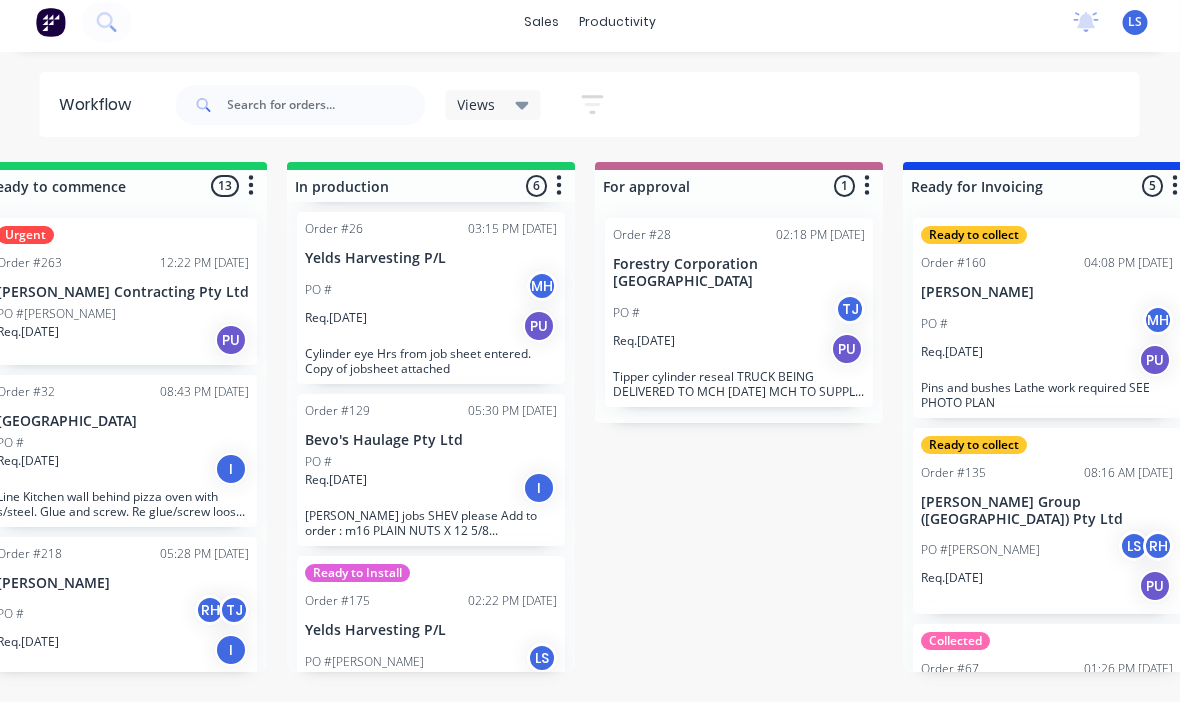 scroll, scrollTop: 36, scrollLeft: 721, axis: both 